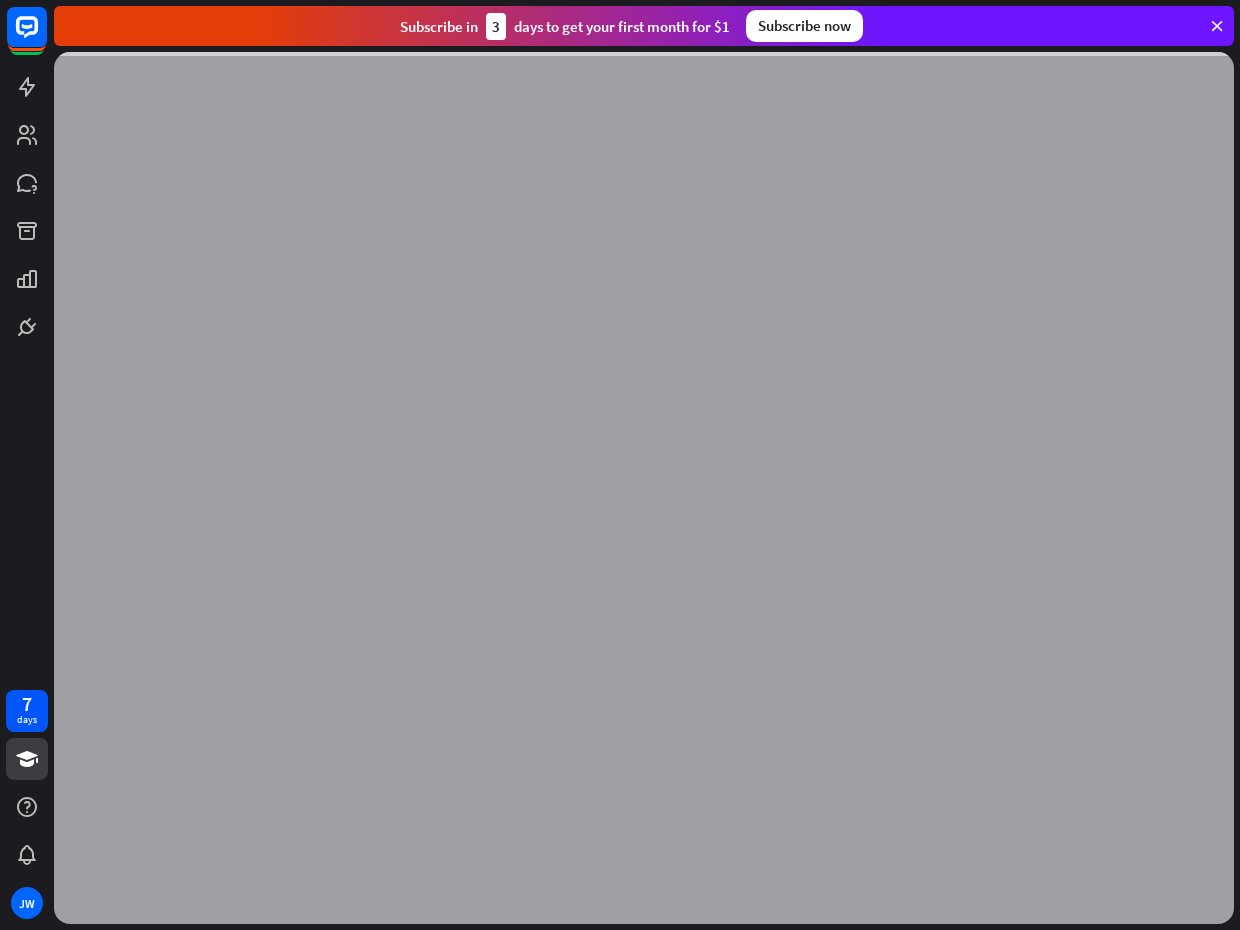 scroll, scrollTop: 0, scrollLeft: 0, axis: both 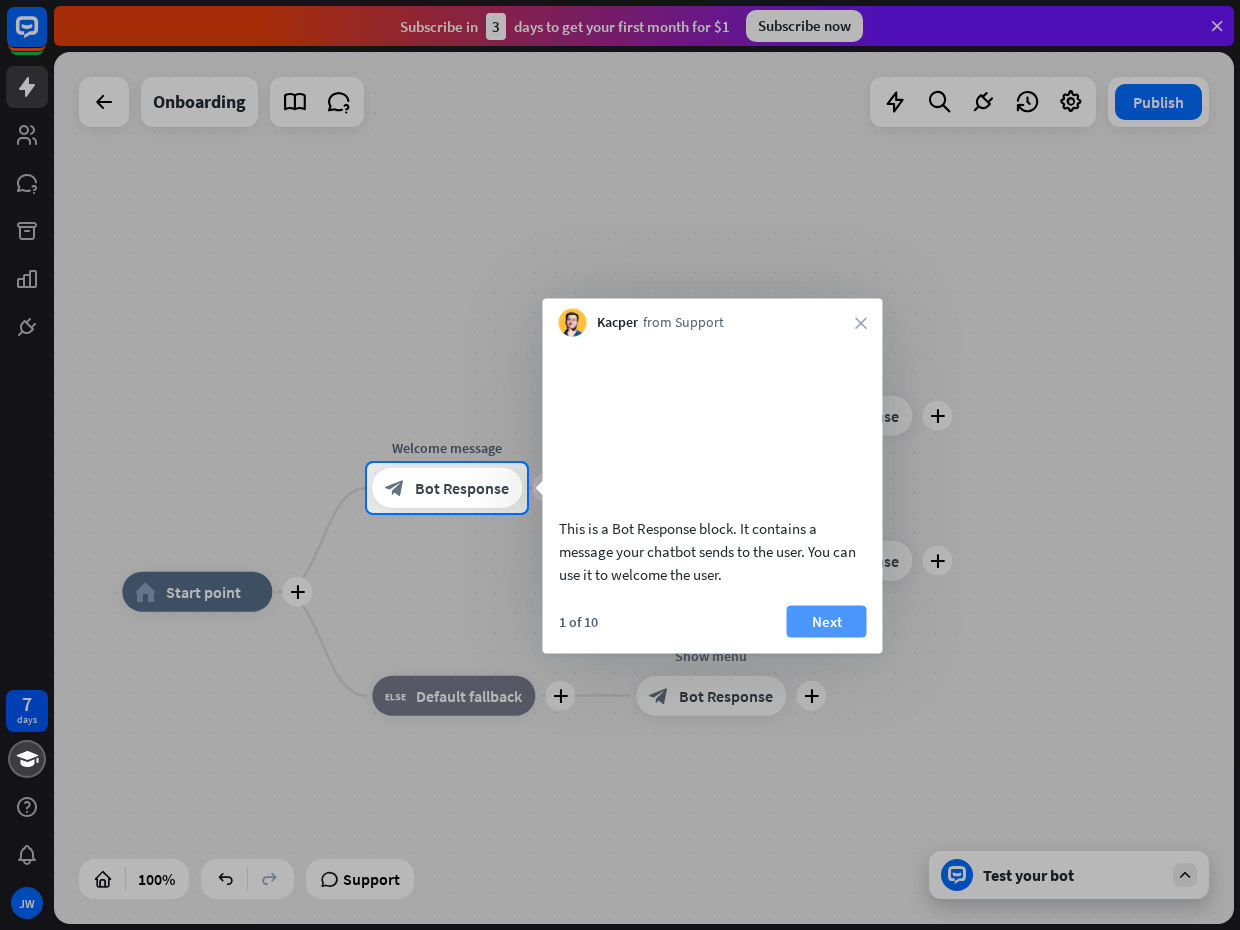 click on "Next" at bounding box center (827, 621) 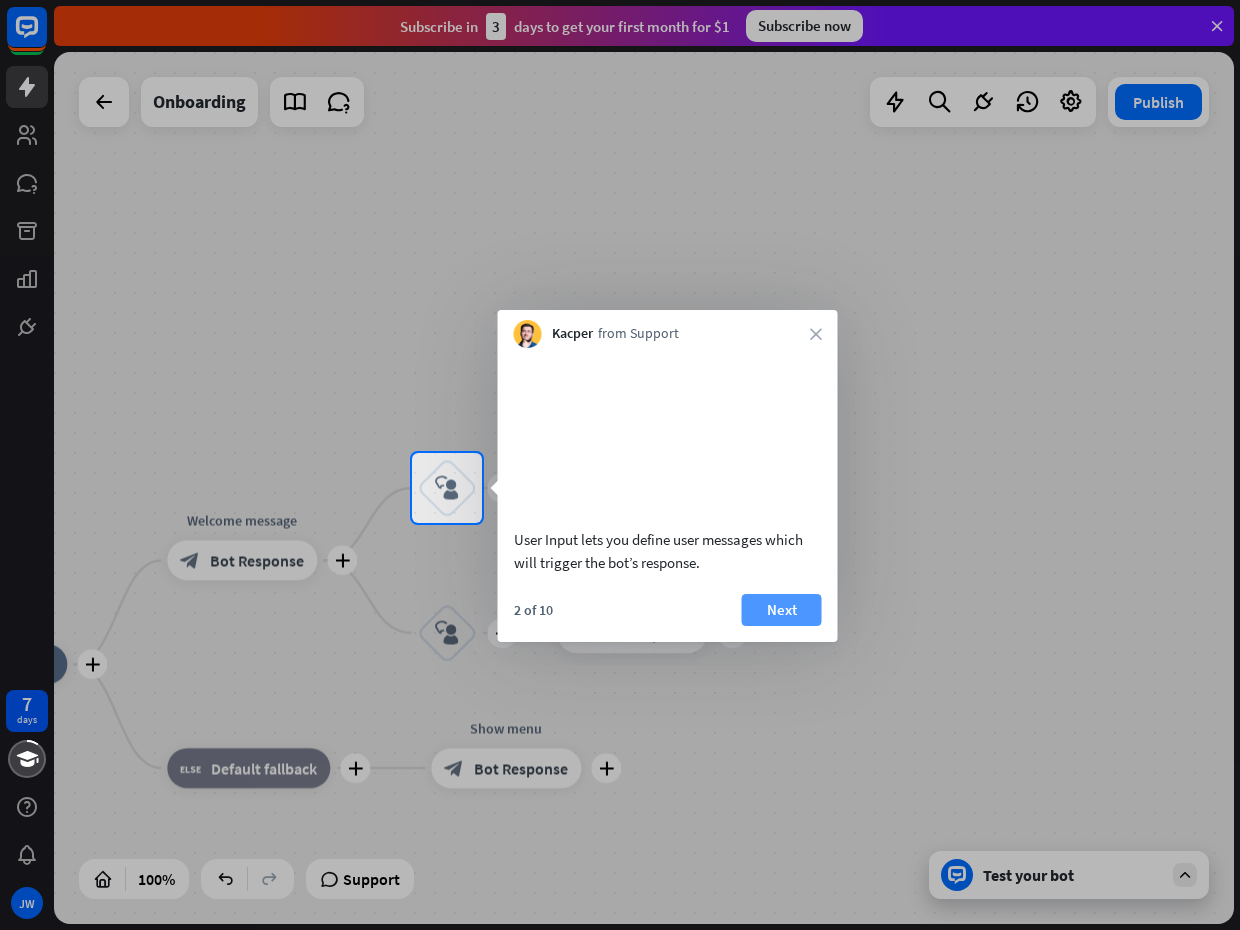 click on "Next" at bounding box center [782, 610] 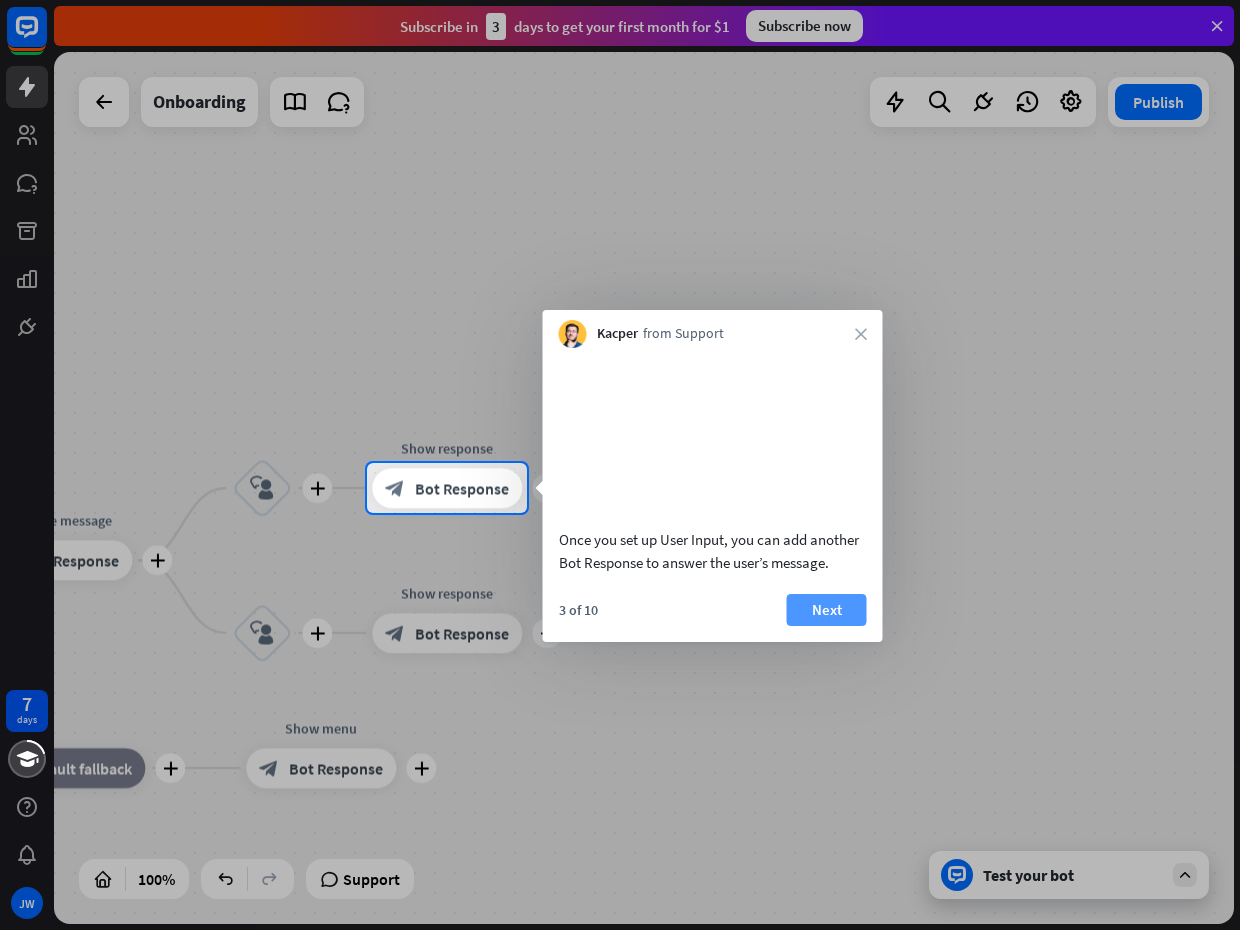 click on "Next" at bounding box center (827, 610) 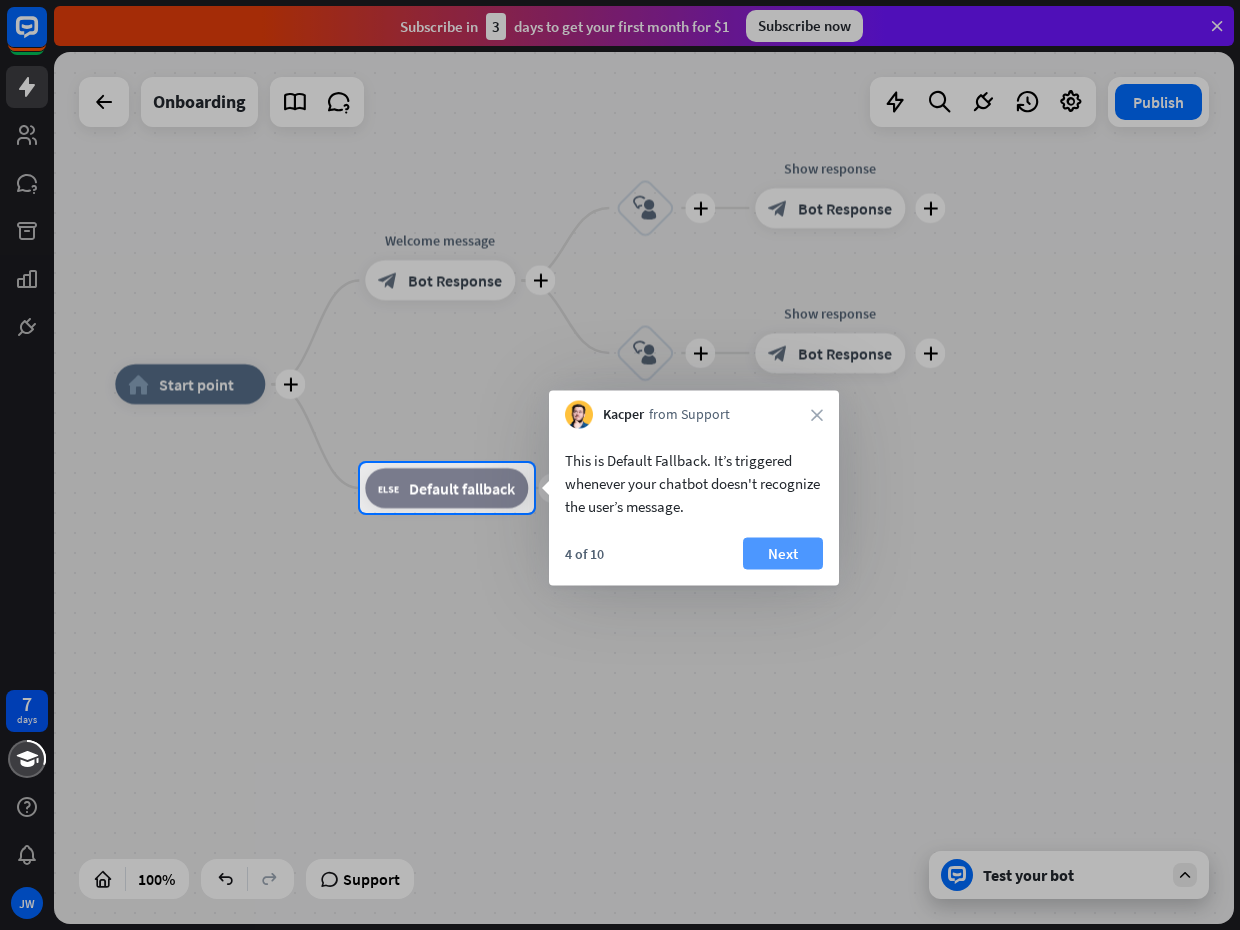 click on "Next" at bounding box center (783, 554) 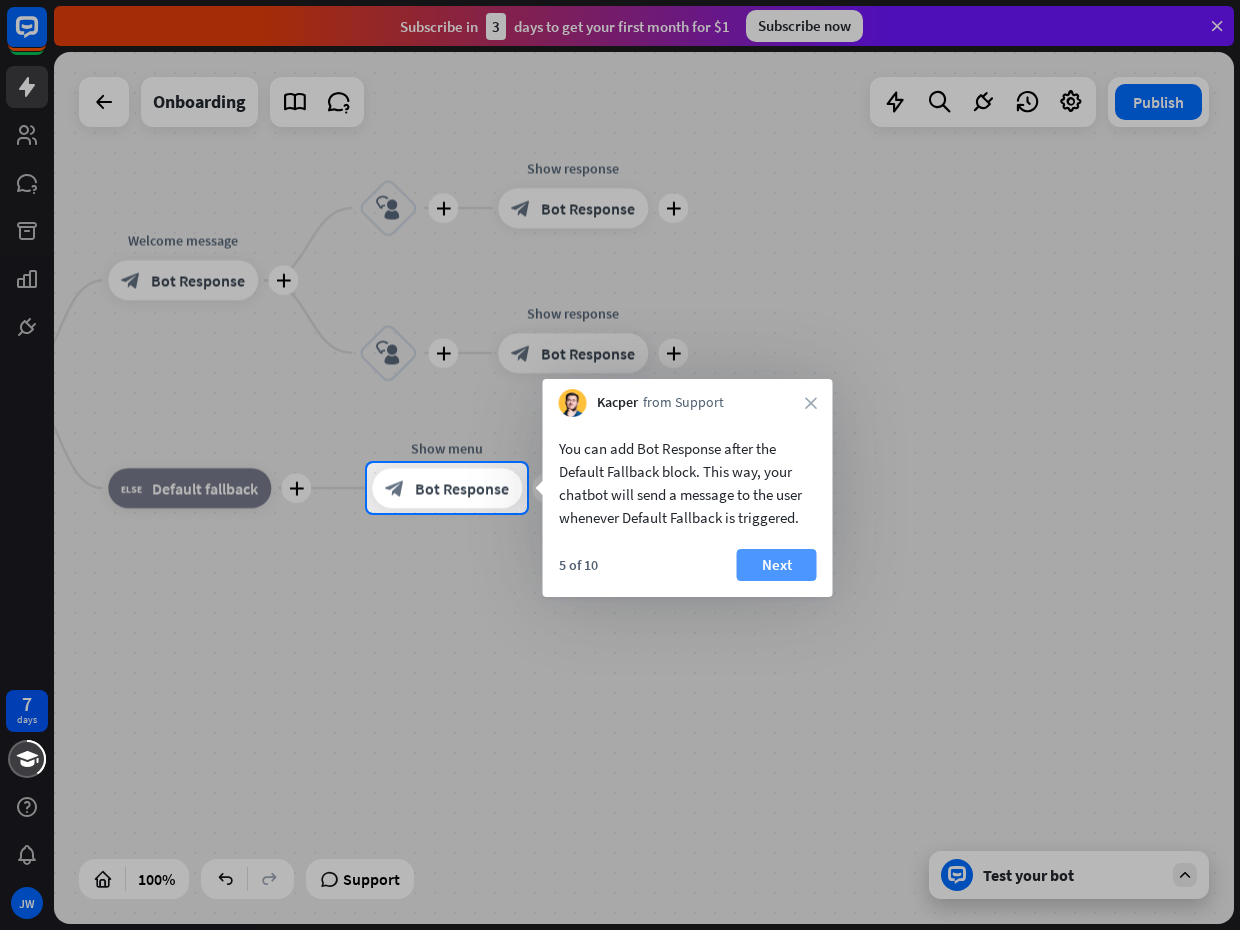 click on "Next" at bounding box center (777, 565) 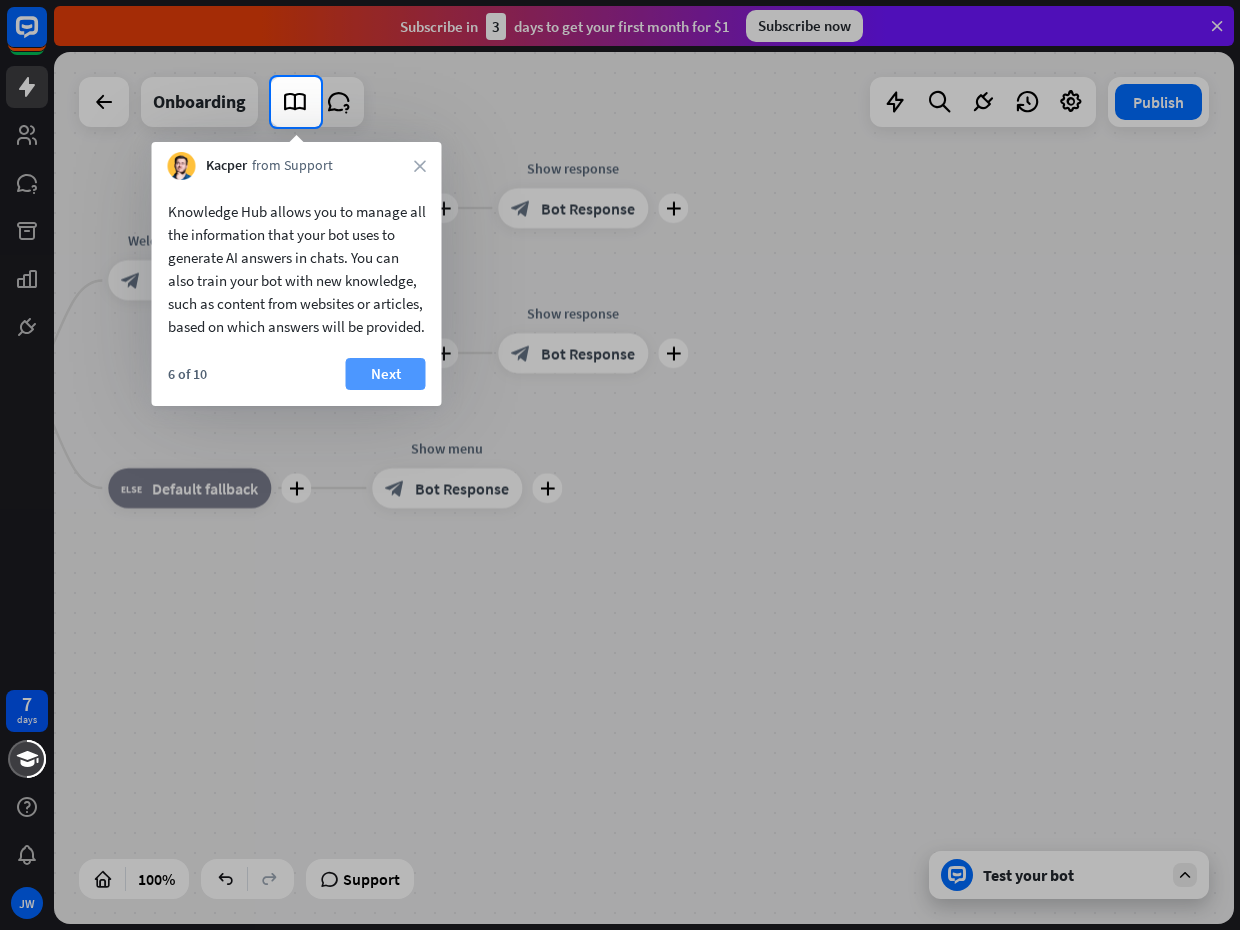 click on "Next" at bounding box center [386, 374] 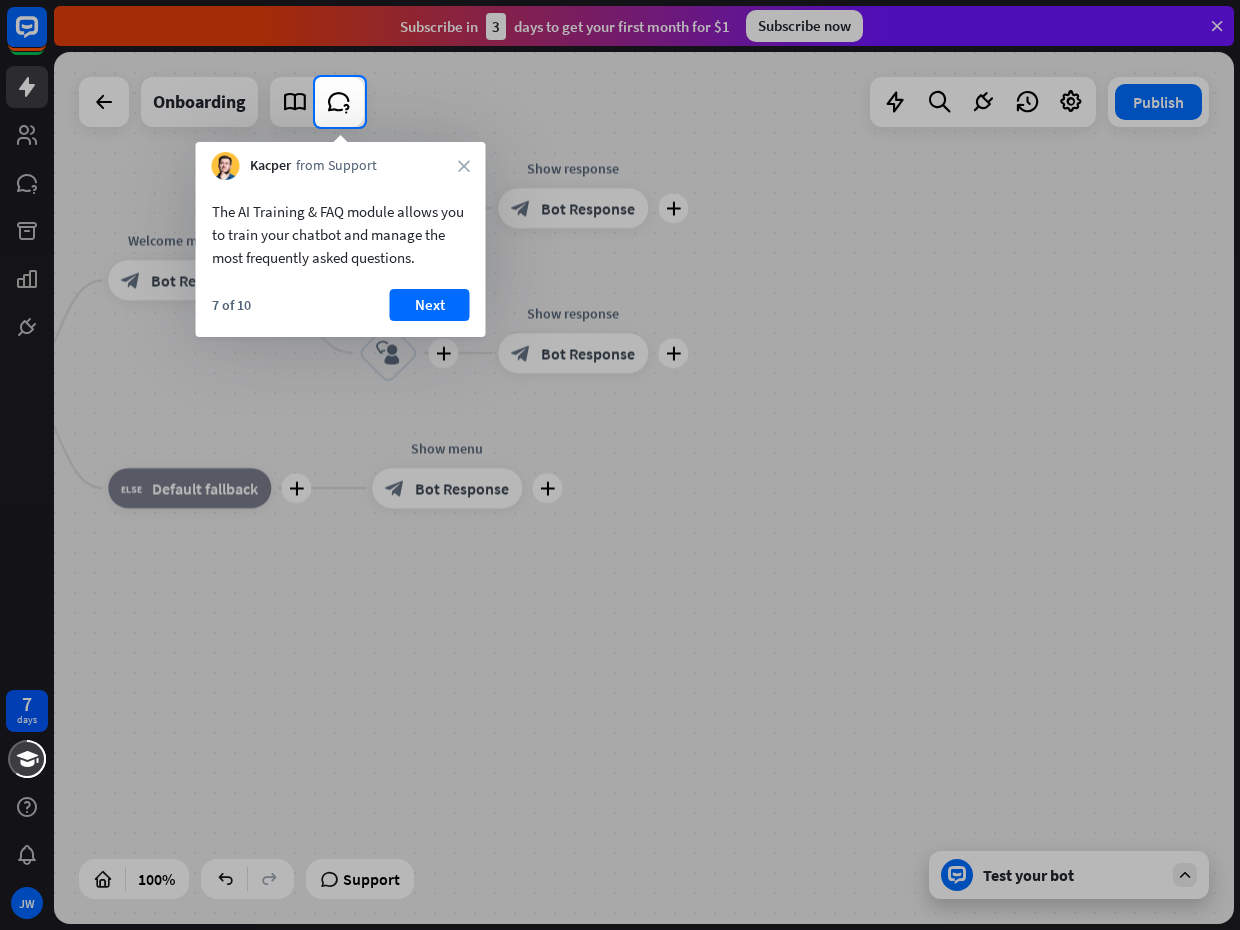 click on "Next" at bounding box center [430, 305] 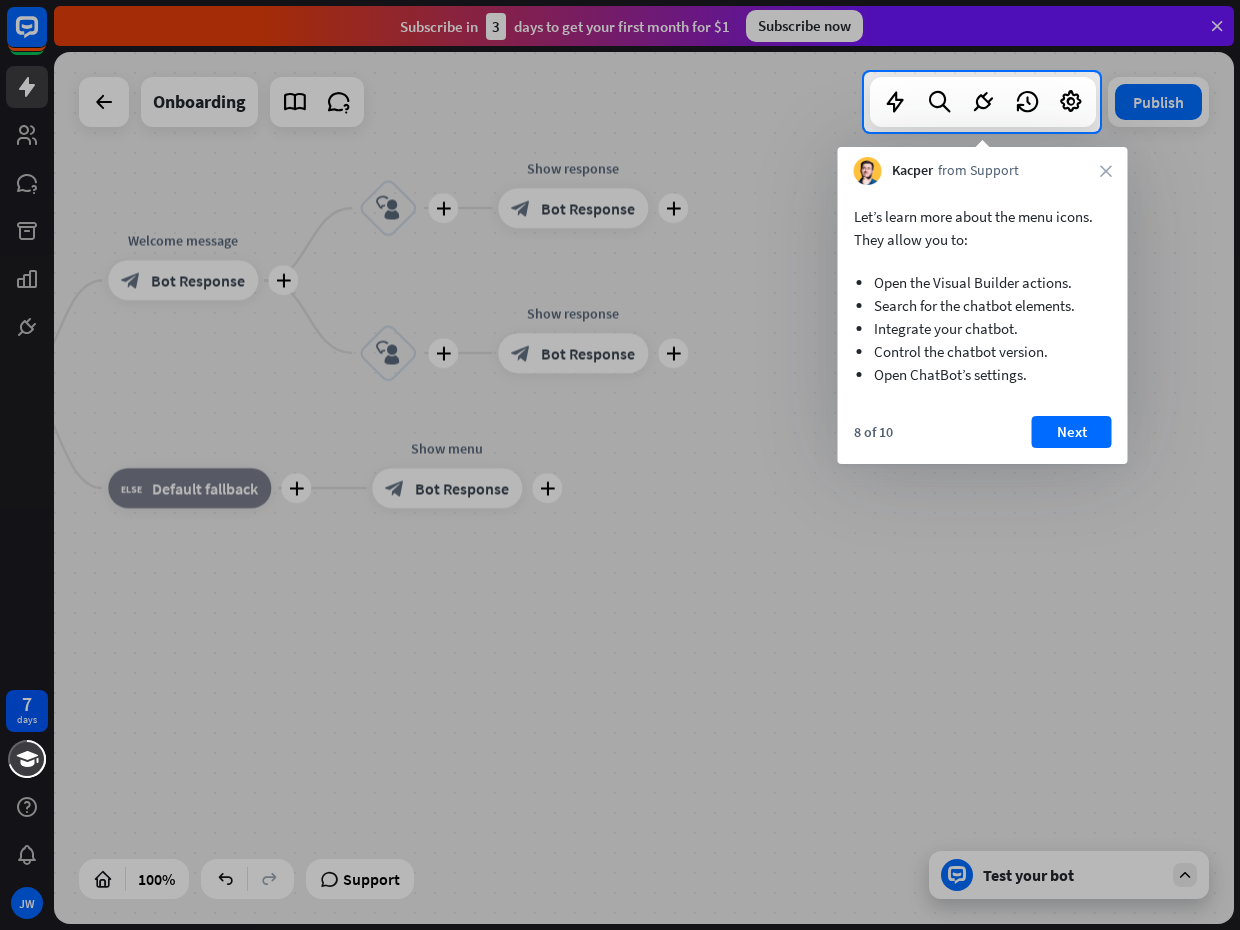 click on "Next" at bounding box center (1072, 432) 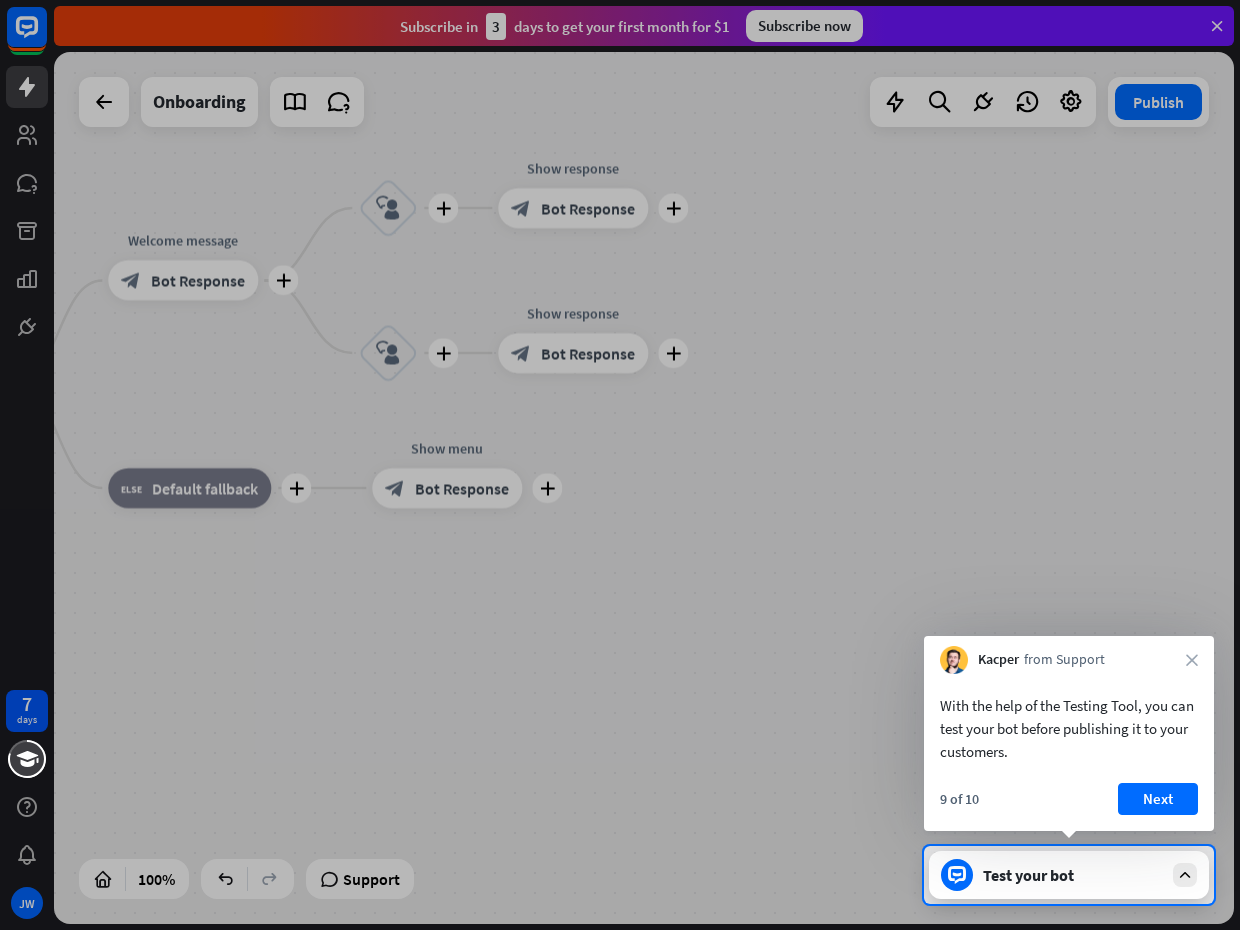 click on "Next" at bounding box center (1158, 799) 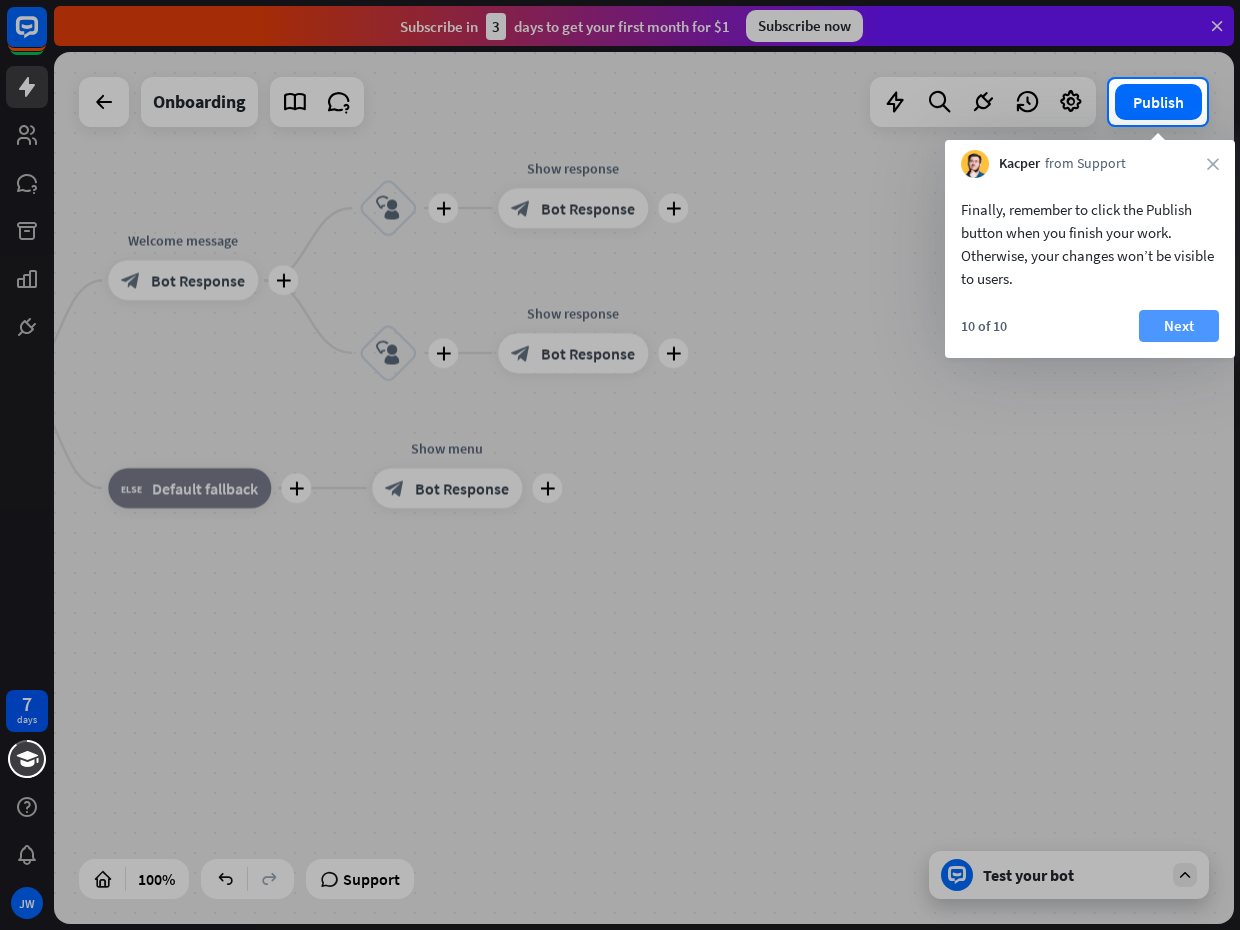 click on "Next" at bounding box center [1179, 326] 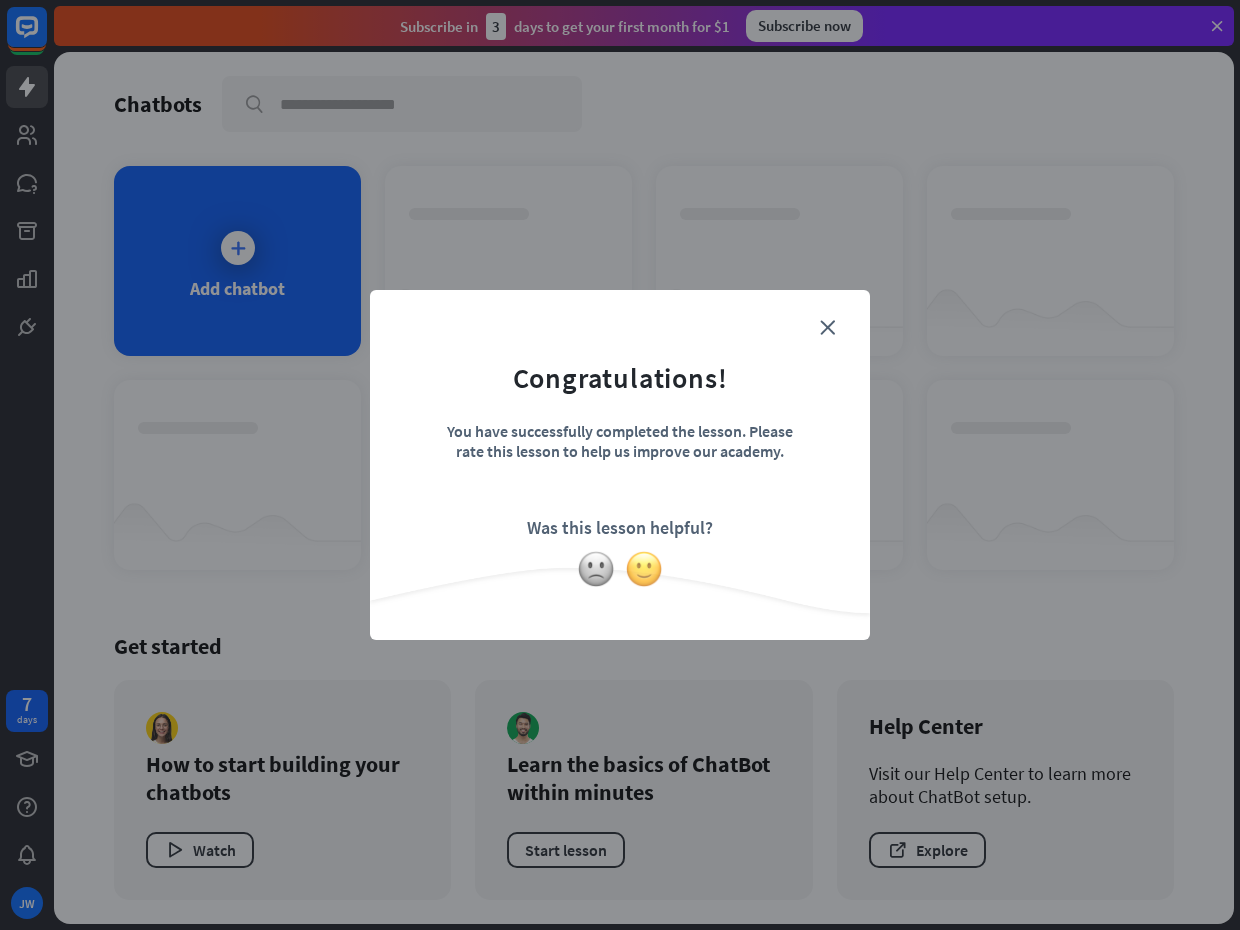 click at bounding box center [644, 569] 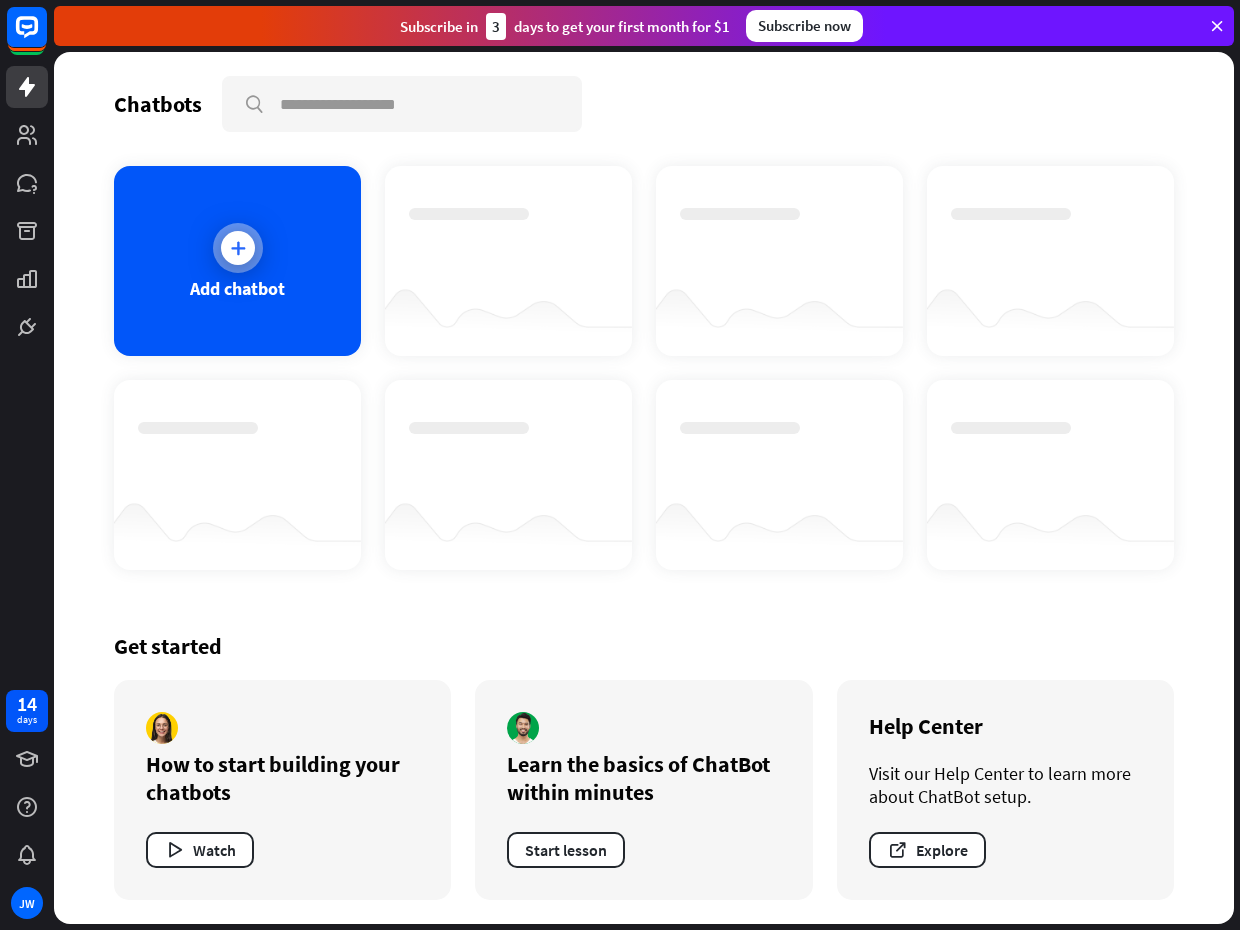 click at bounding box center [238, 248] 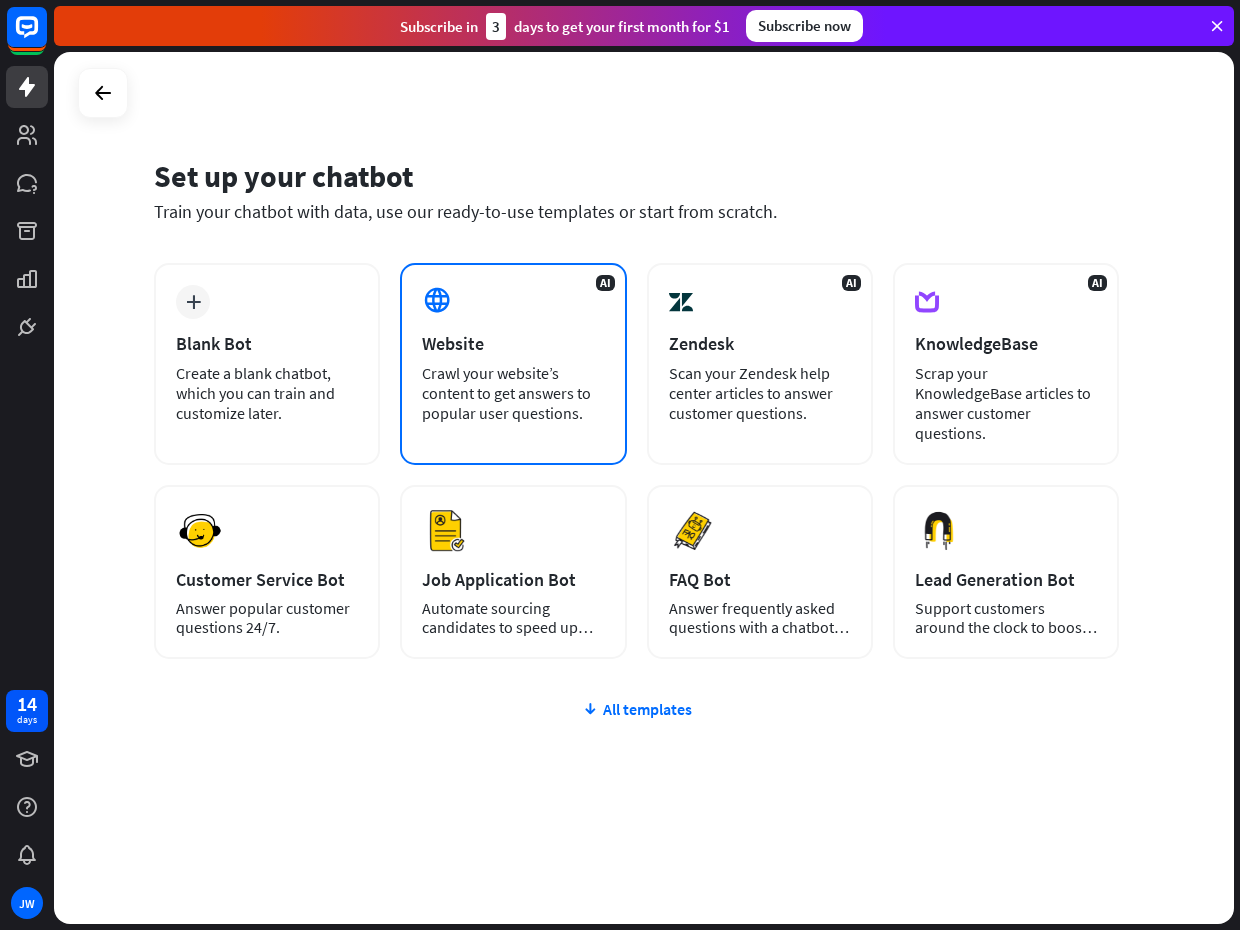 click on "Crawl your website’s content to get answers to
popular user questions." at bounding box center [513, 393] 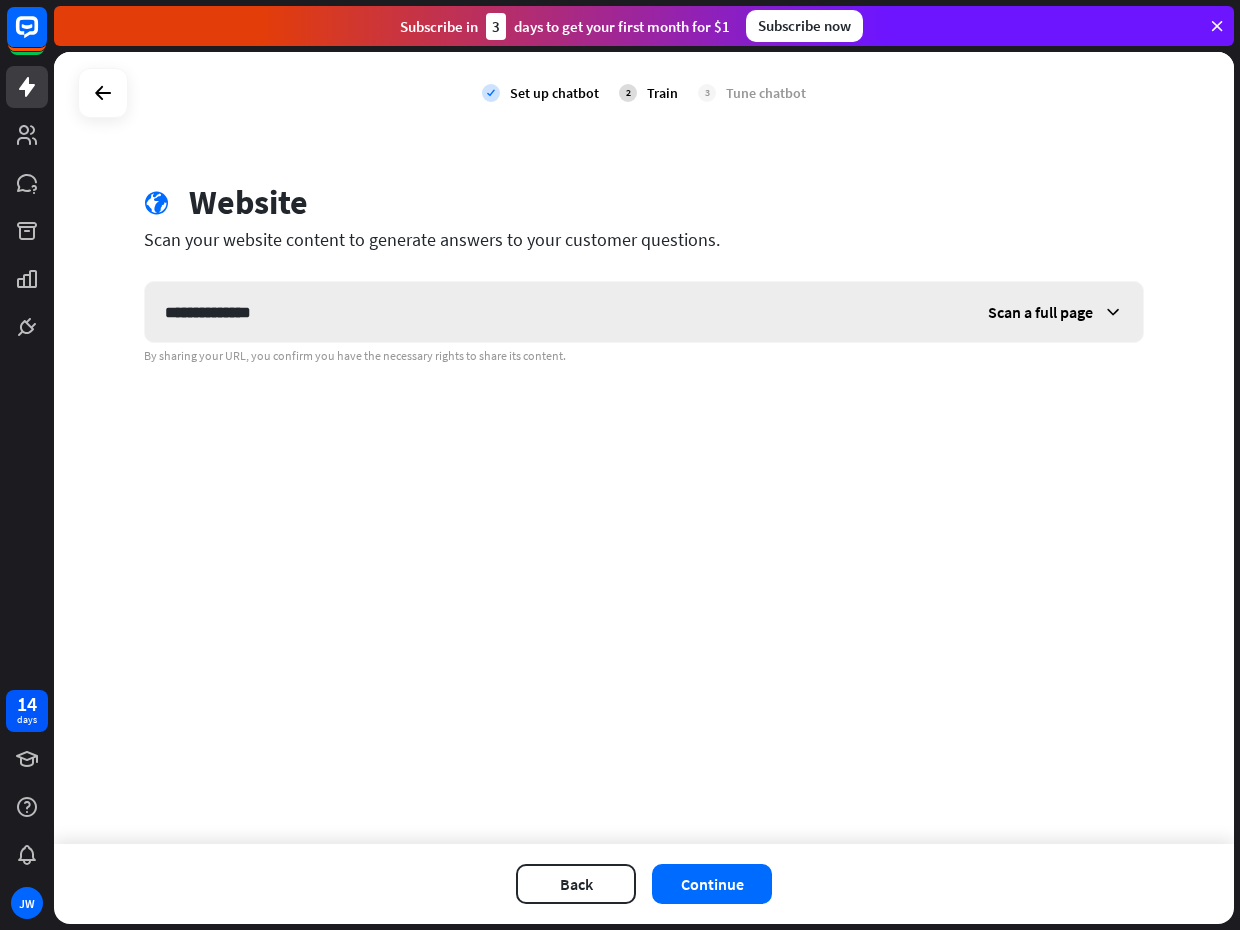 type on "**********" 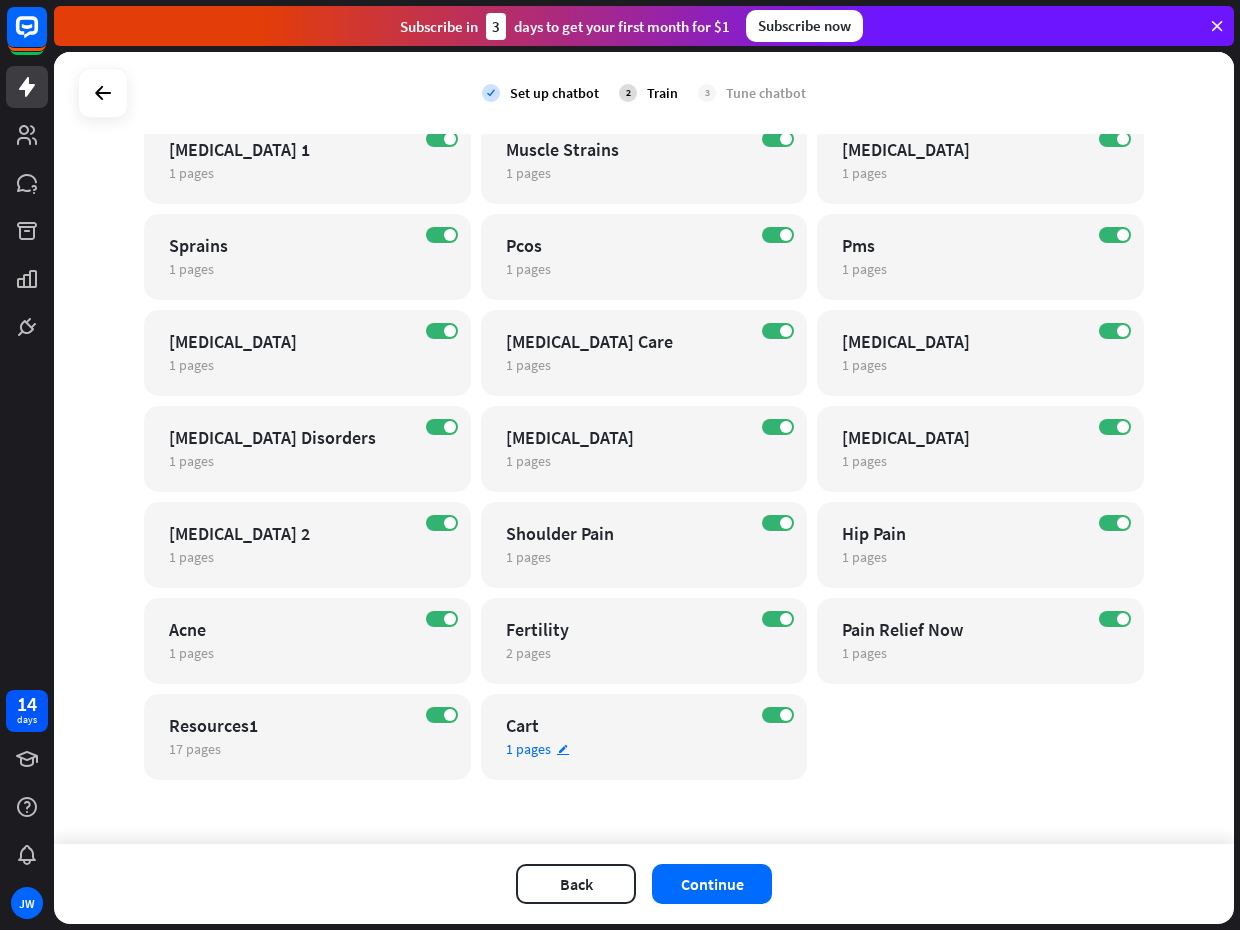 scroll, scrollTop: 868, scrollLeft: 0, axis: vertical 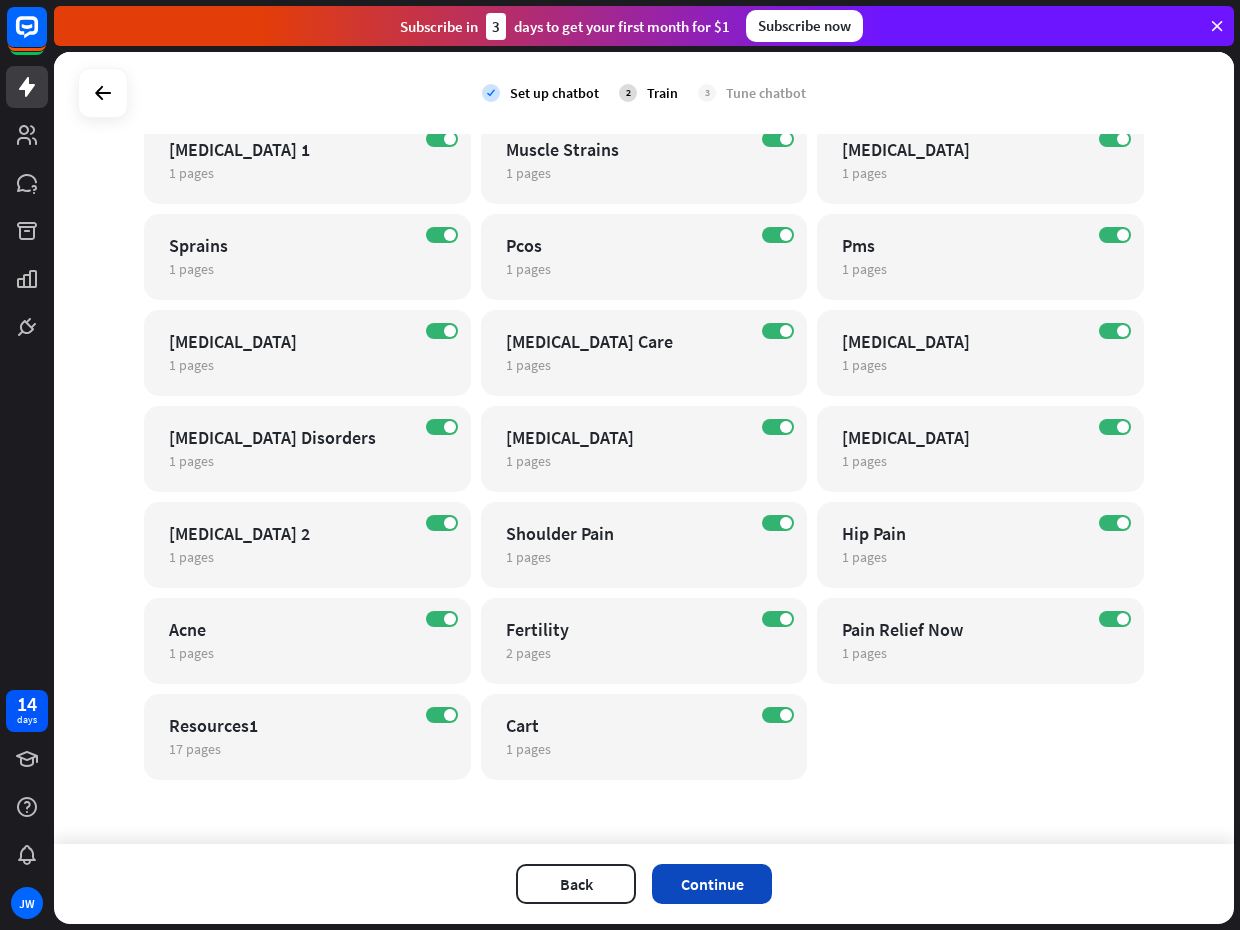 click on "Continue" at bounding box center [712, 884] 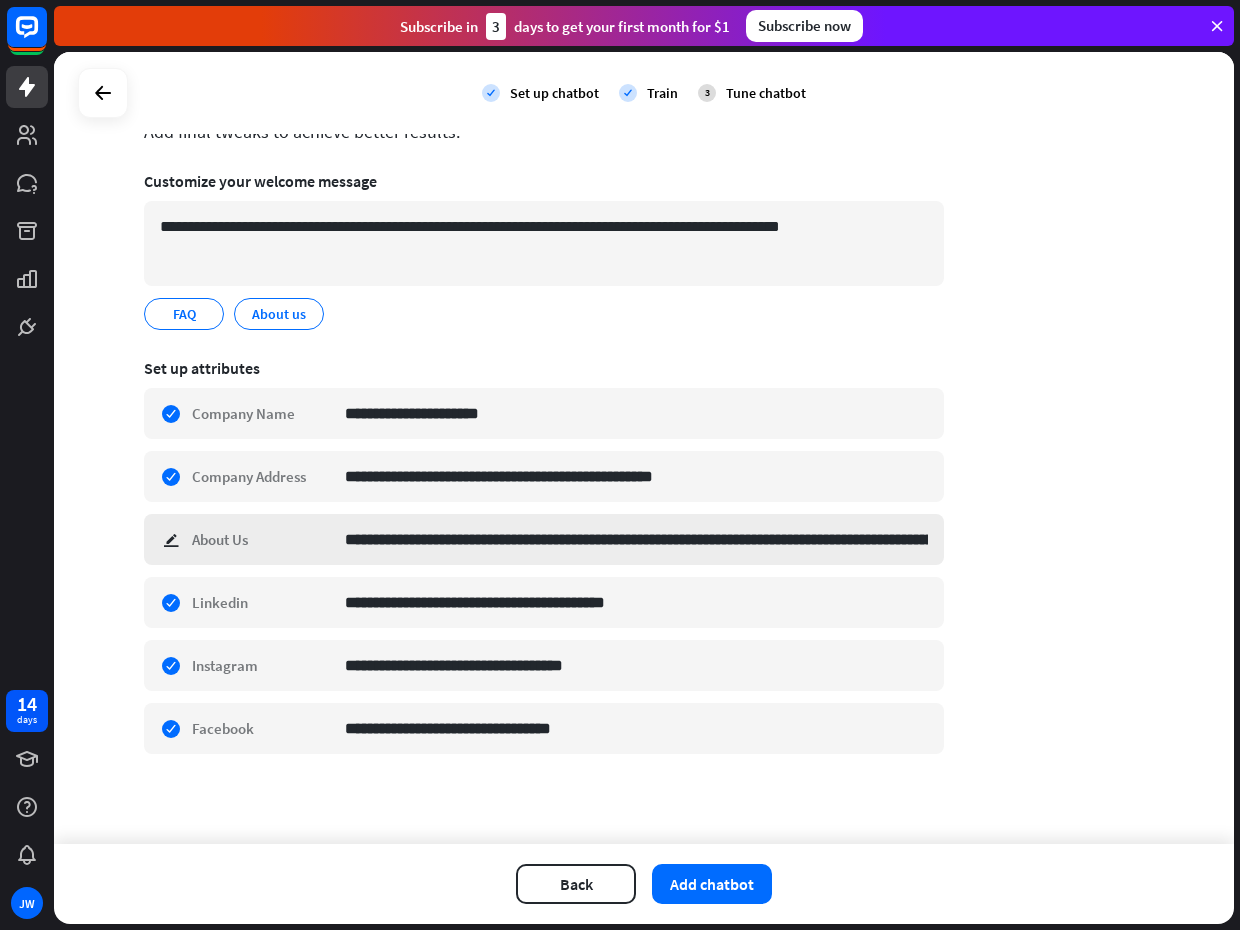 scroll, scrollTop: 110, scrollLeft: 0, axis: vertical 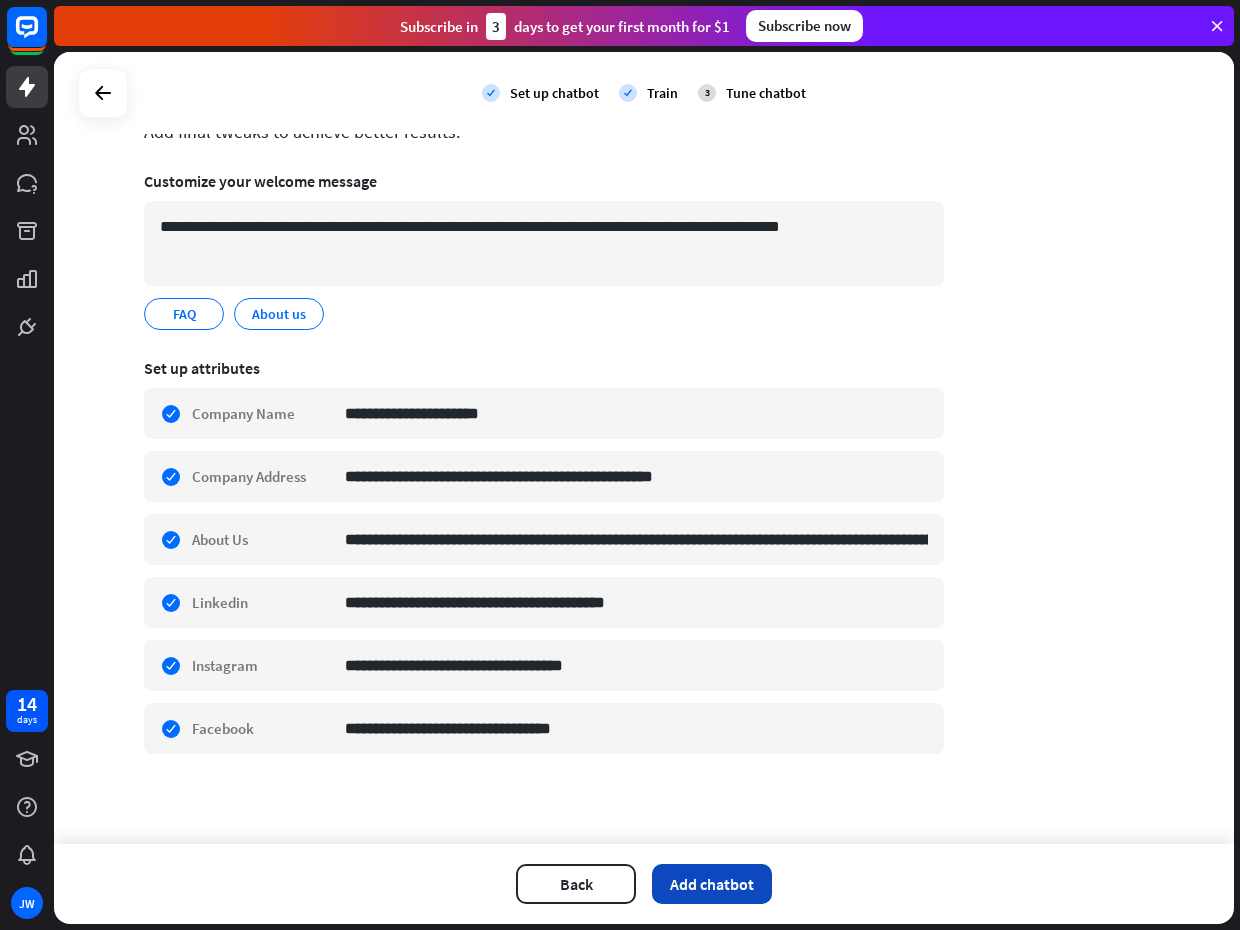 click on "Add chatbot" at bounding box center [712, 884] 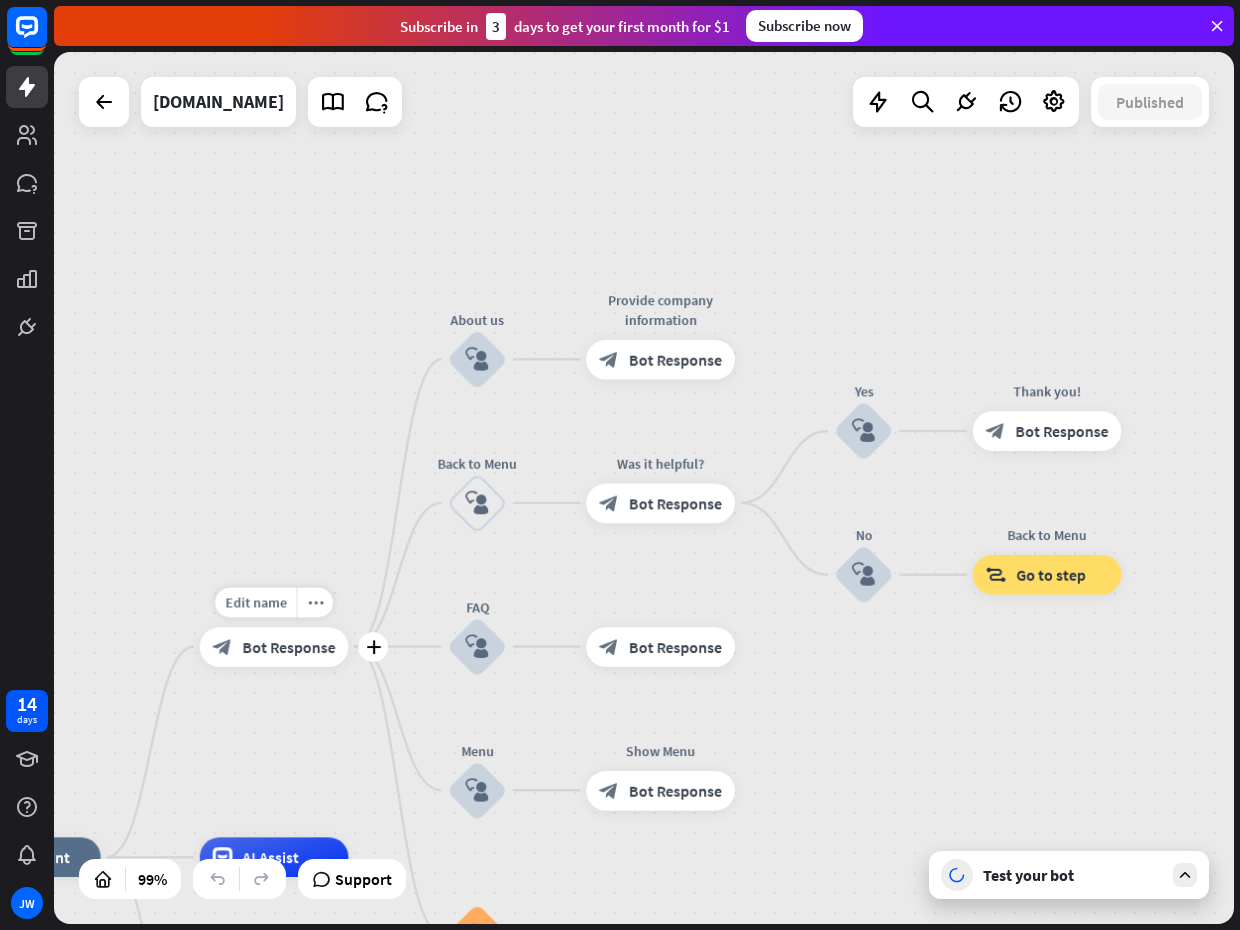 click on "block_bot_response   Bot Response" at bounding box center (274, 647) 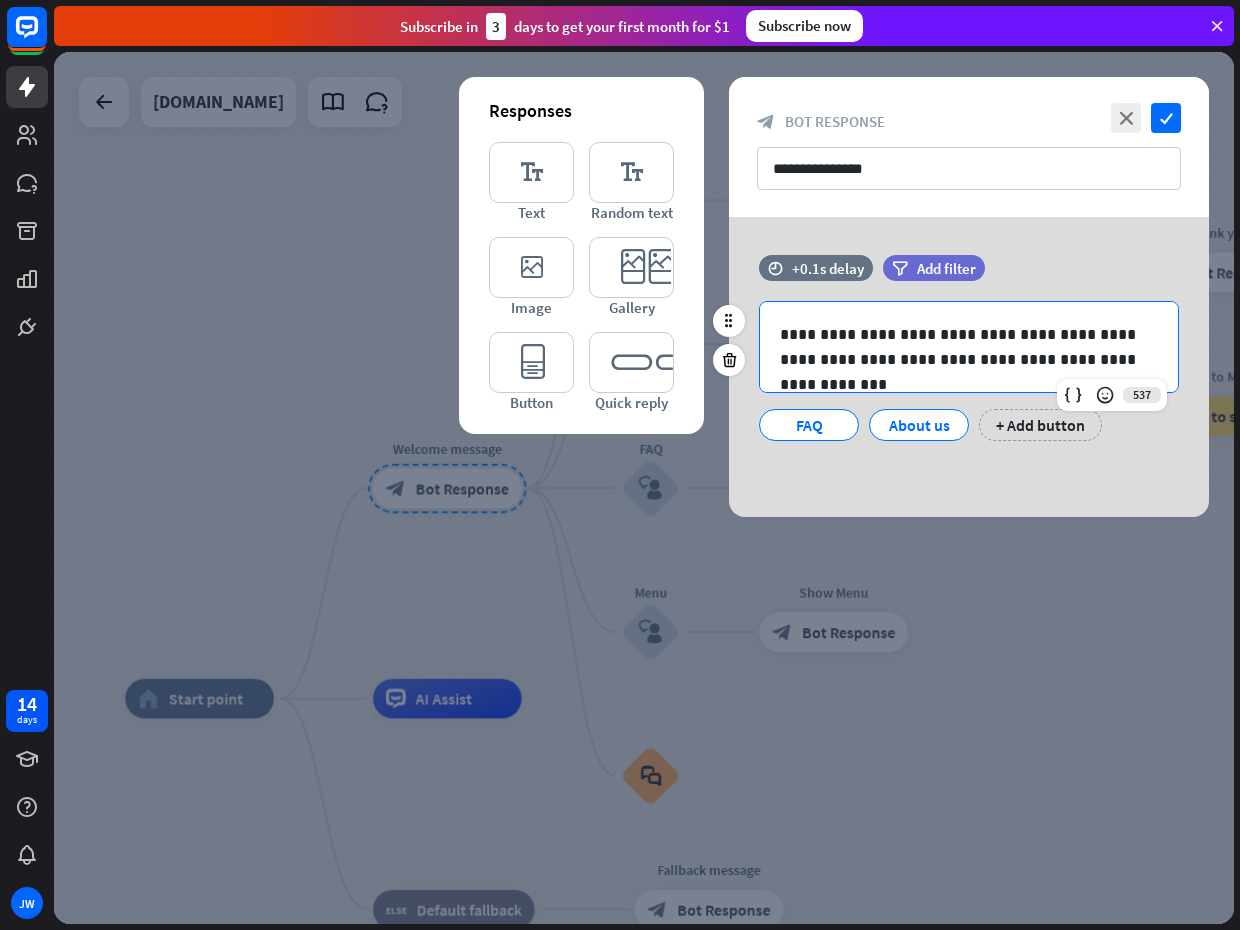 click on "**********" at bounding box center [969, 347] 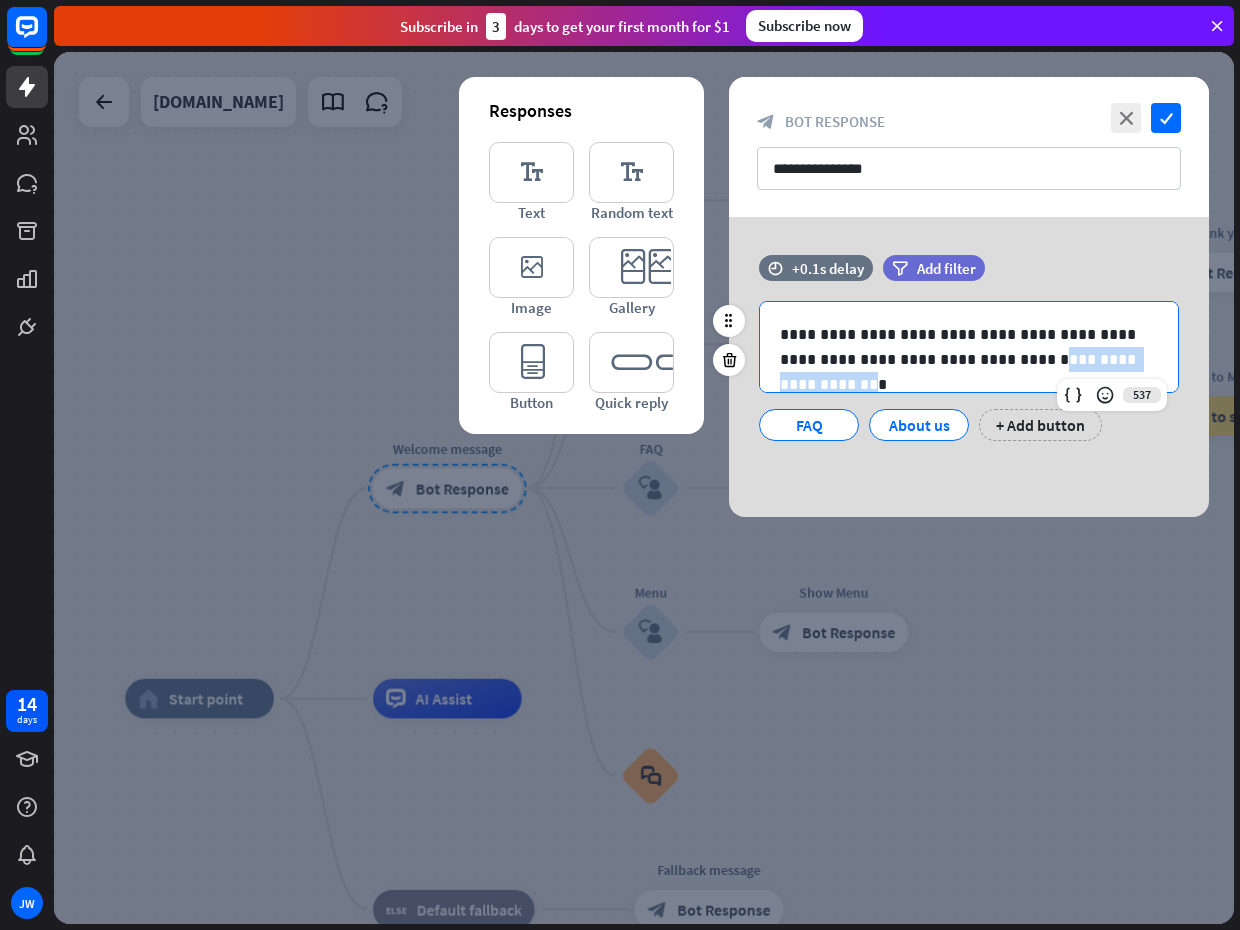 drag, startPoint x: 1128, startPoint y: 357, endPoint x: 997, endPoint y: 361, distance: 131.06105 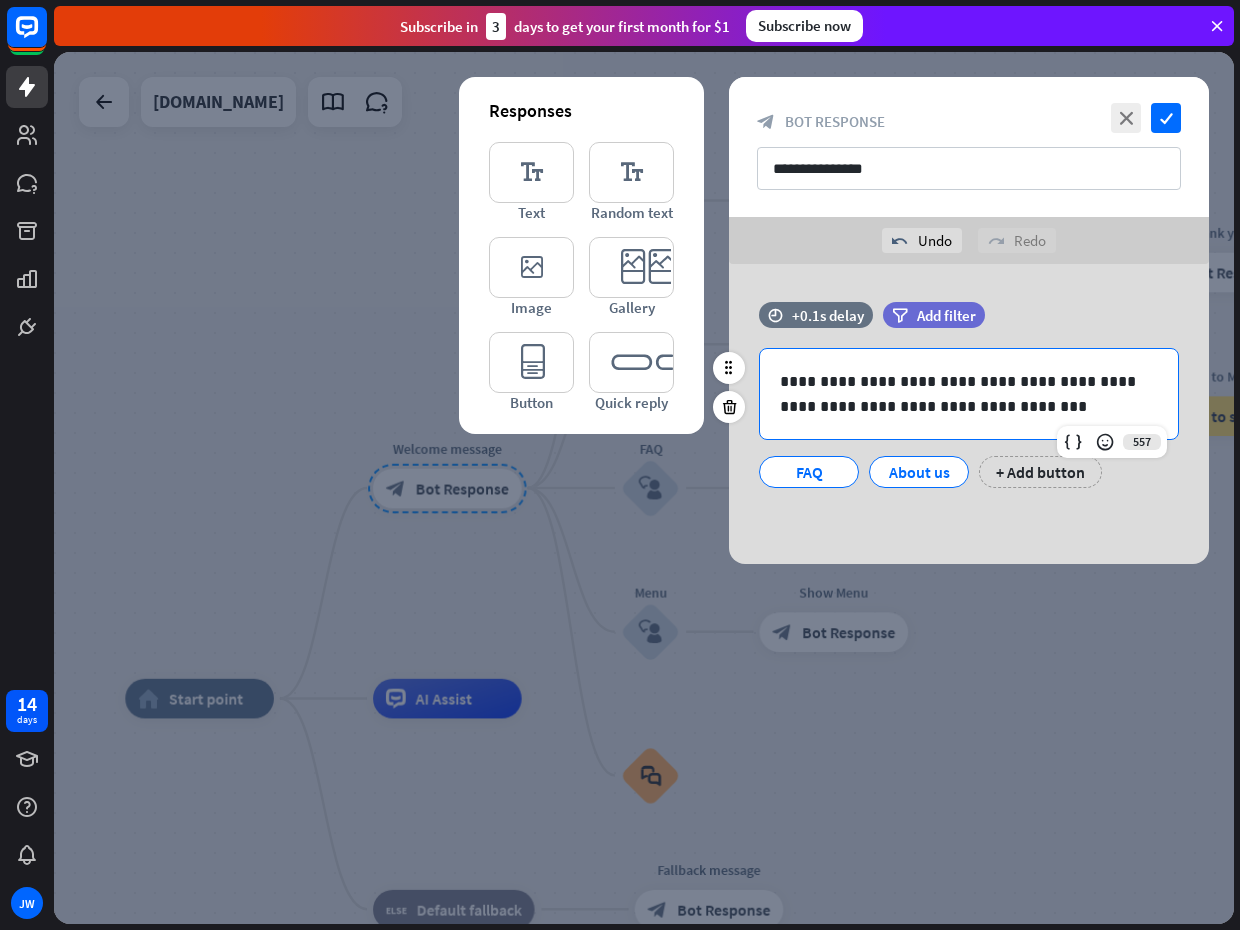 type 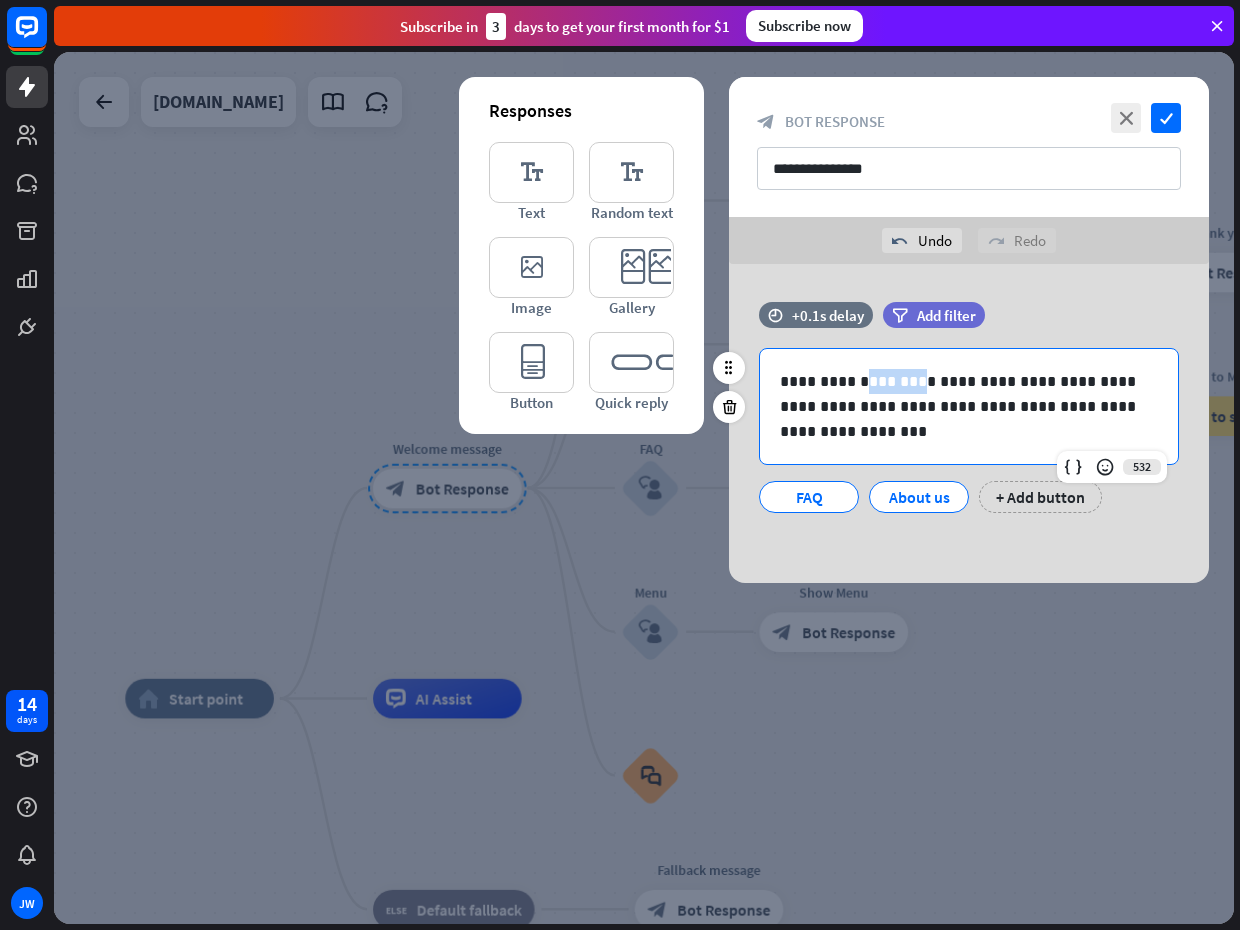 drag, startPoint x: 899, startPoint y: 379, endPoint x: 852, endPoint y: 381, distance: 47.042534 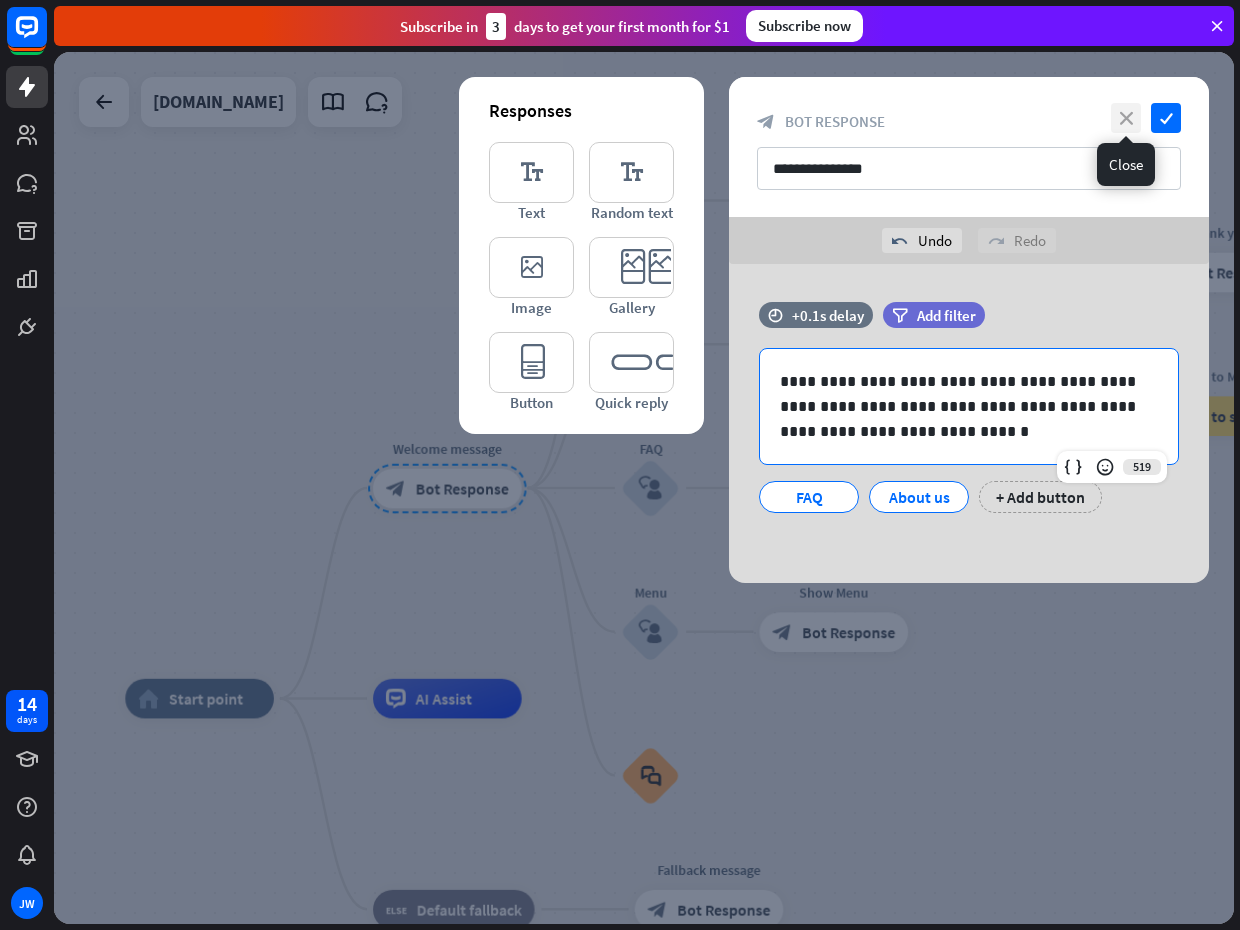 click on "close" at bounding box center [1126, 118] 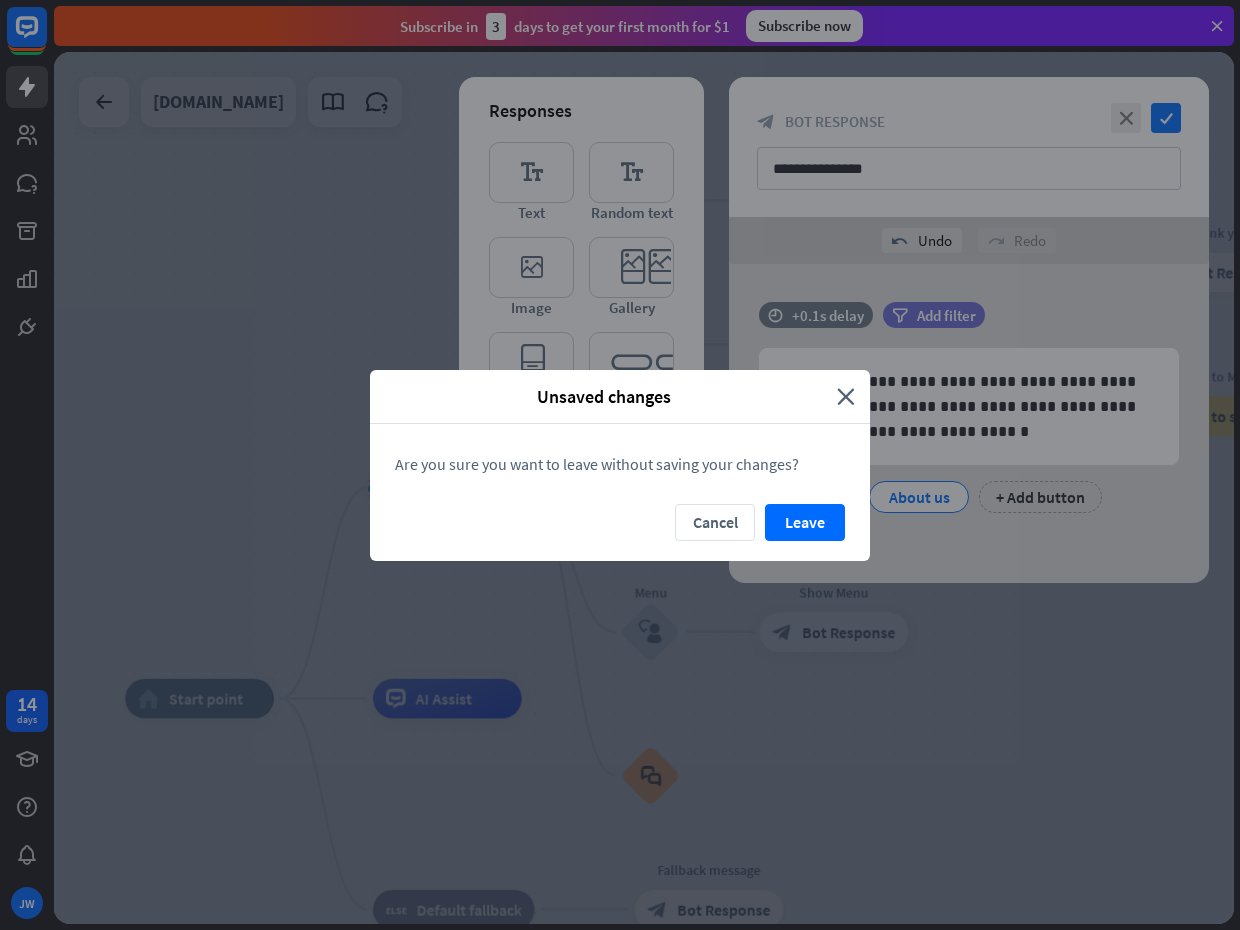 click on "Leave" at bounding box center (805, 522) 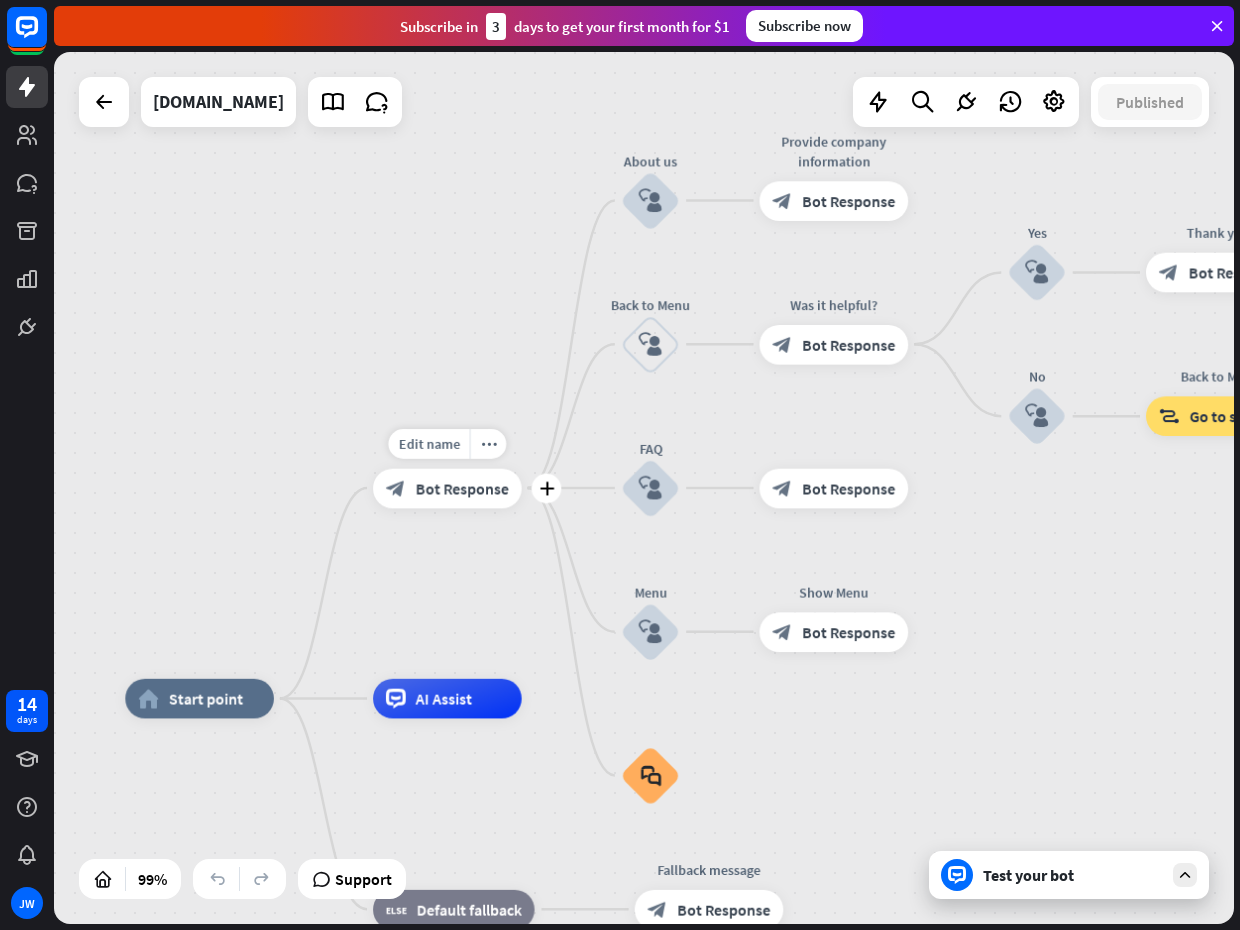 click on "Bot Response" at bounding box center [462, 488] 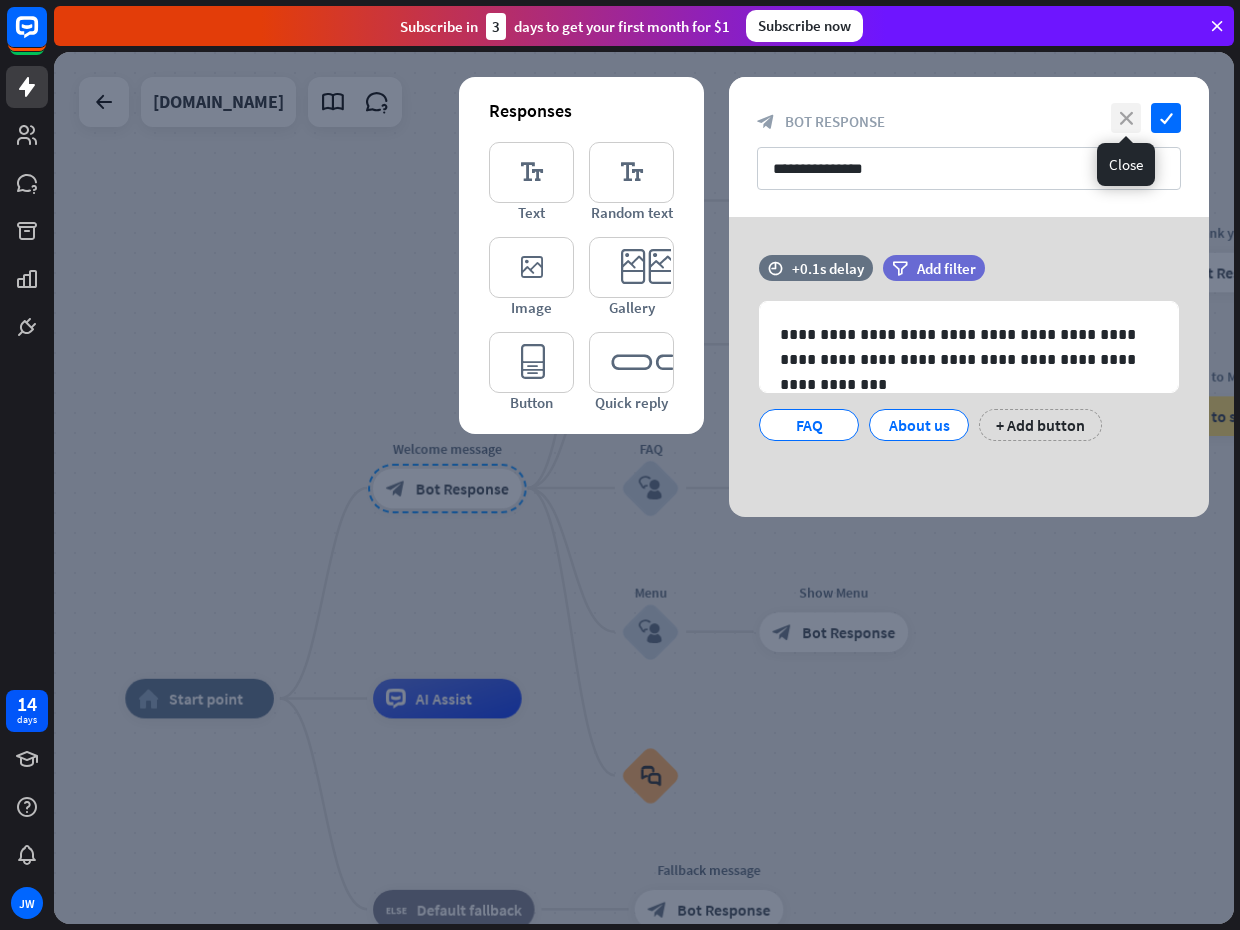 click on "close" at bounding box center (1126, 118) 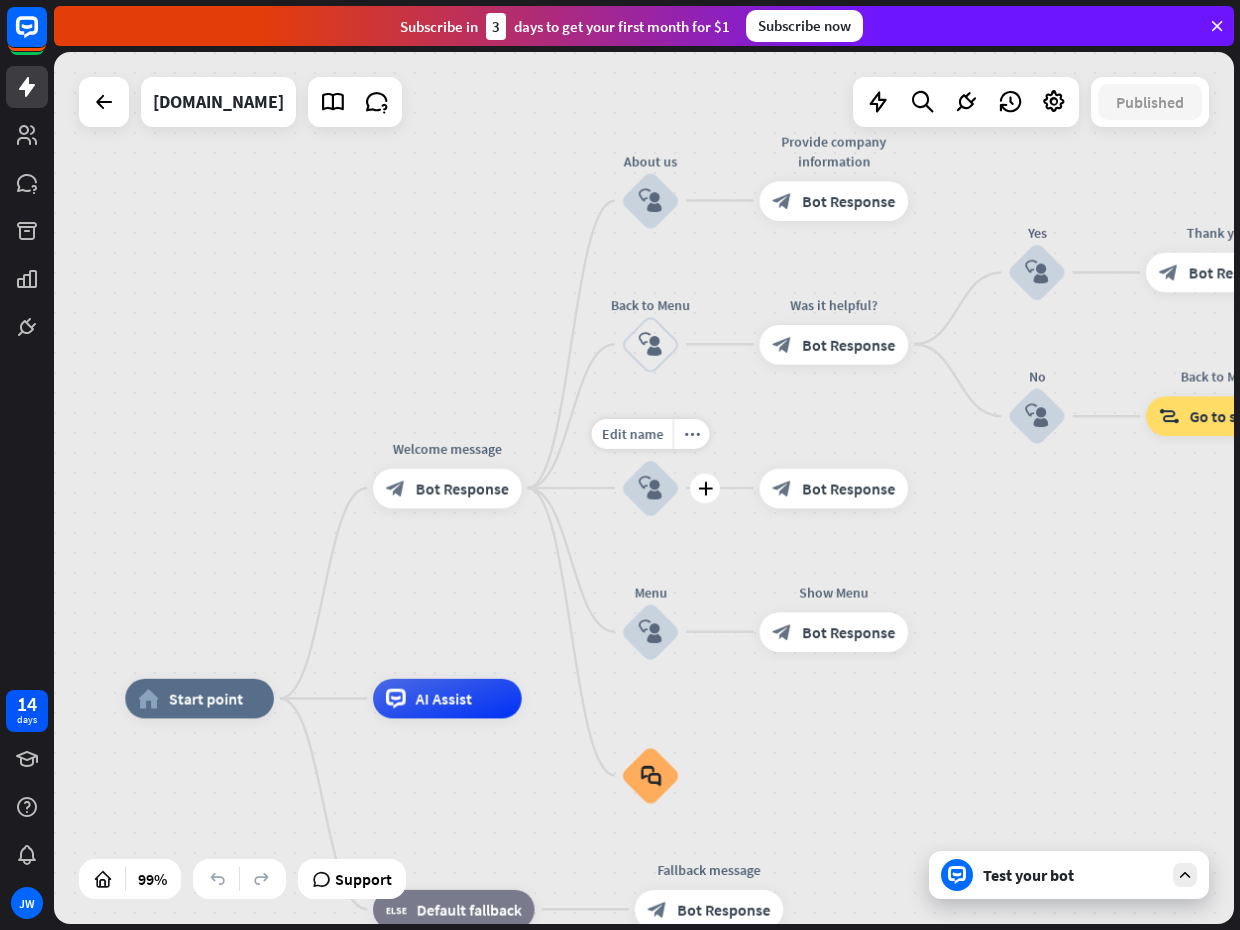 click on "block_user_input" at bounding box center [650, 487] 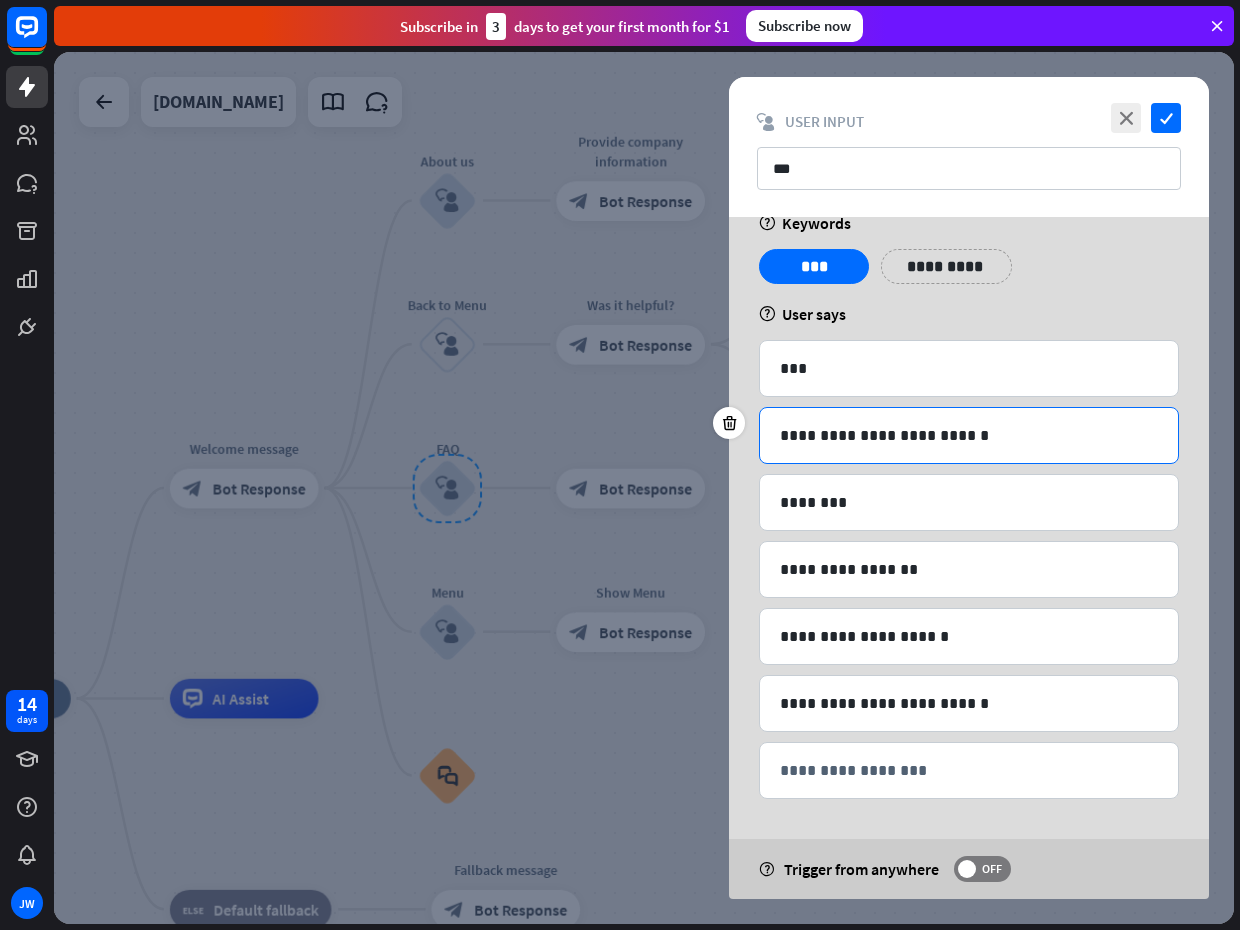 scroll, scrollTop: 34, scrollLeft: 0, axis: vertical 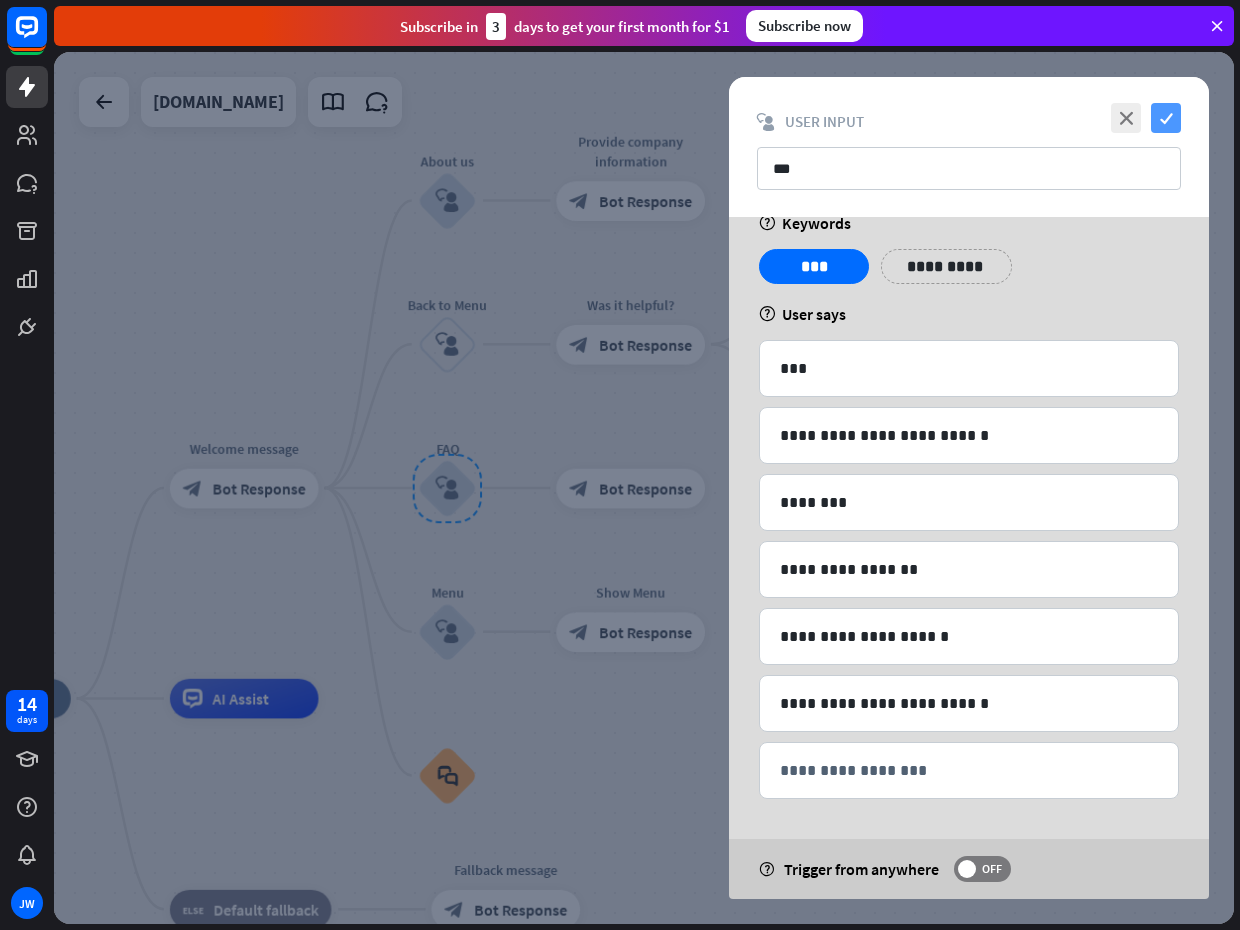 click on "check" at bounding box center (1166, 118) 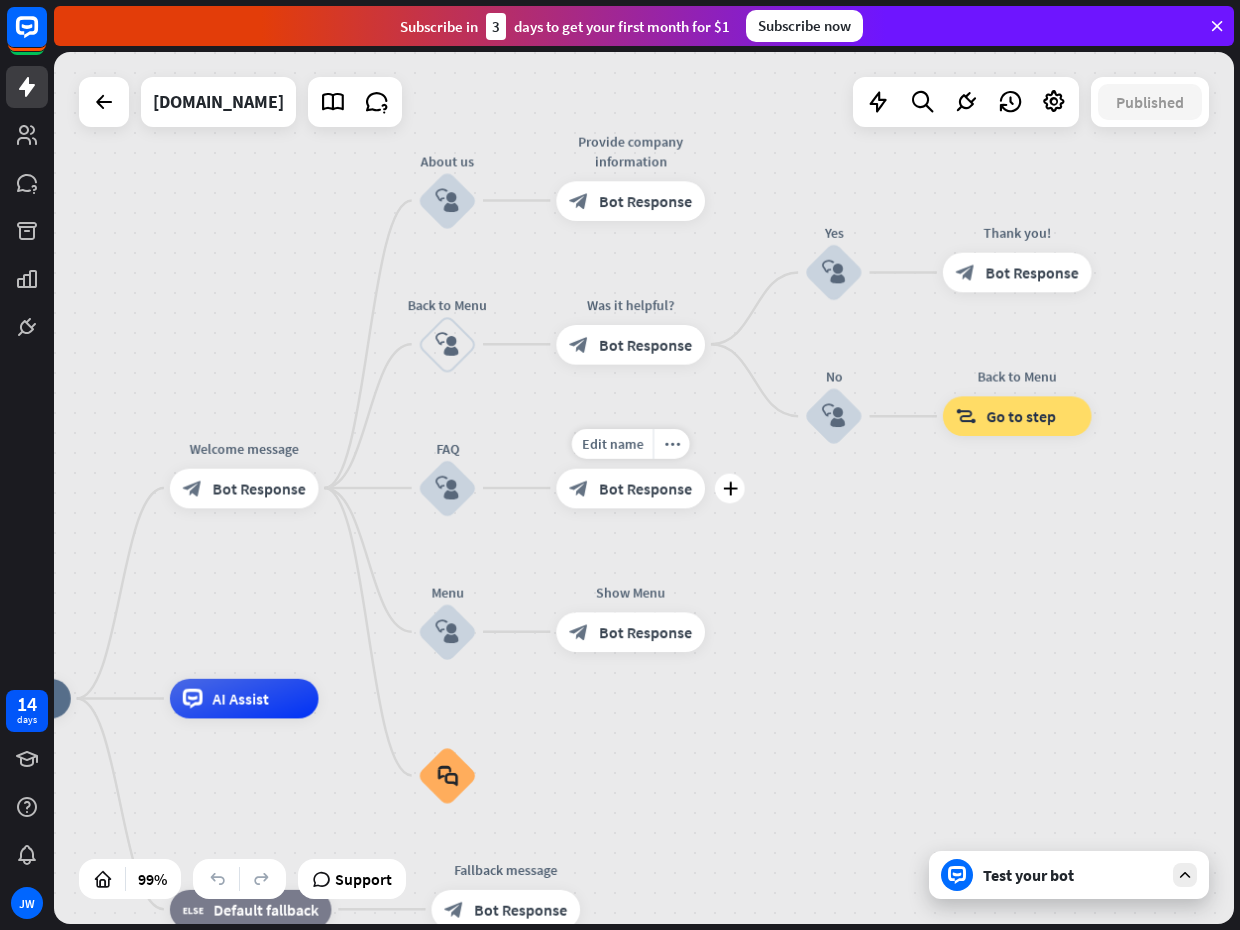 click on "Bot Response" at bounding box center [645, 488] 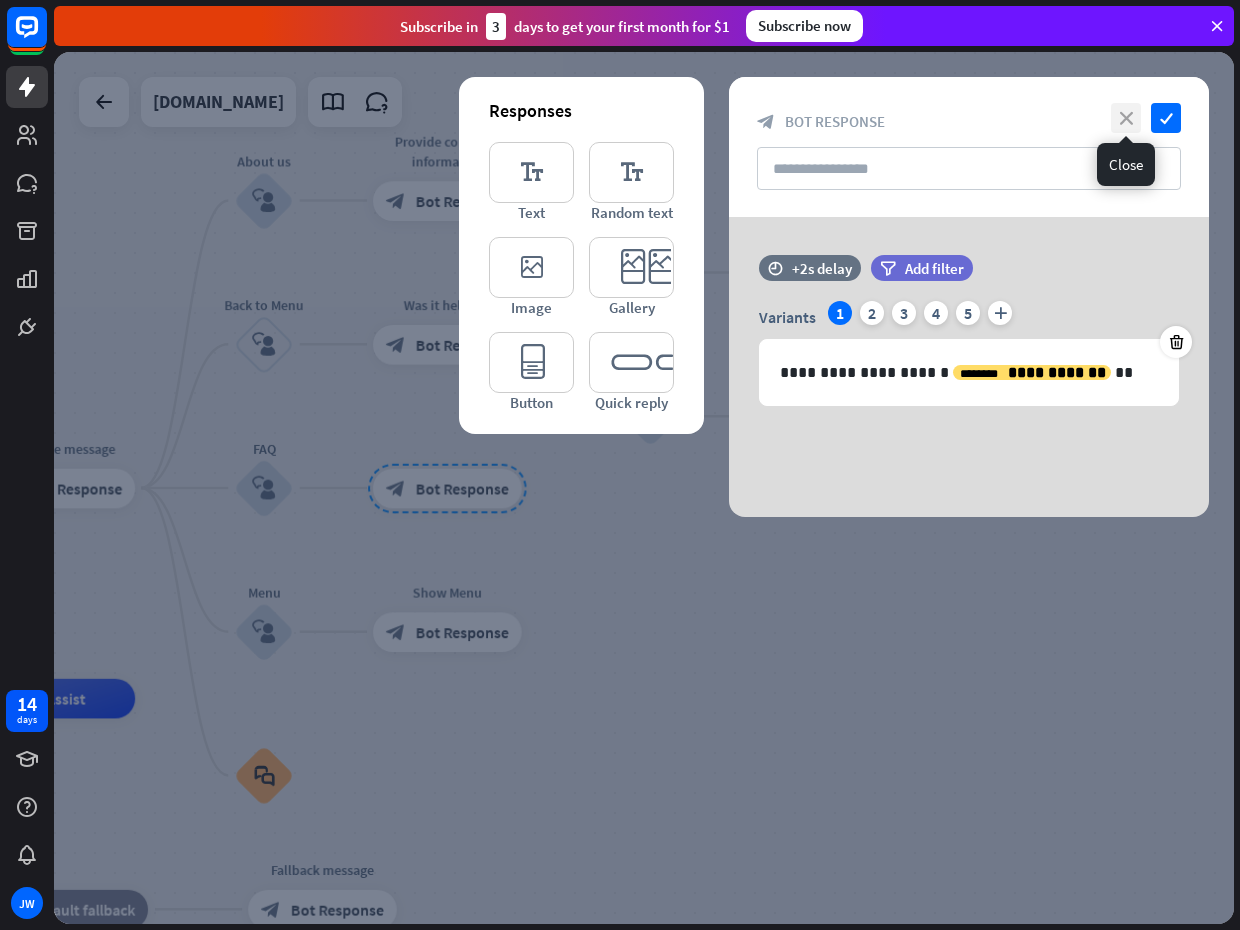 click on "close" at bounding box center (1126, 118) 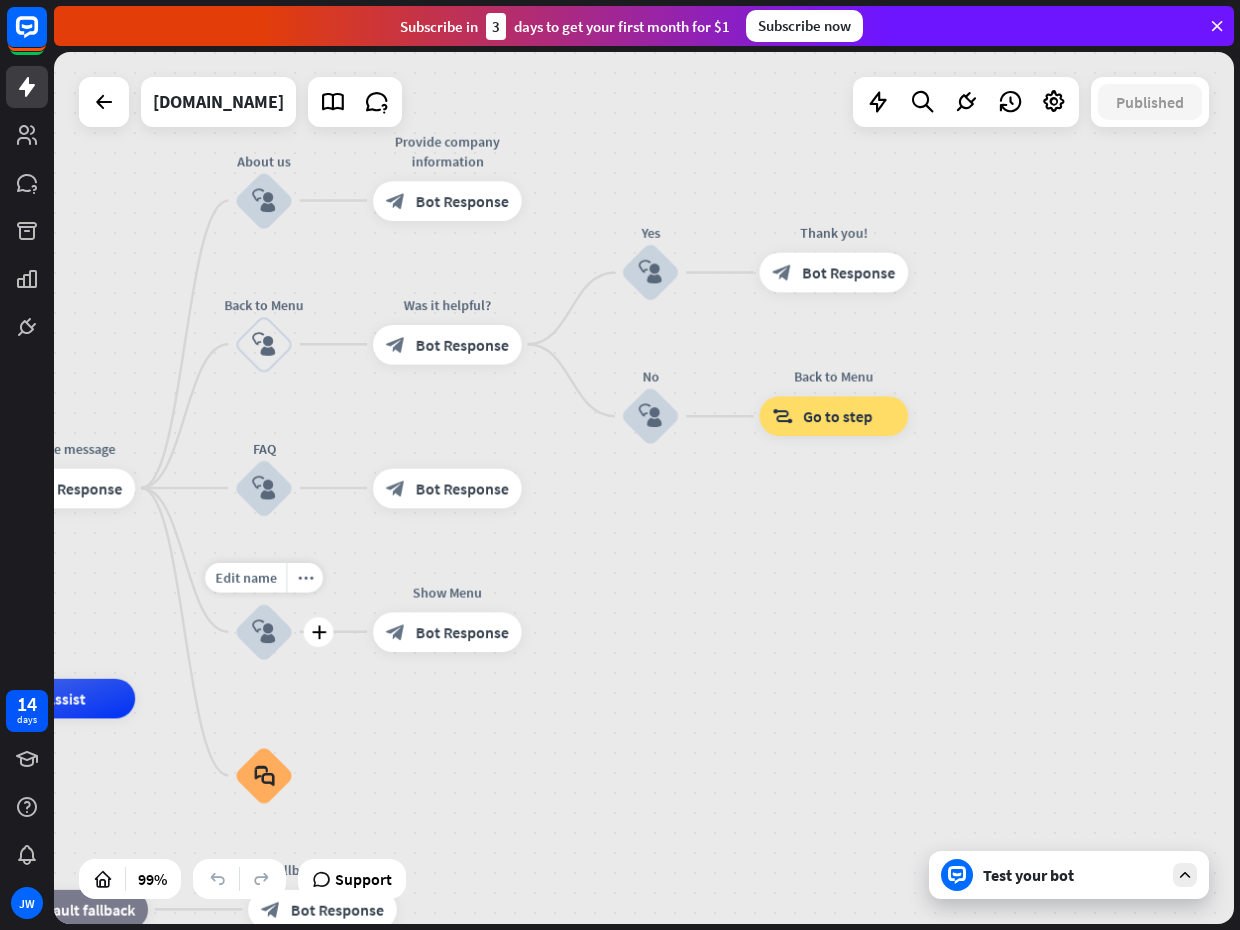 click on "block_user_input" at bounding box center [264, 632] 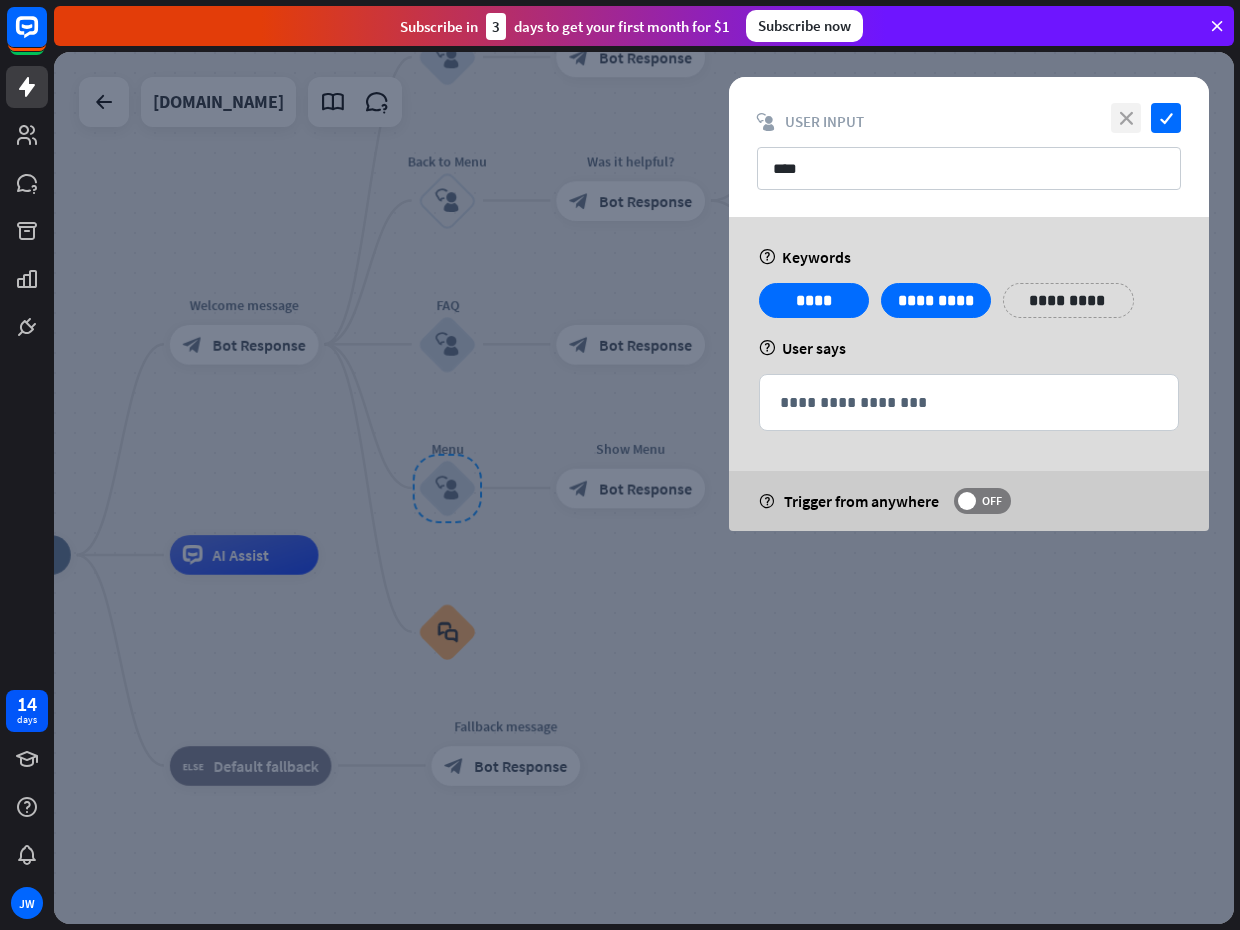 click on "close" at bounding box center (1126, 118) 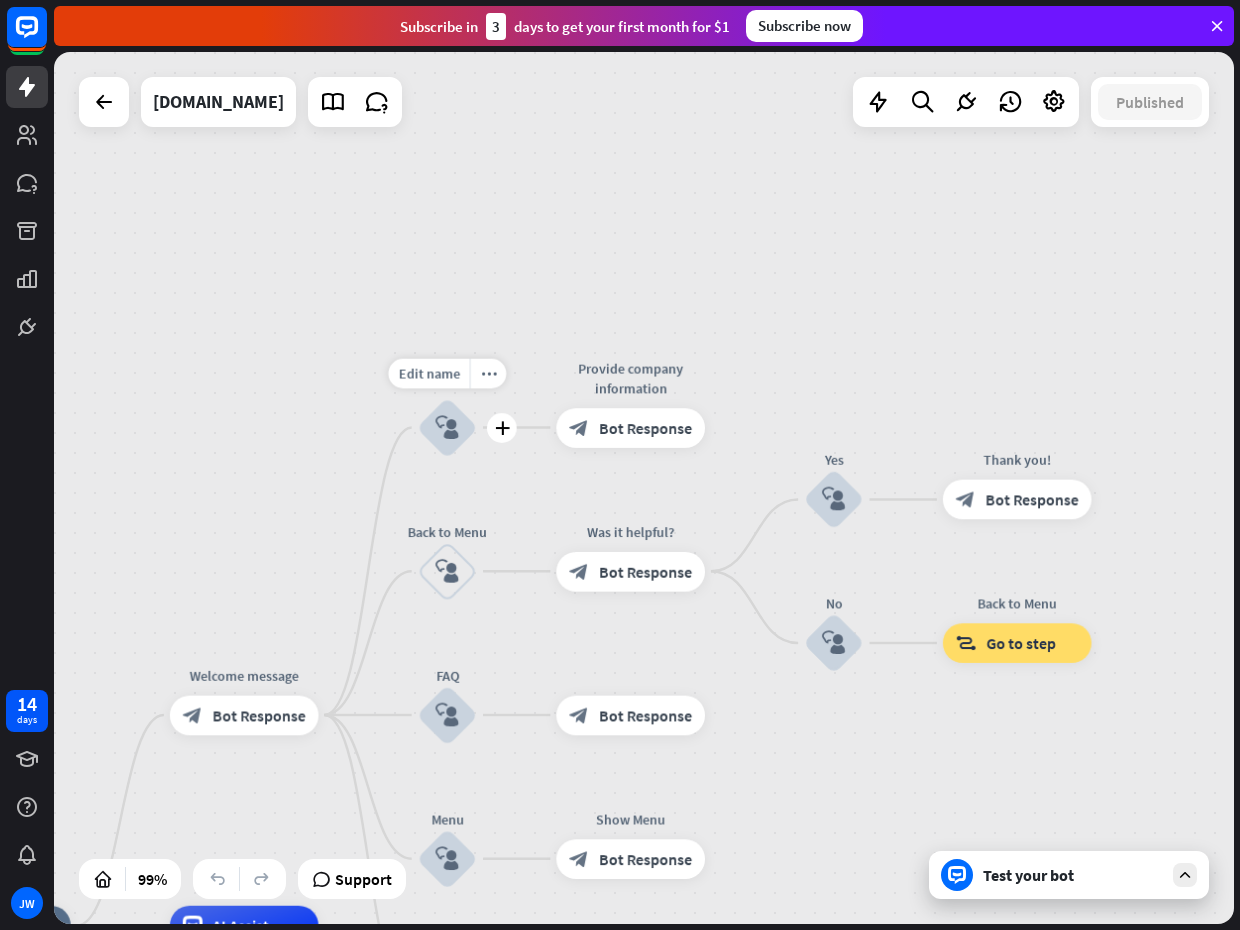 click on "block_user_input" at bounding box center [447, 427] 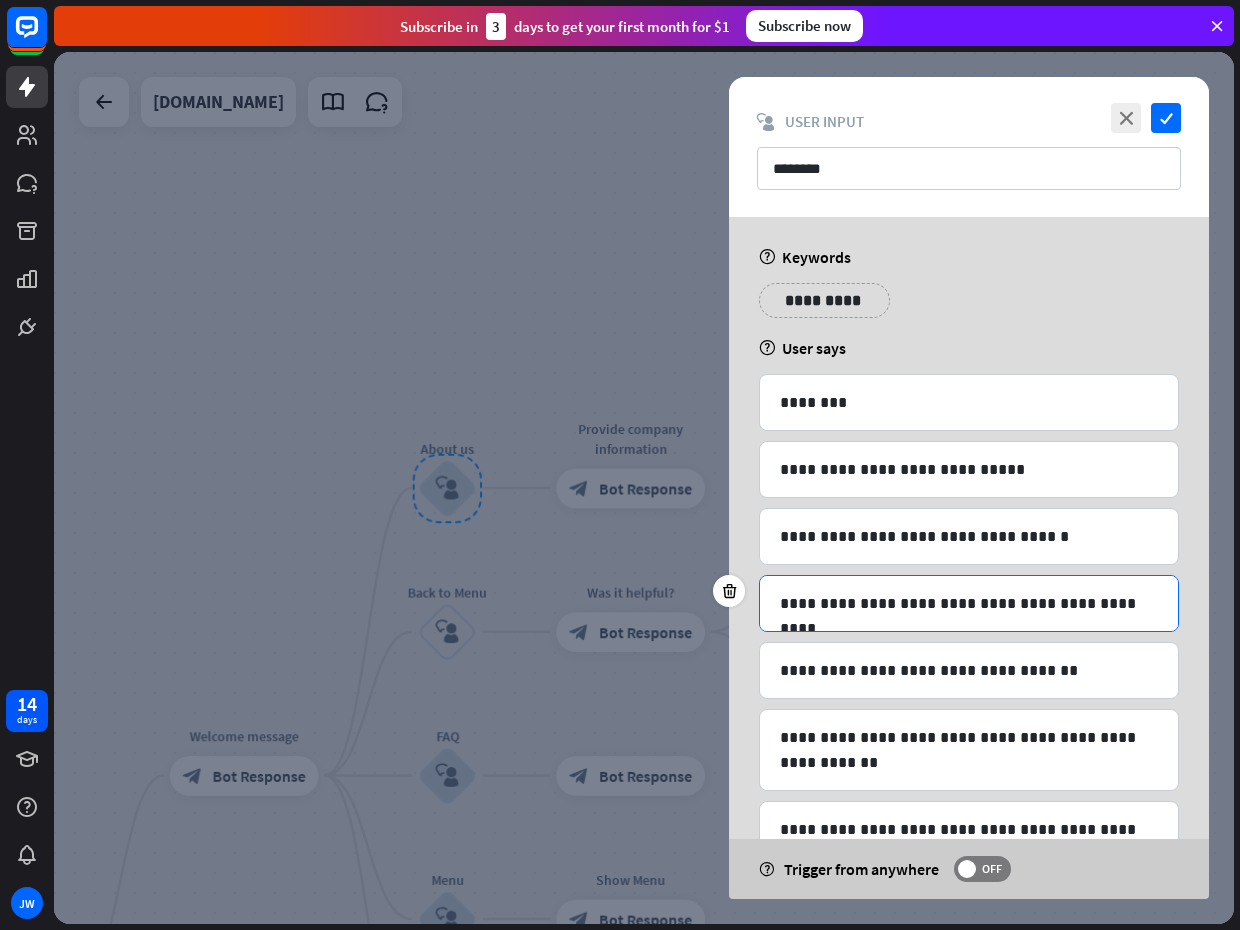 scroll, scrollTop: 0, scrollLeft: 0, axis: both 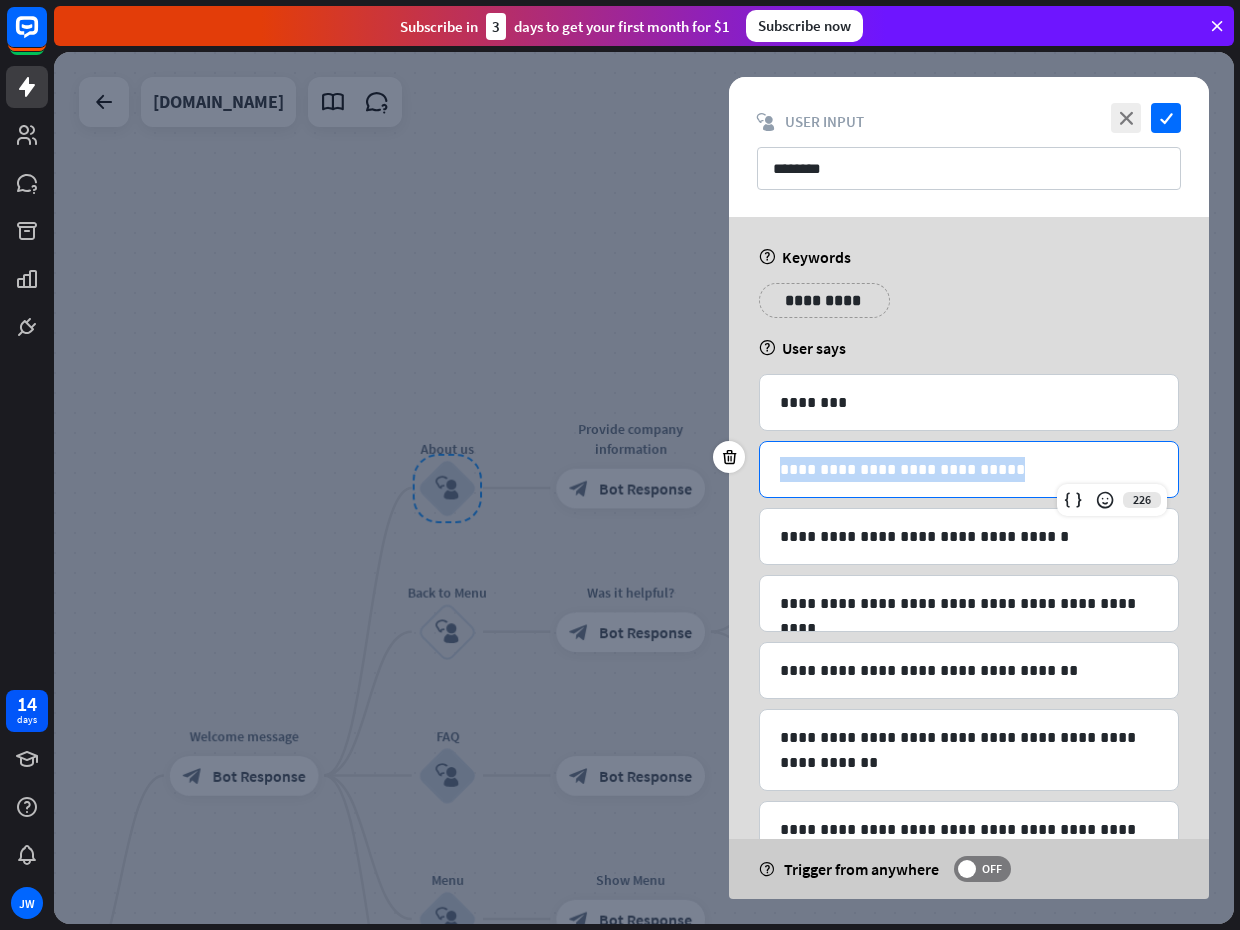drag, startPoint x: 1011, startPoint y: 469, endPoint x: 755, endPoint y: 446, distance: 257.03113 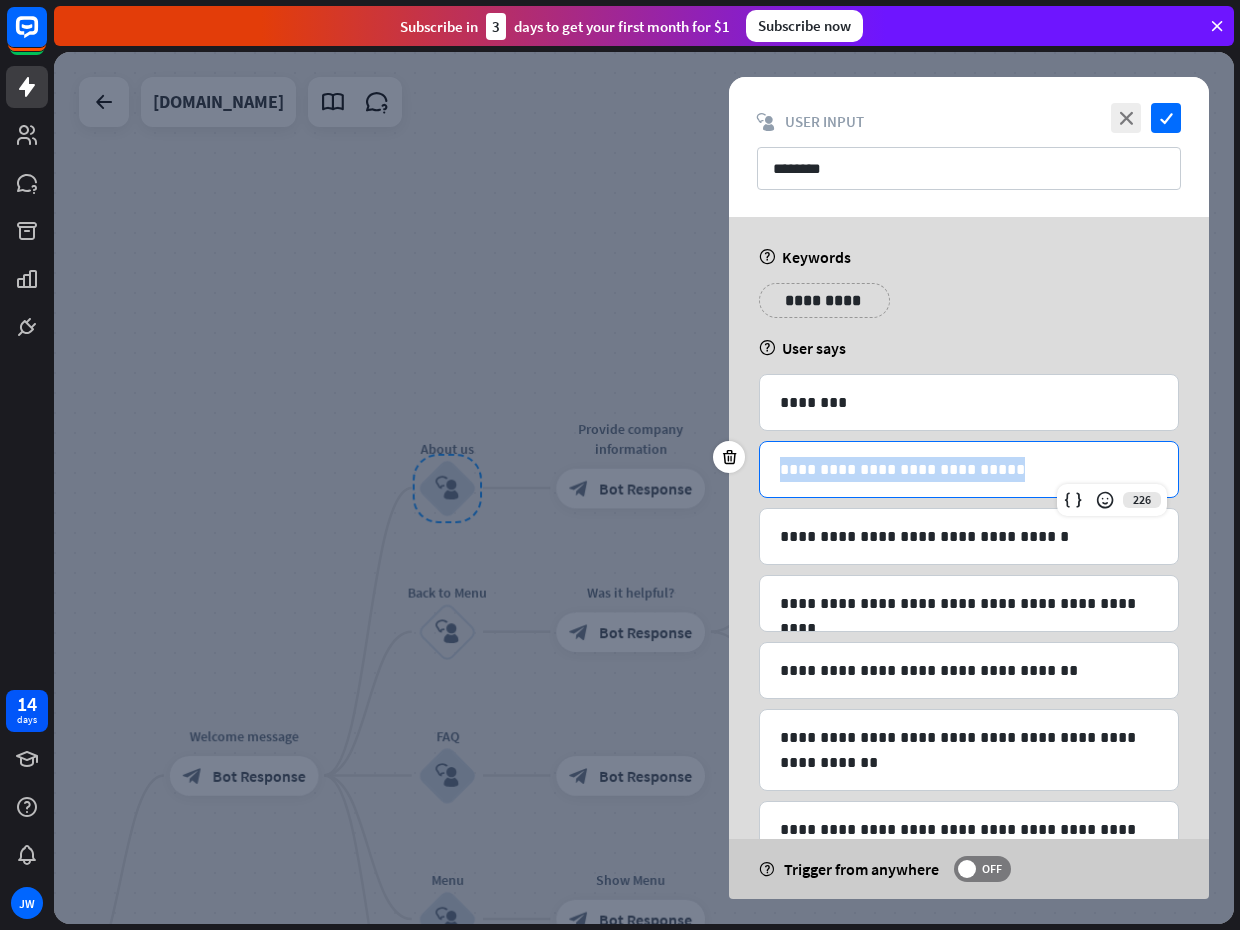 click on "**********" at bounding box center (969, 633) 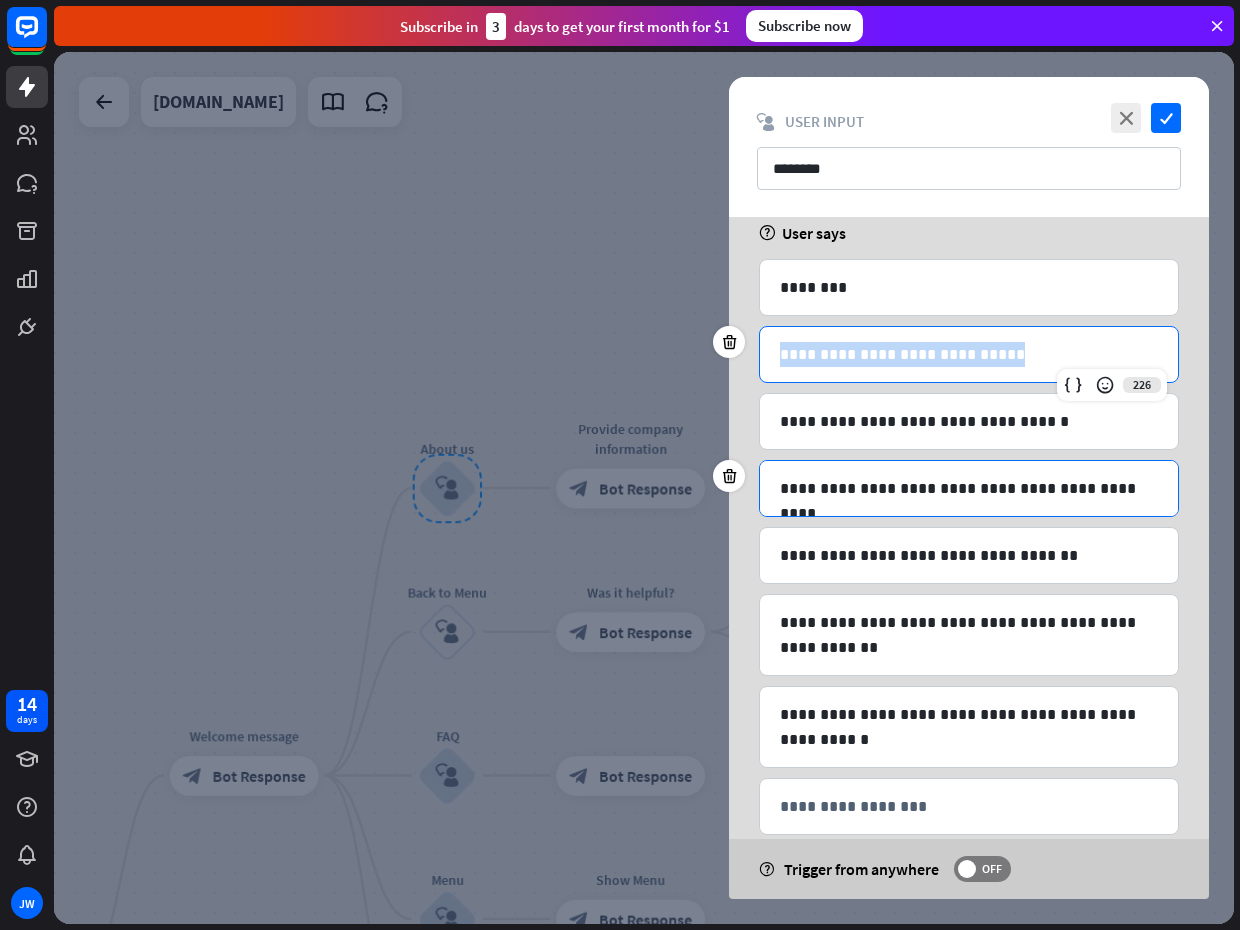 scroll, scrollTop: 97, scrollLeft: 0, axis: vertical 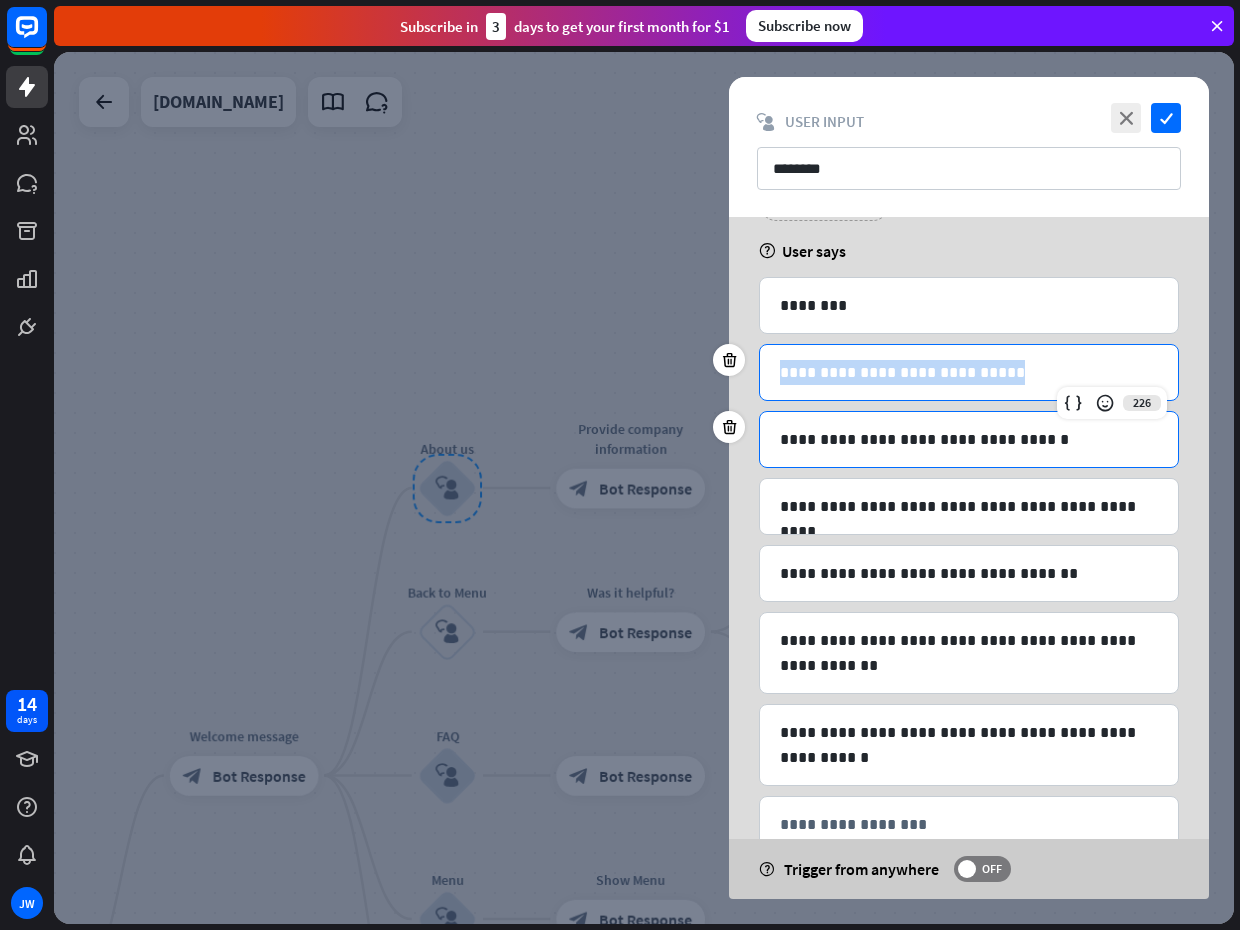 type 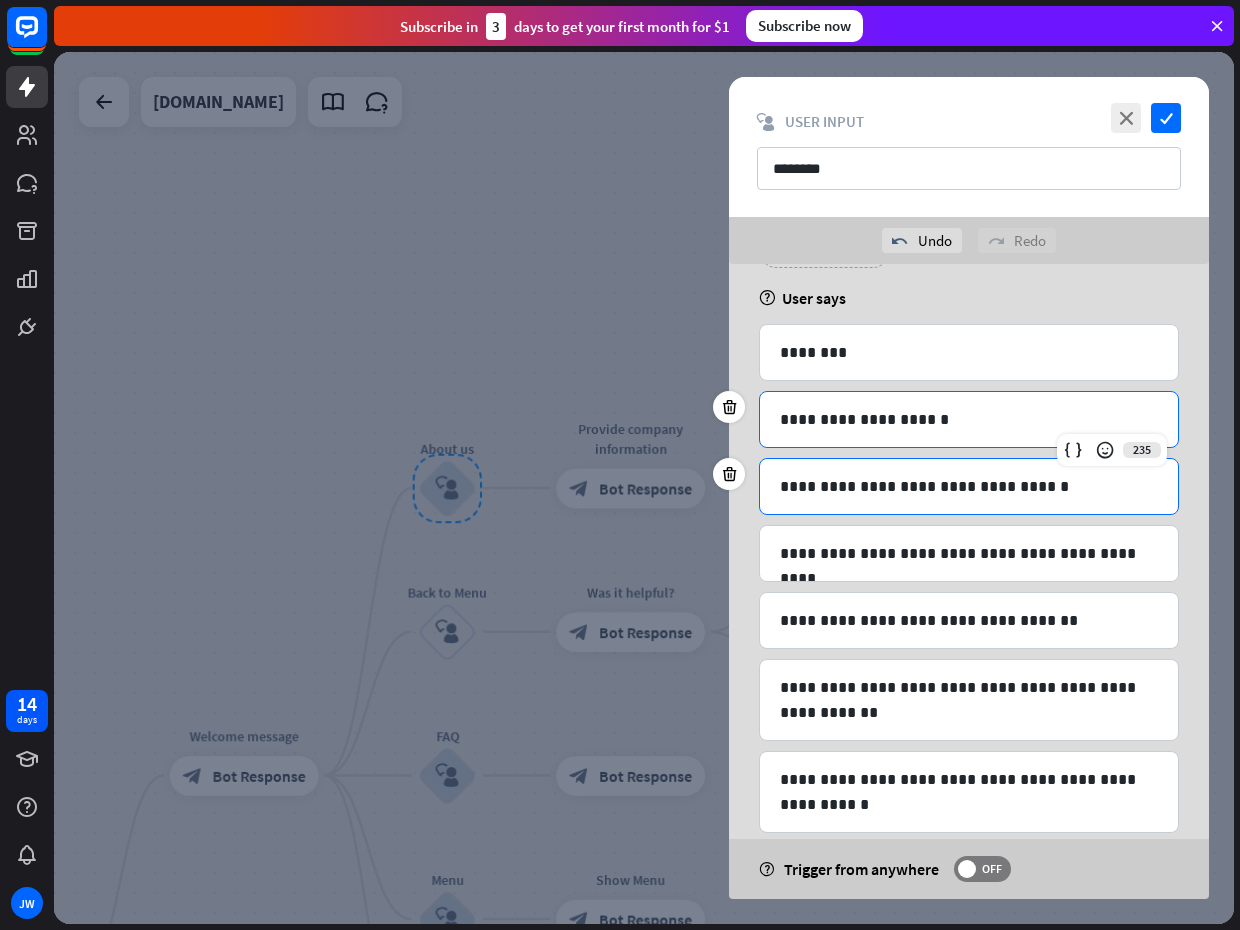 click on "**********" at bounding box center [969, 486] 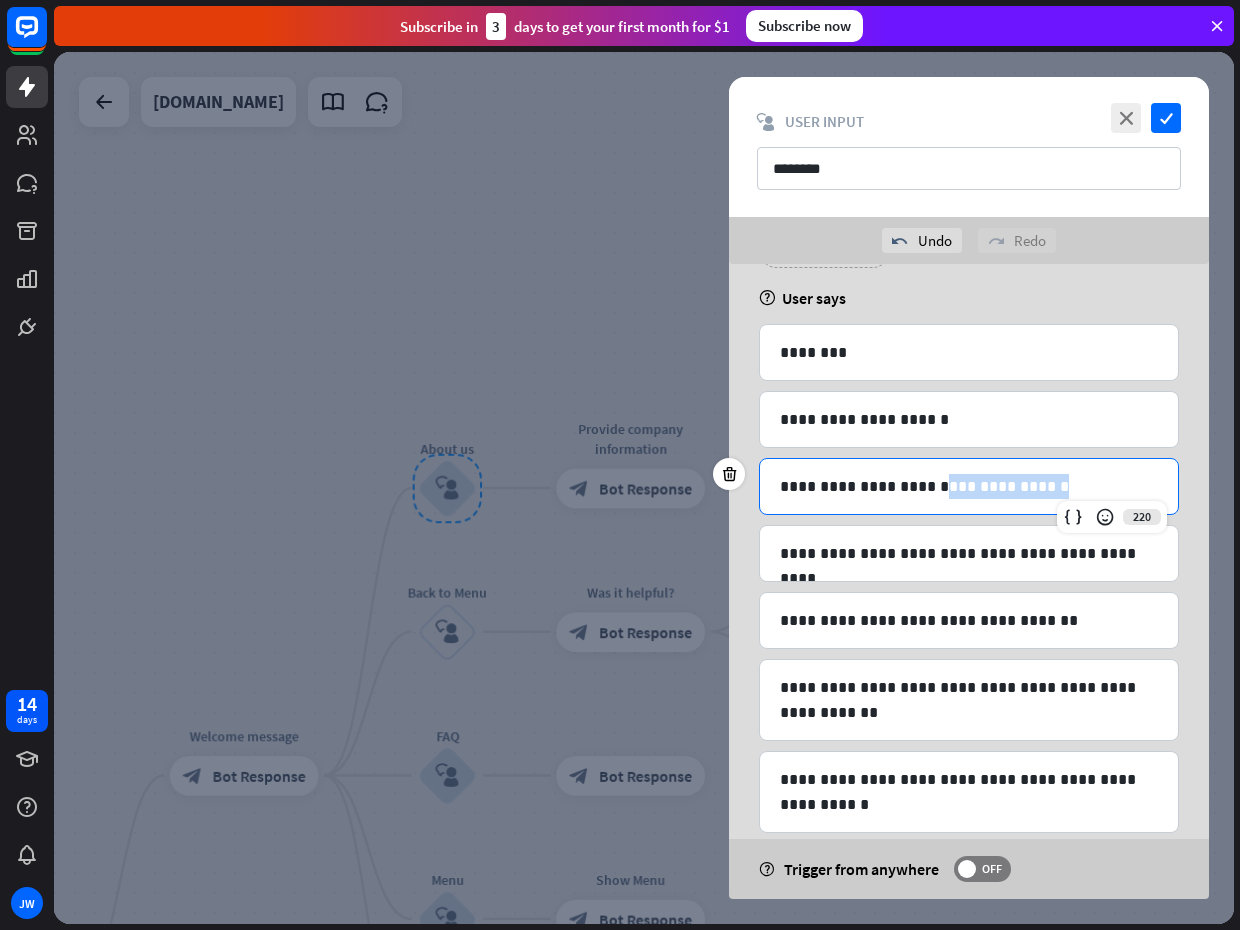 drag, startPoint x: 1049, startPoint y: 488, endPoint x: 946, endPoint y: 491, distance: 103.04368 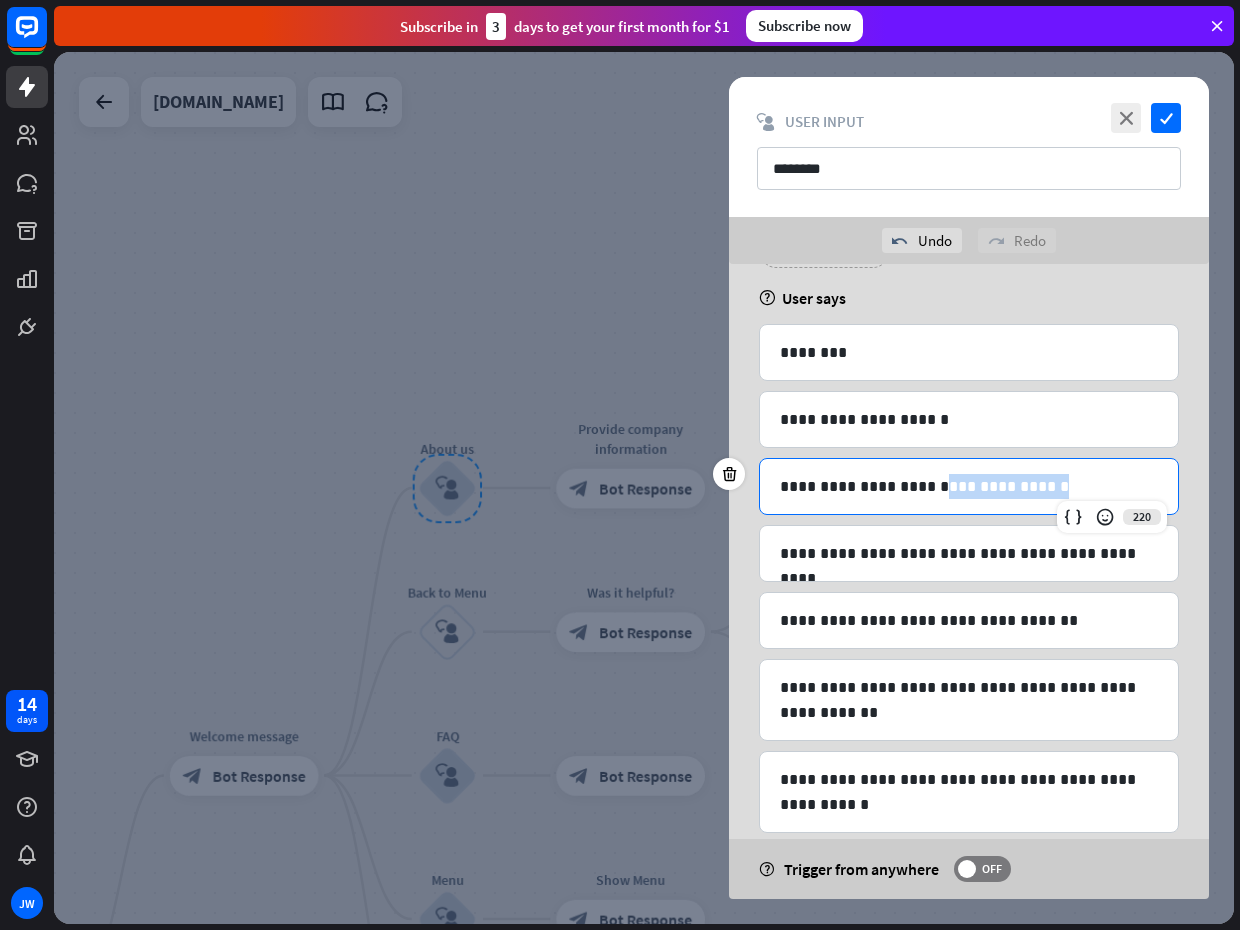 click on "**********" at bounding box center [969, 486] 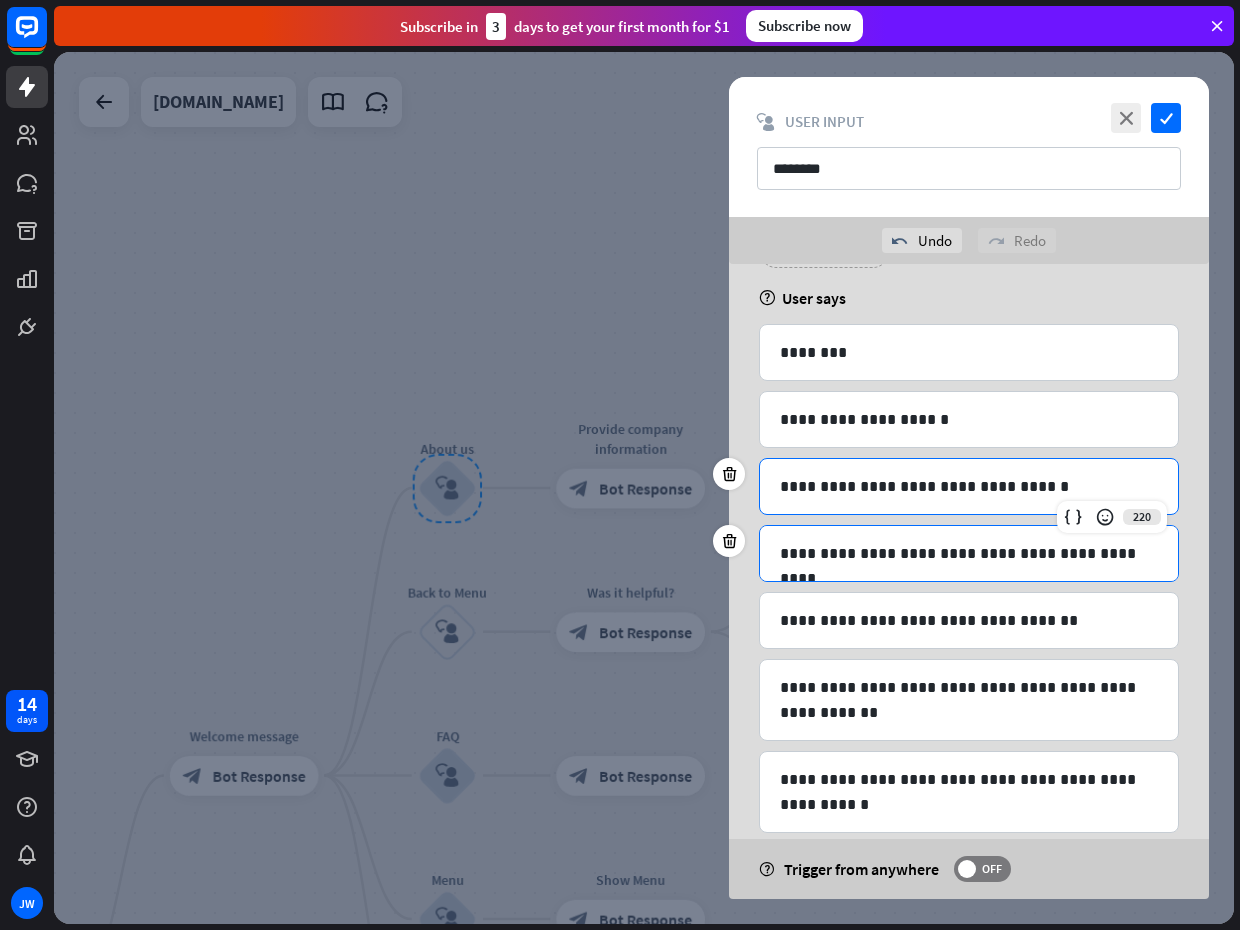 drag, startPoint x: 1117, startPoint y: 556, endPoint x: 1133, endPoint y: 555, distance: 16.03122 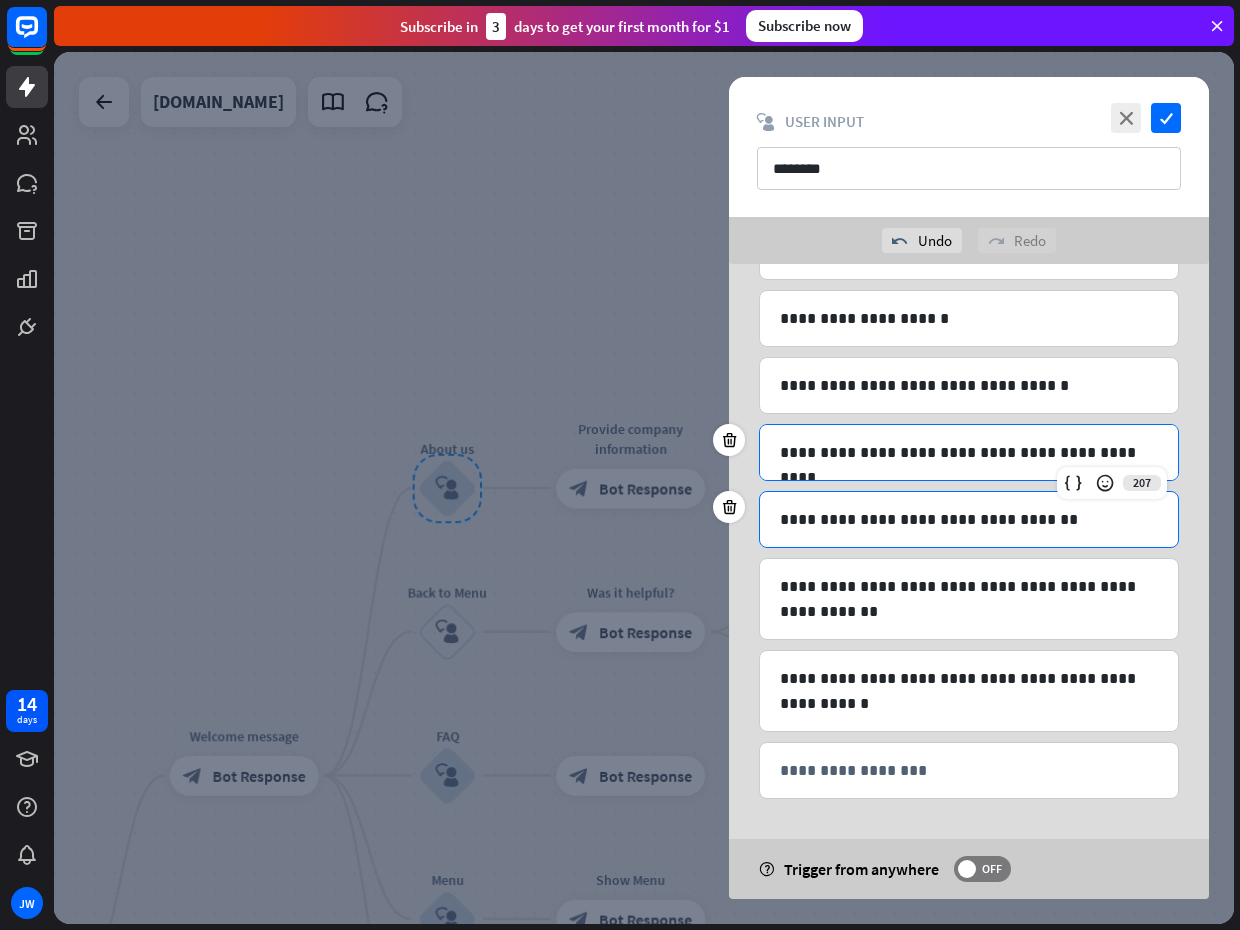 scroll, scrollTop: 196, scrollLeft: 0, axis: vertical 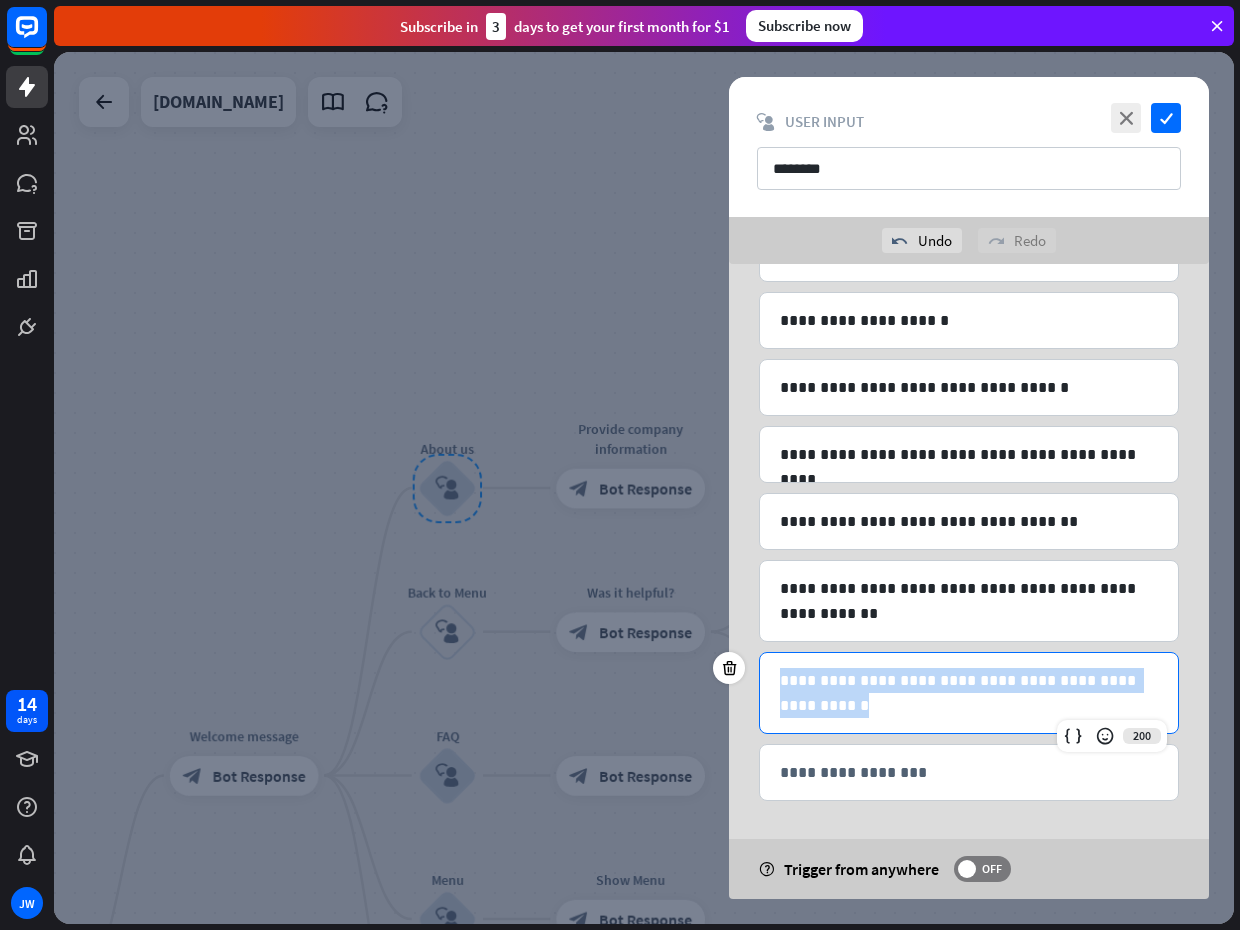 drag, startPoint x: 928, startPoint y: 704, endPoint x: 721, endPoint y: 648, distance: 214.44113 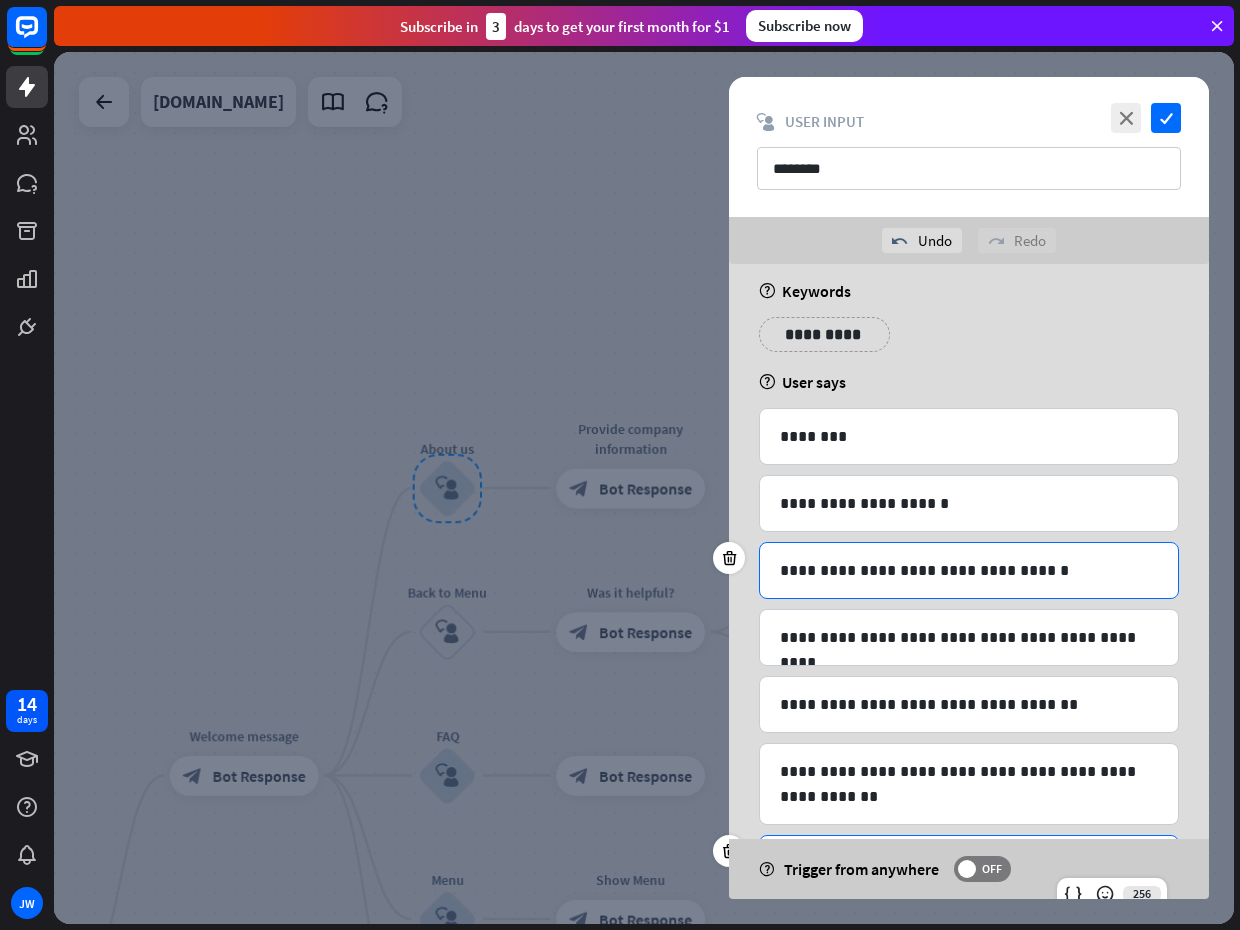 scroll, scrollTop: 24, scrollLeft: 0, axis: vertical 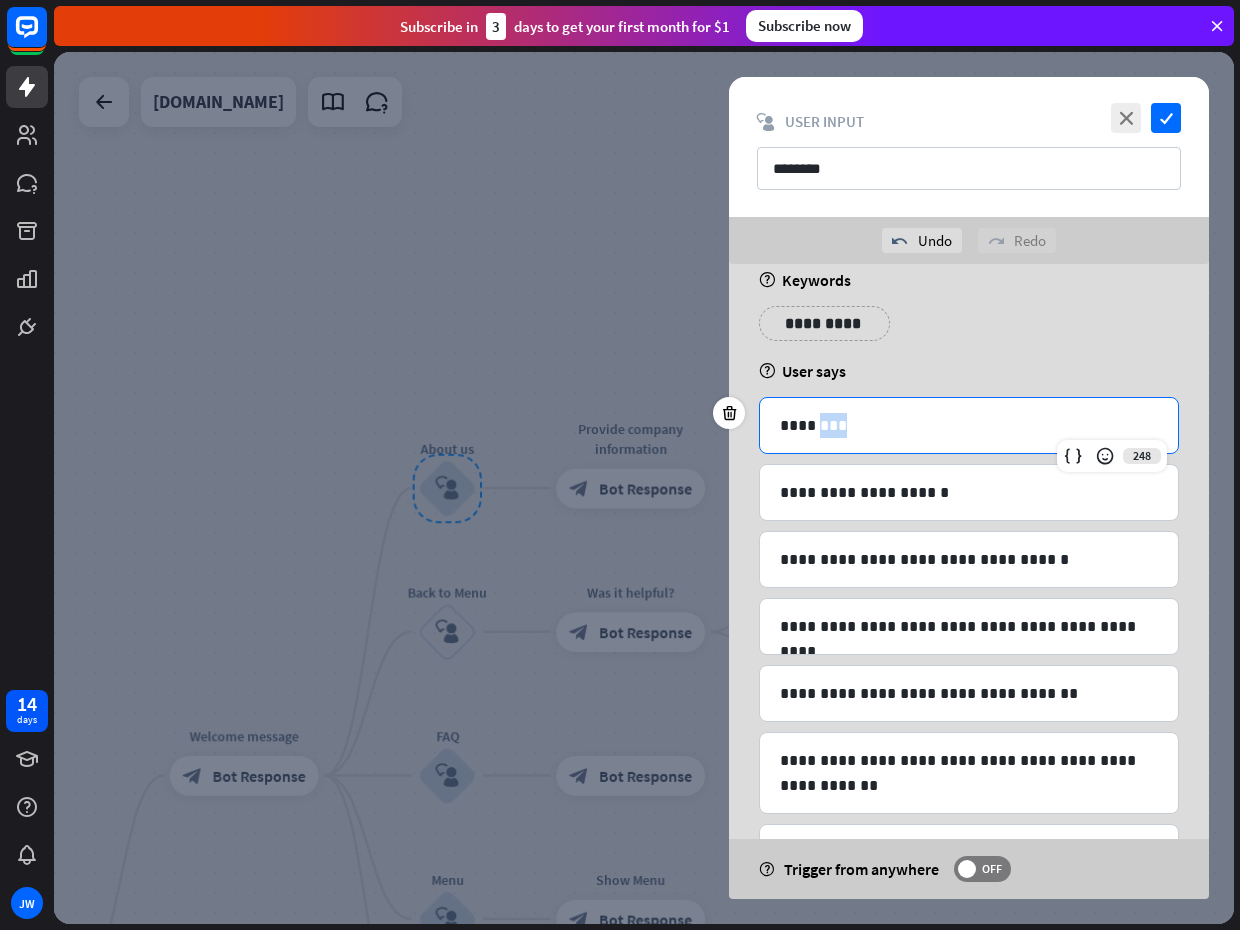 drag, startPoint x: 880, startPoint y: 430, endPoint x: 818, endPoint y: 420, distance: 62.801273 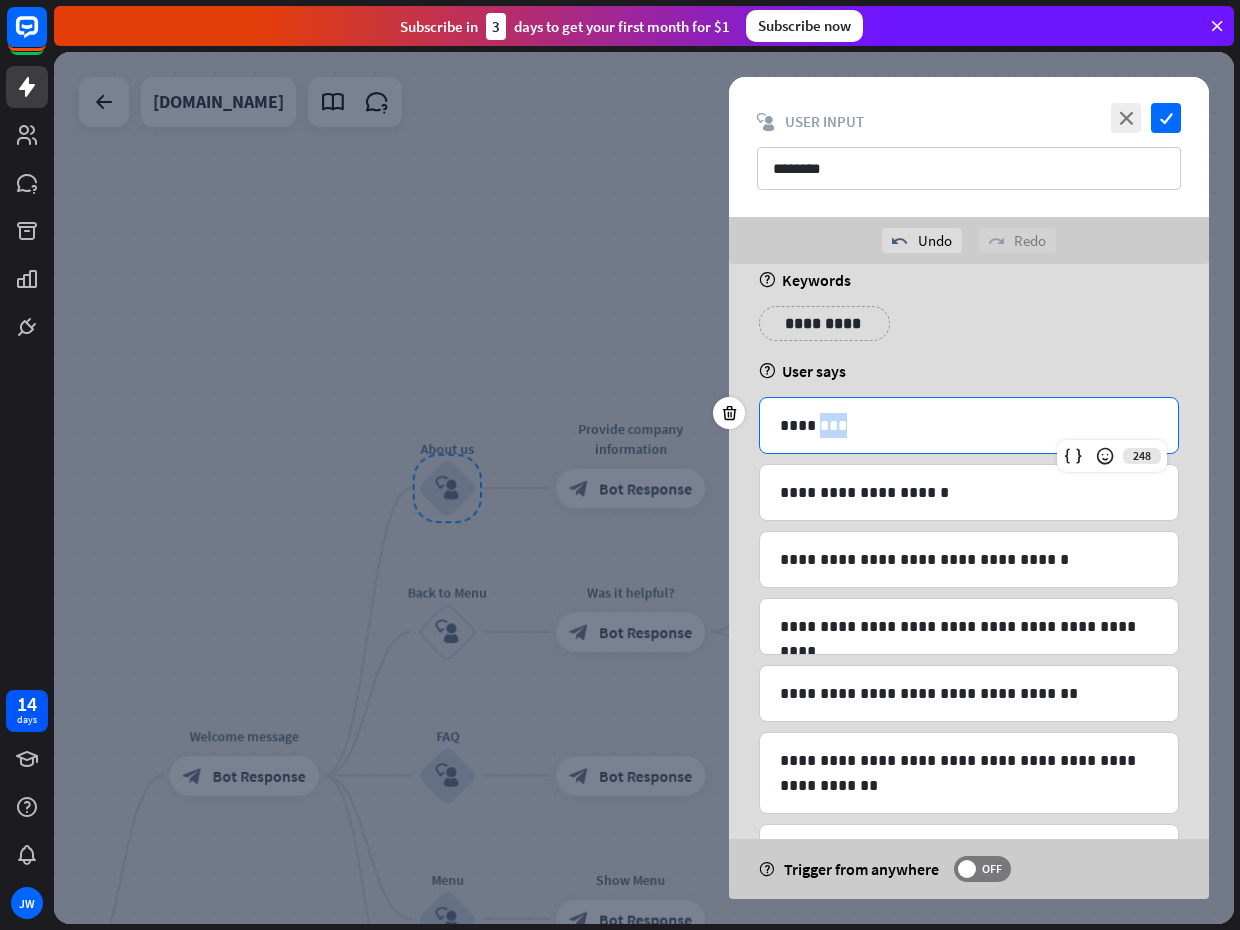 click on "********" at bounding box center (969, 425) 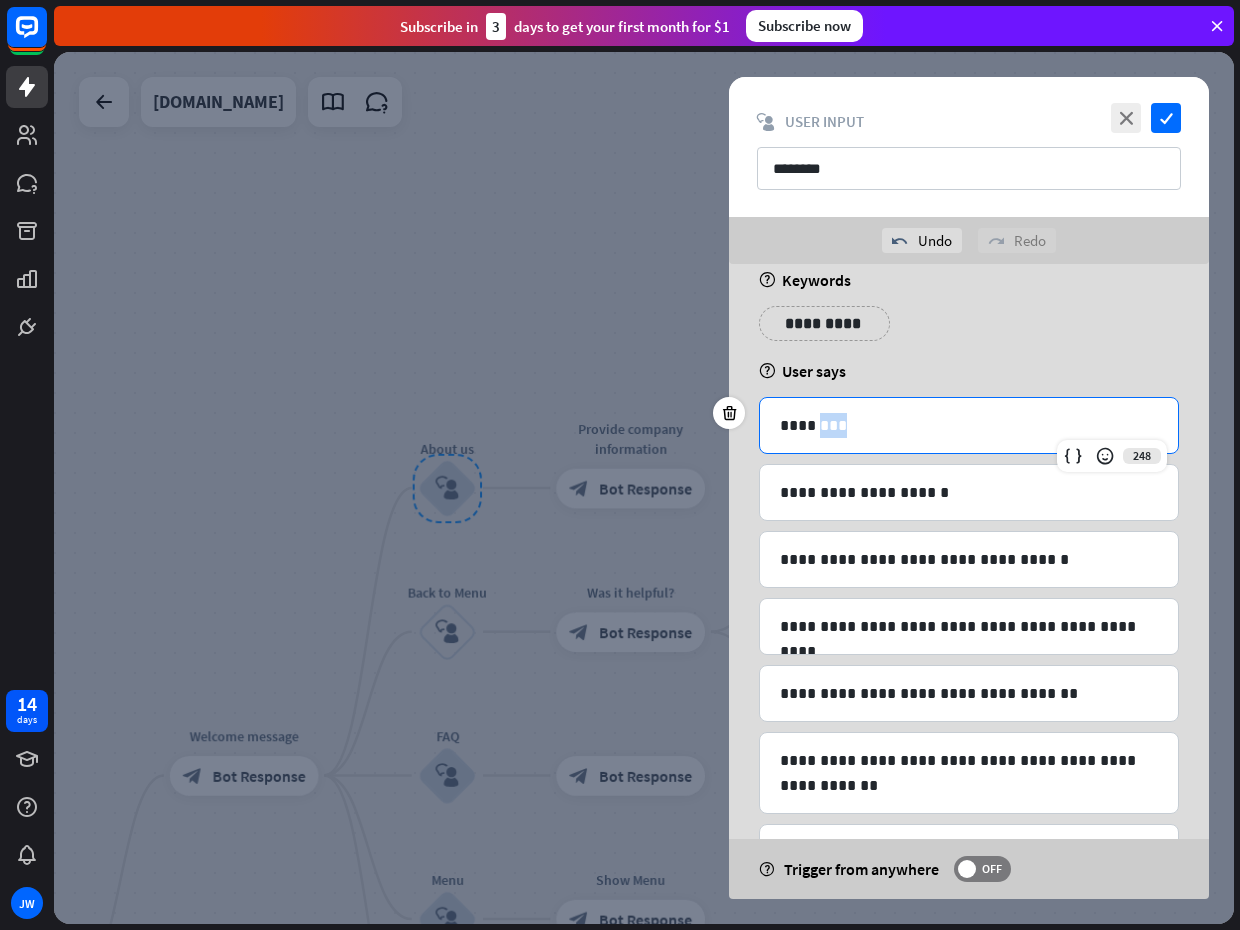 type 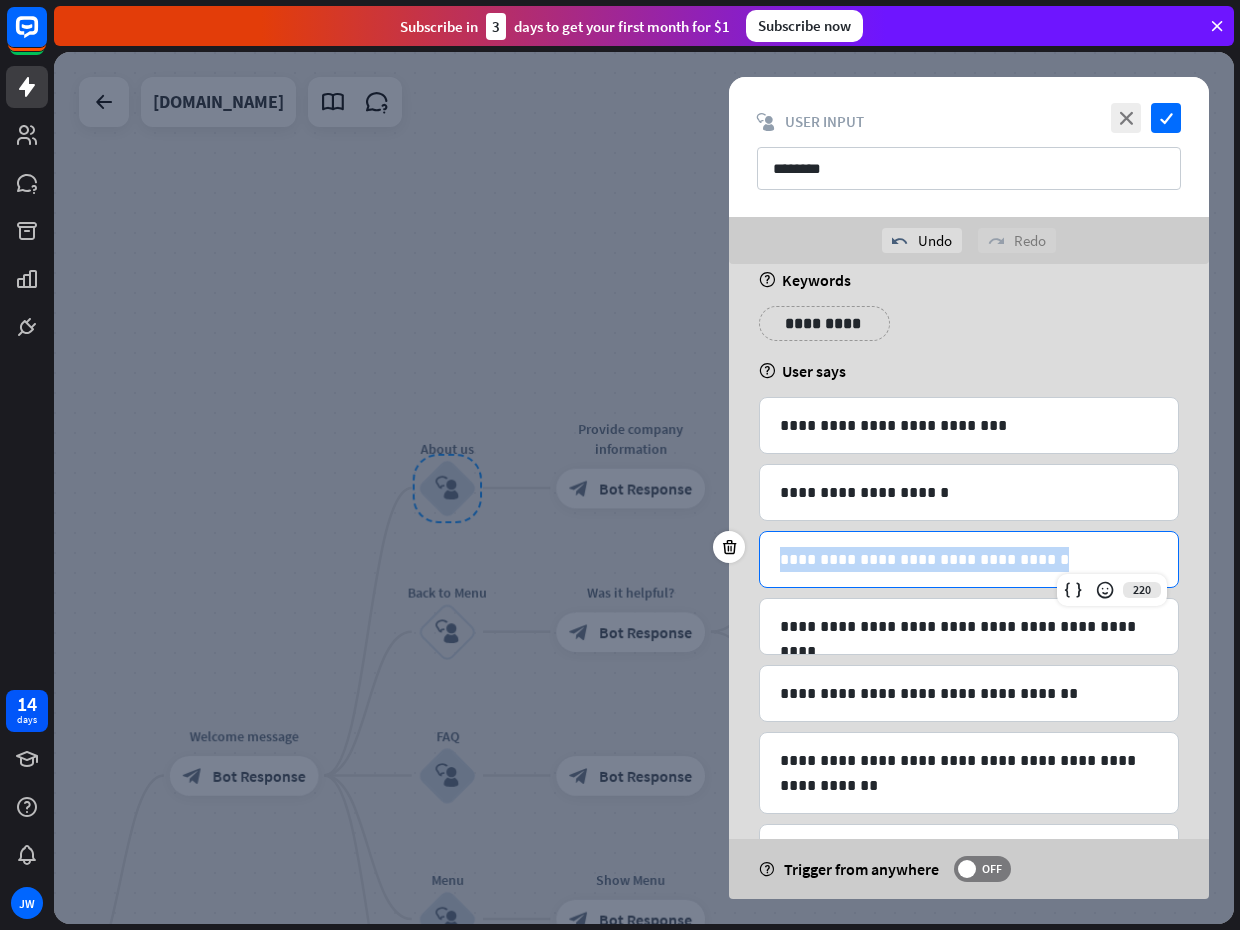 drag, startPoint x: 1080, startPoint y: 557, endPoint x: 595, endPoint y: 489, distance: 489.7438 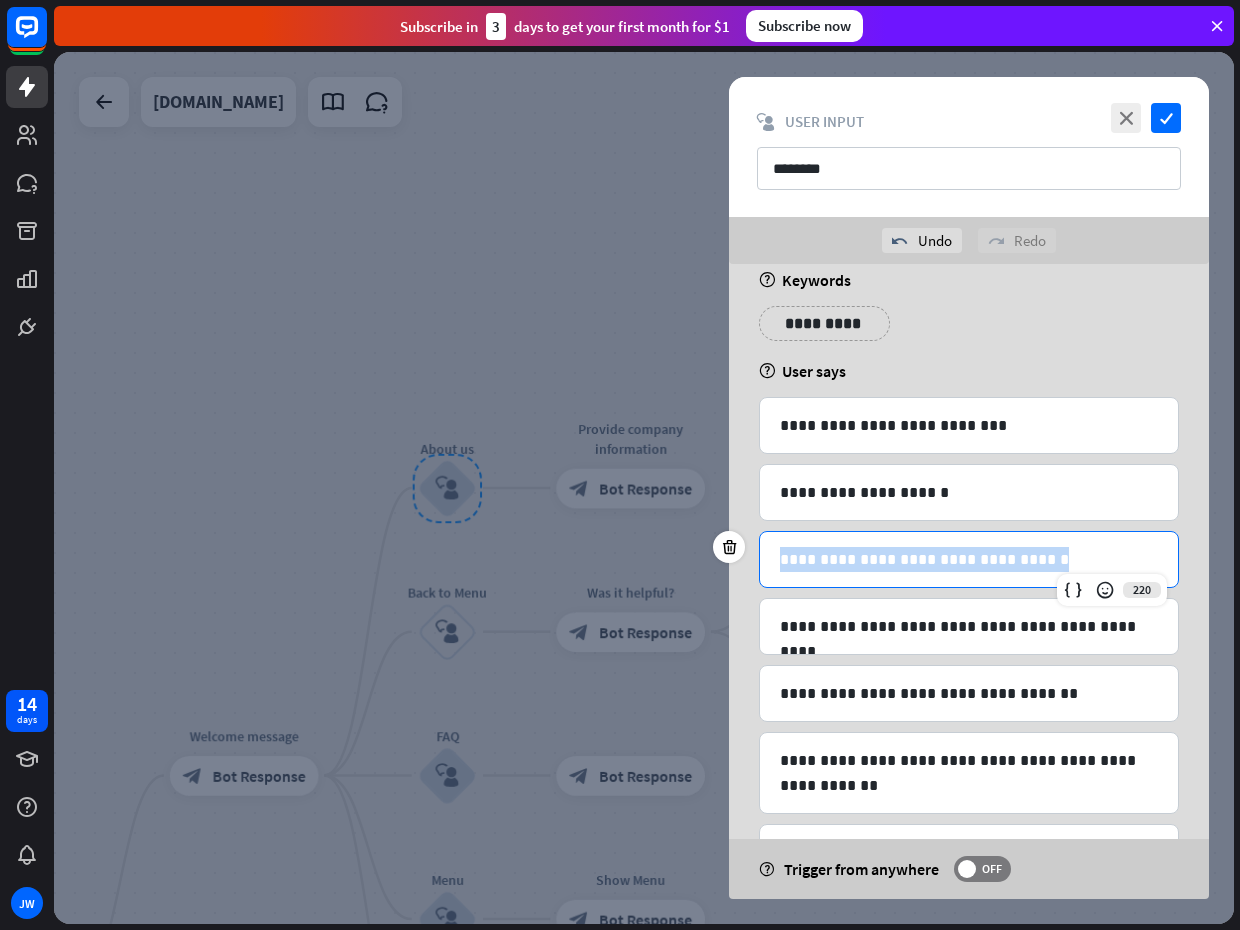 click on "**********" at bounding box center [644, 488] 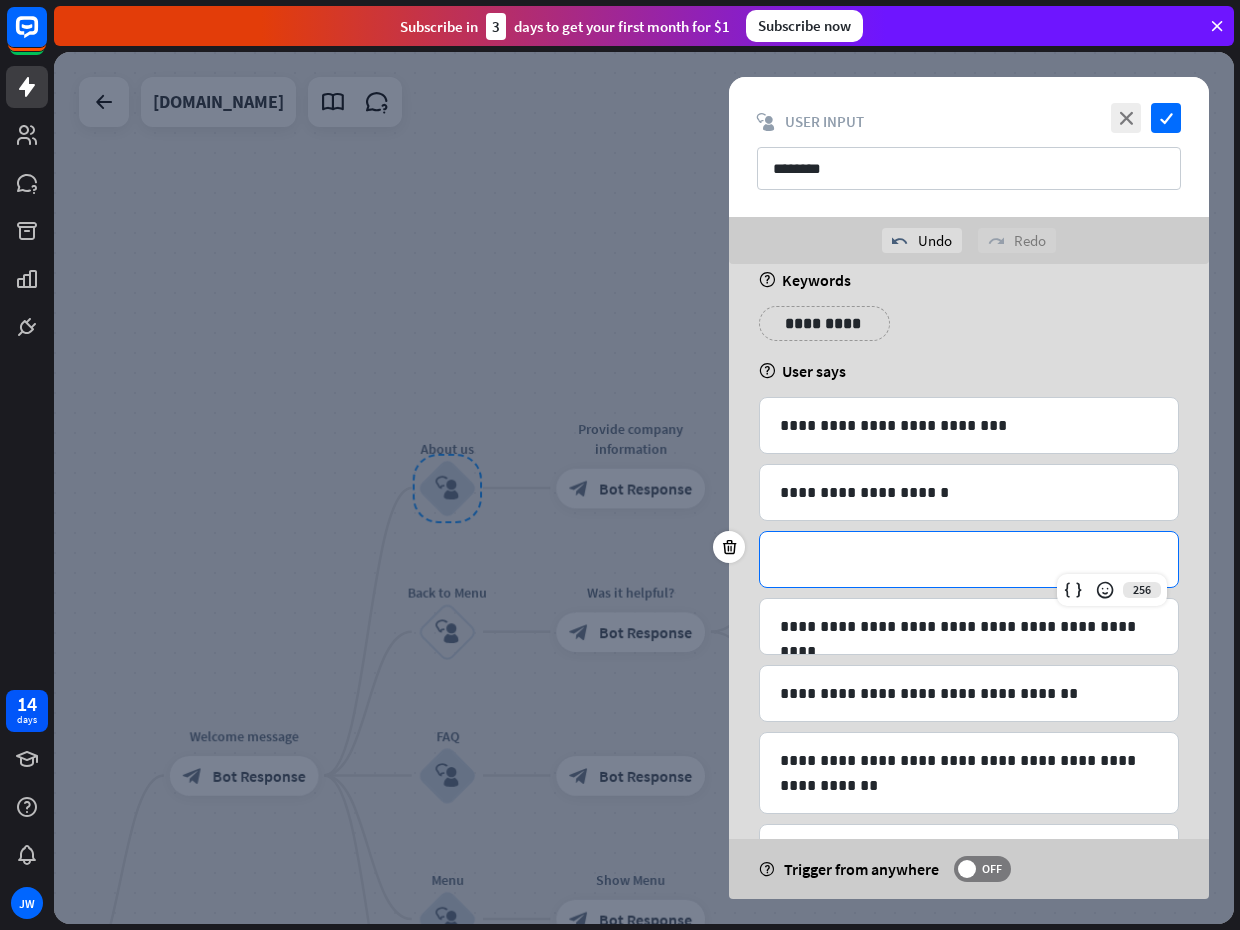 scroll, scrollTop: 0, scrollLeft: 0, axis: both 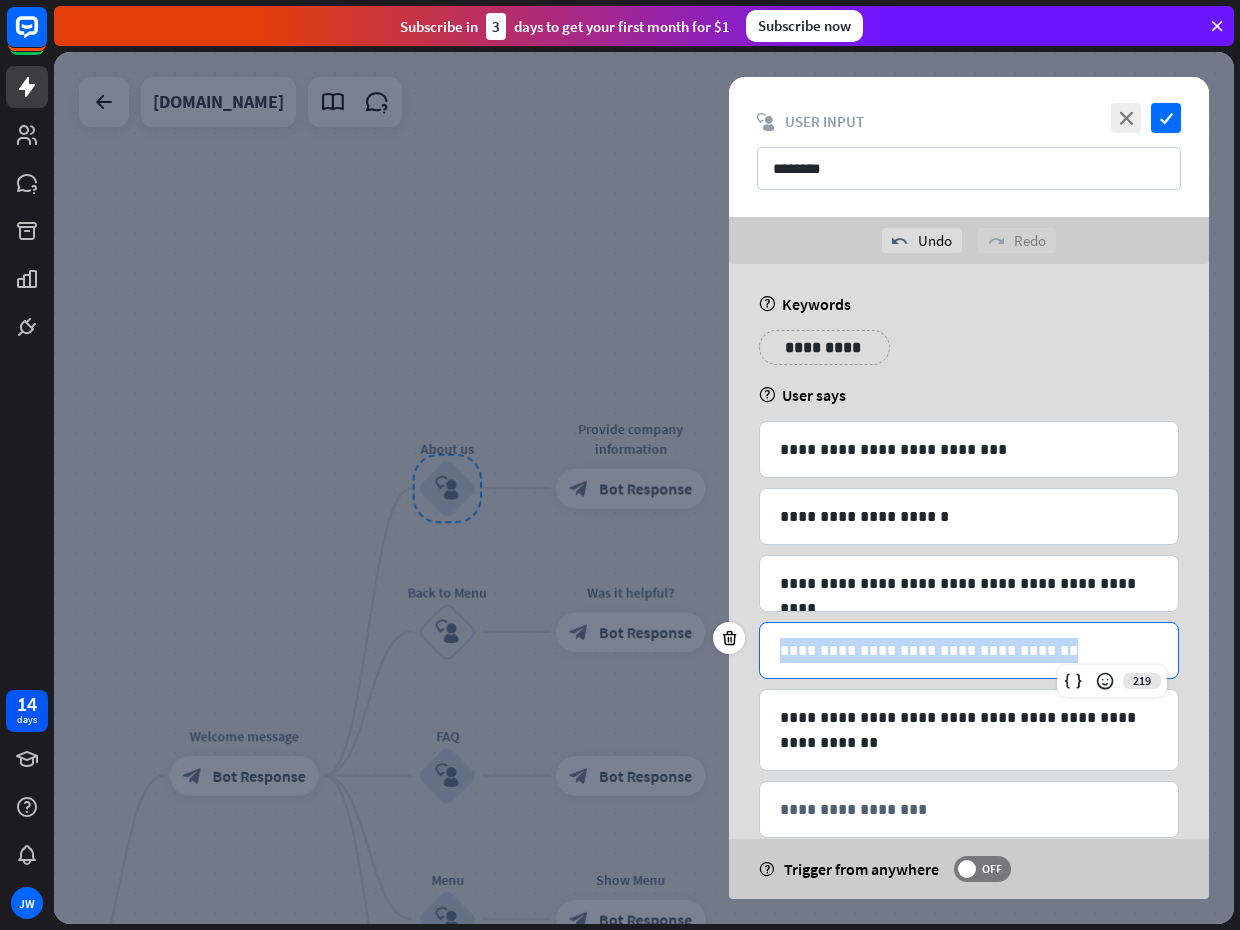 drag, startPoint x: 1120, startPoint y: 650, endPoint x: 674, endPoint y: 624, distance: 446.7572 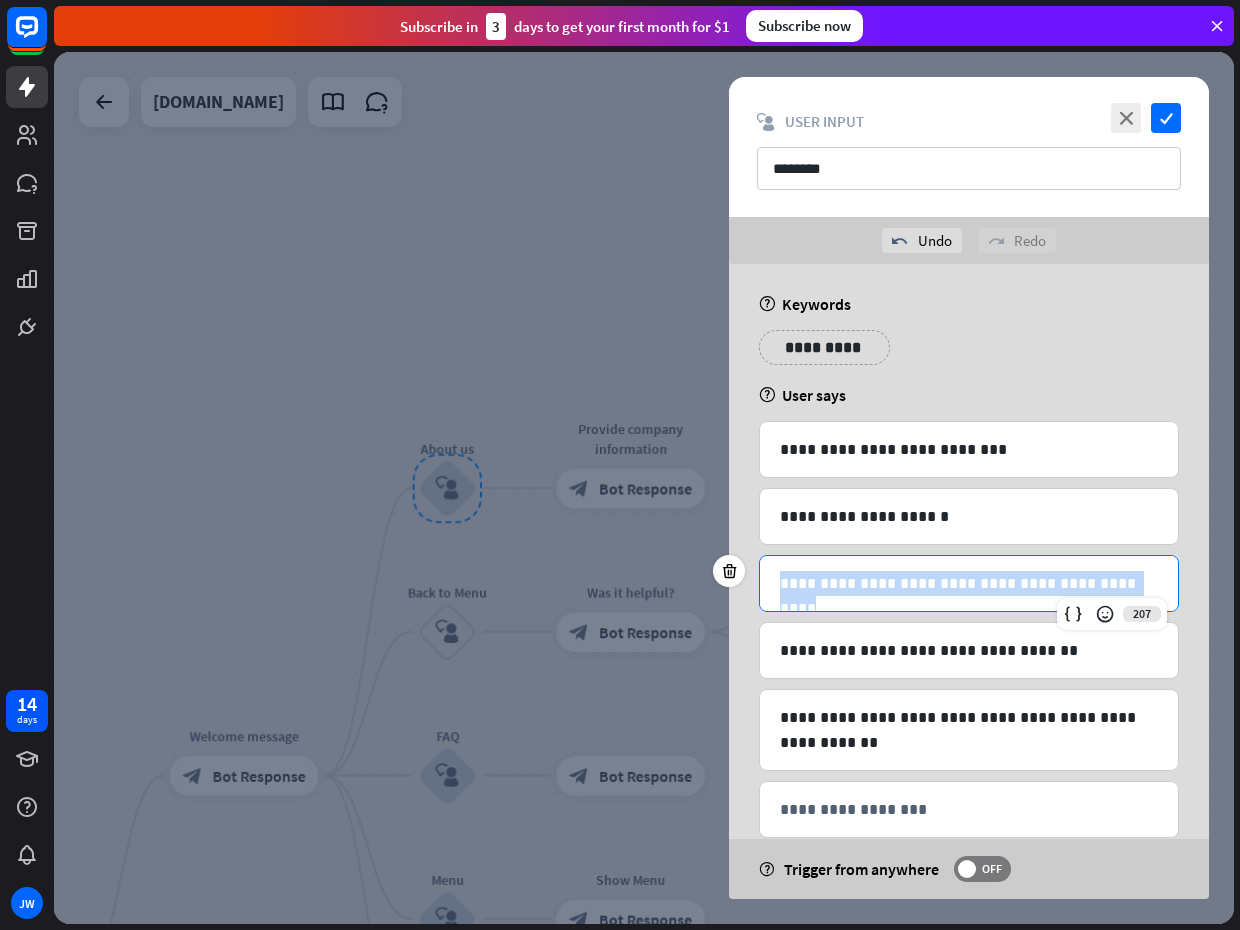 drag, startPoint x: 1093, startPoint y: 587, endPoint x: 609, endPoint y: 551, distance: 485.337 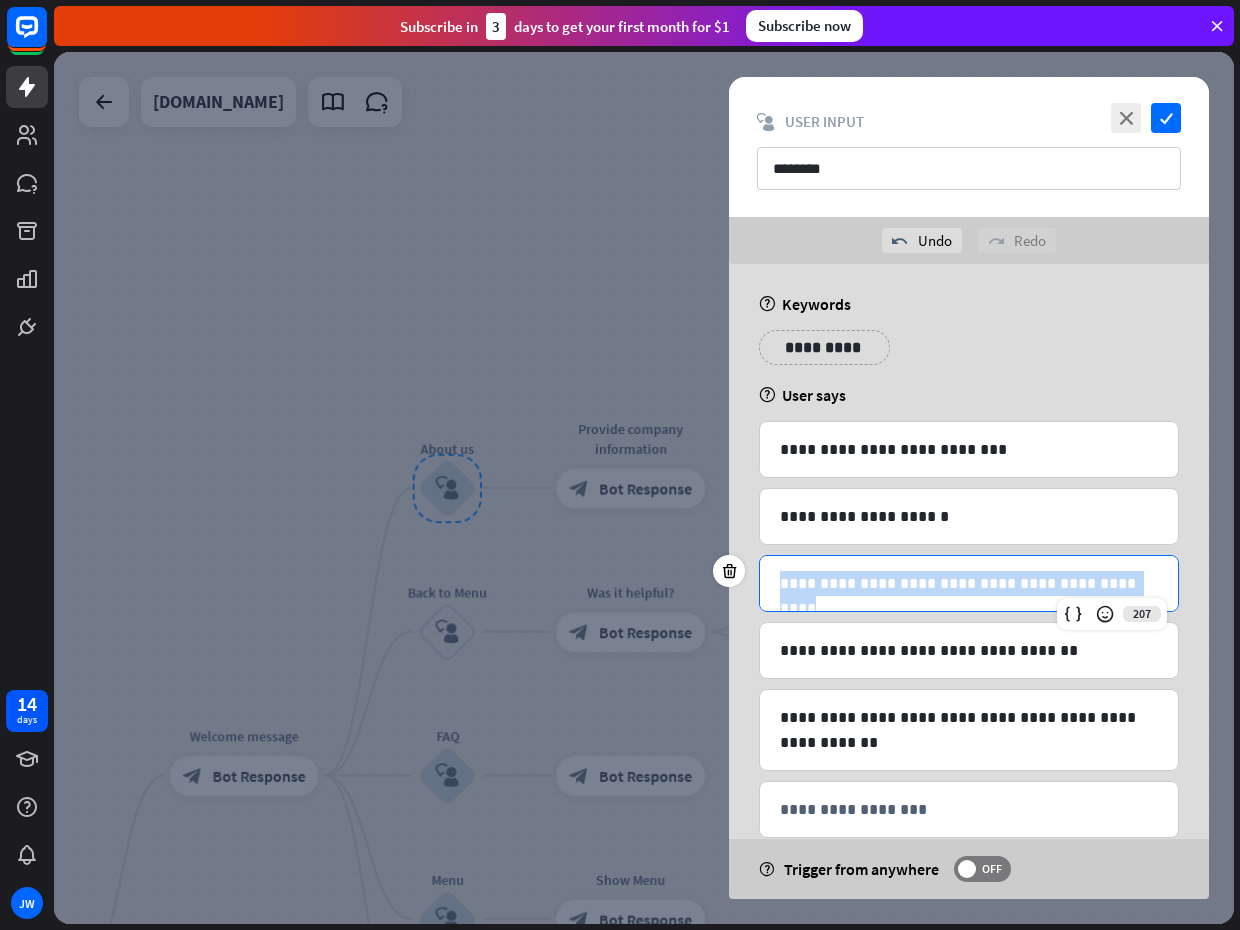 click on "**********" at bounding box center [644, 488] 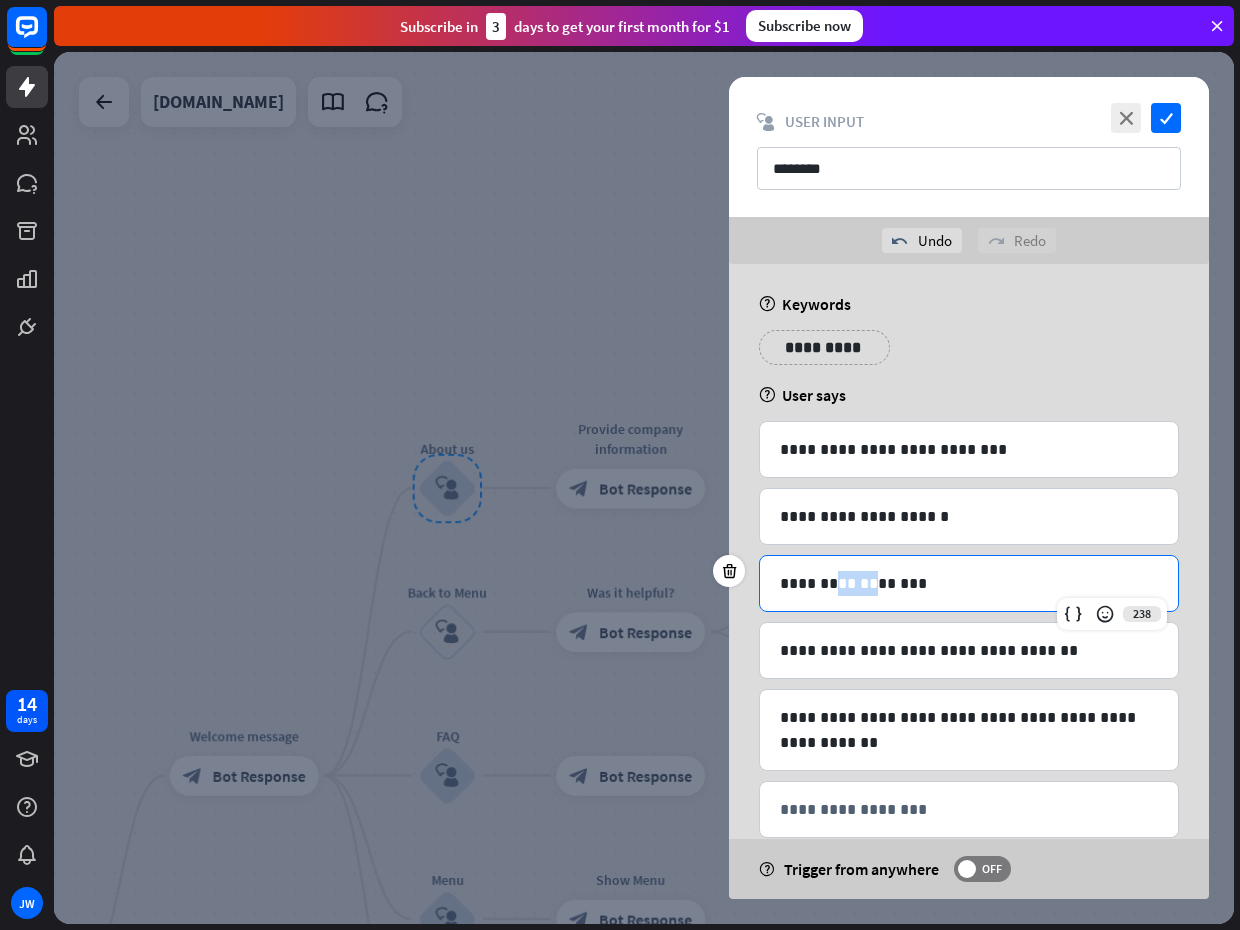 drag, startPoint x: 869, startPoint y: 589, endPoint x: 837, endPoint y: 590, distance: 32.01562 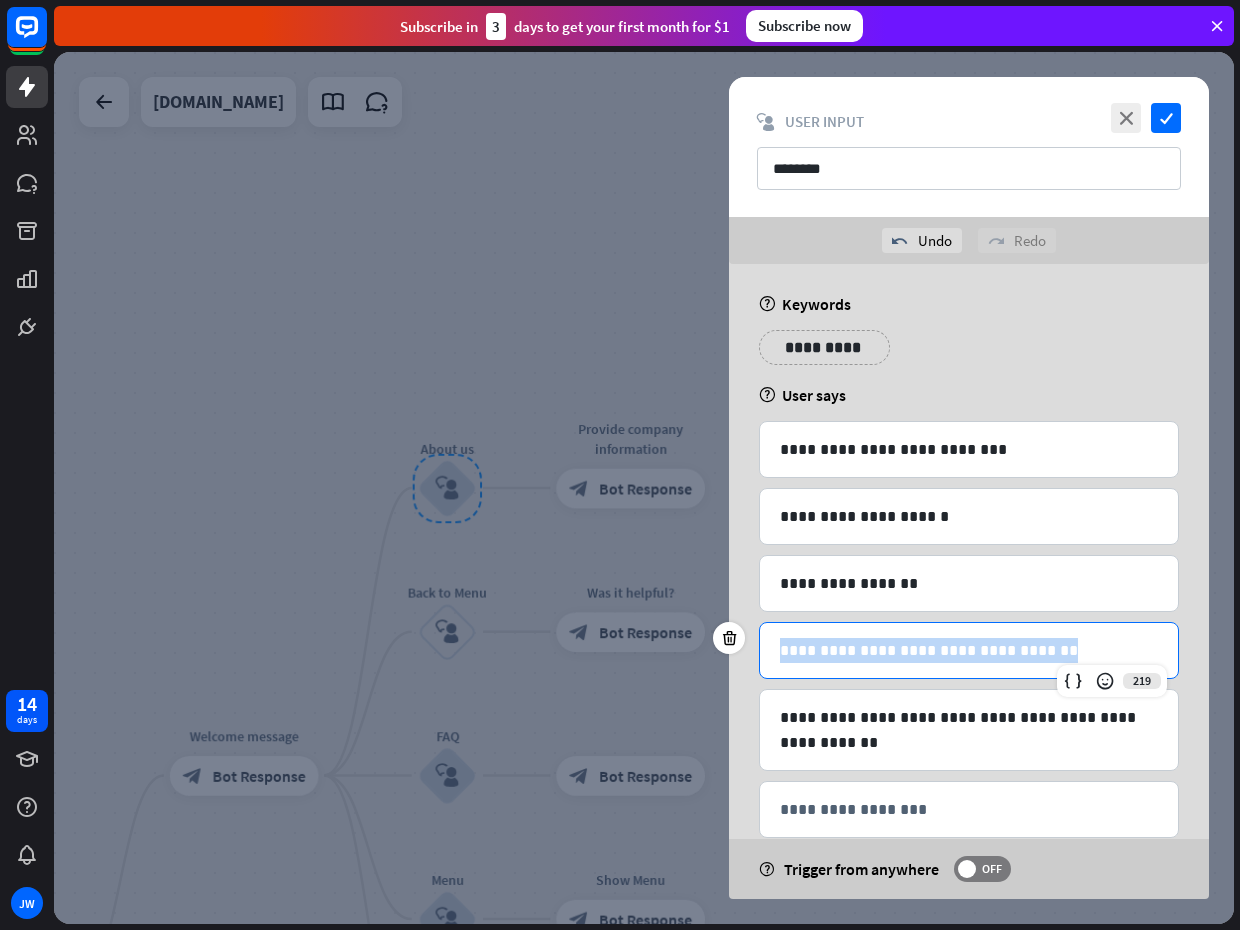 drag, startPoint x: 1089, startPoint y: 658, endPoint x: 780, endPoint y: 617, distance: 311.7082 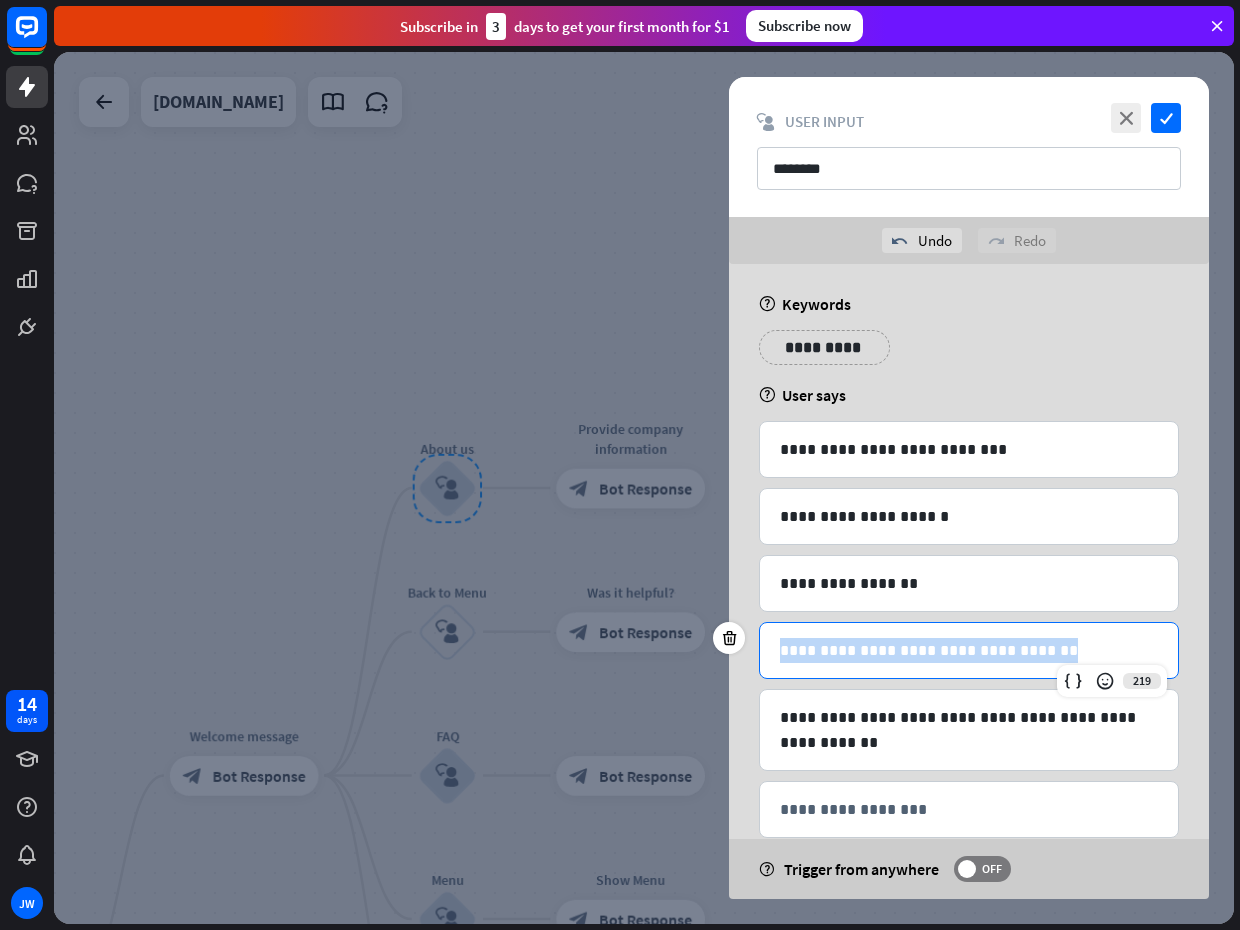 click on "**********" at bounding box center (969, 634) 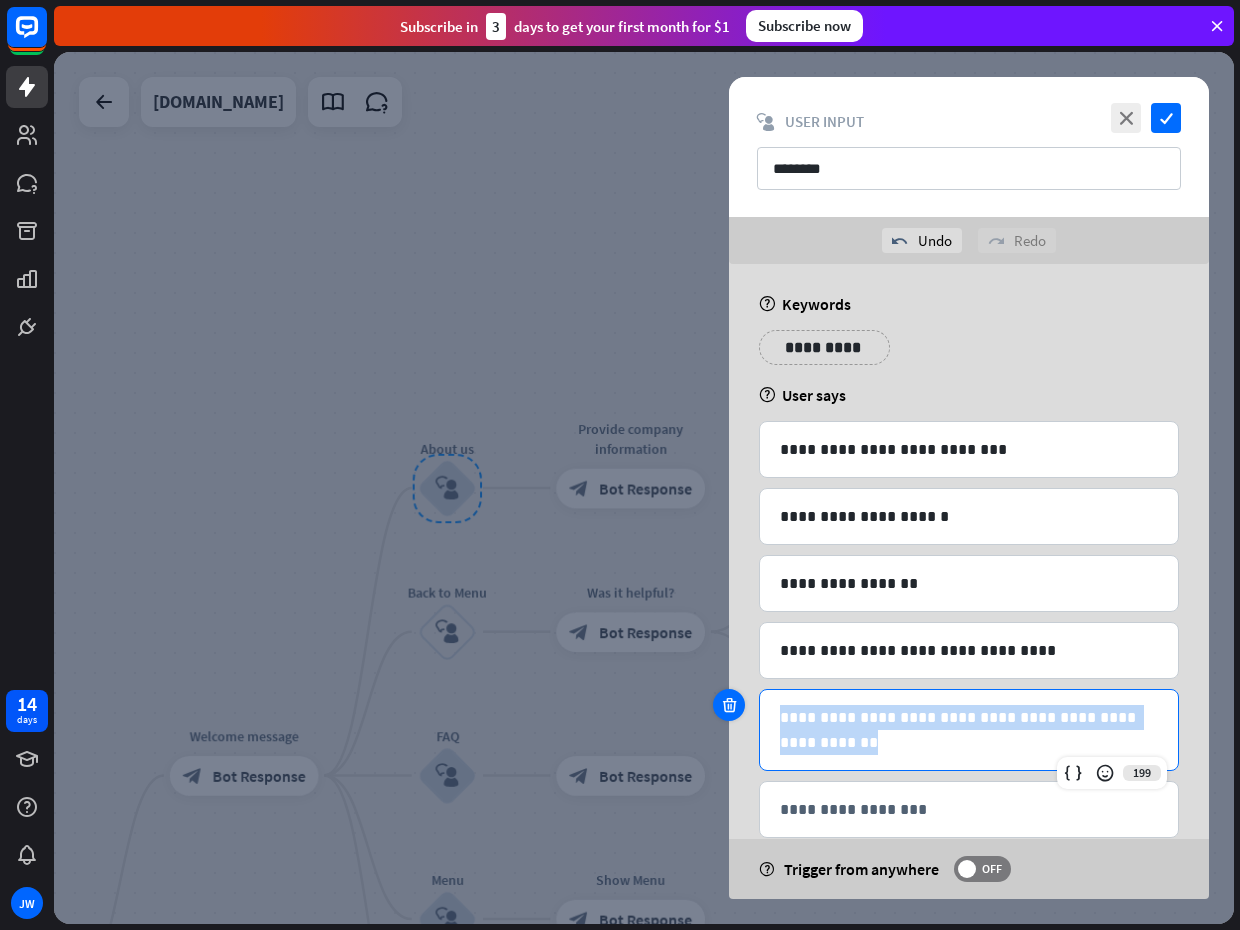 drag, startPoint x: 941, startPoint y: 750, endPoint x: 725, endPoint y: 690, distance: 224.1785 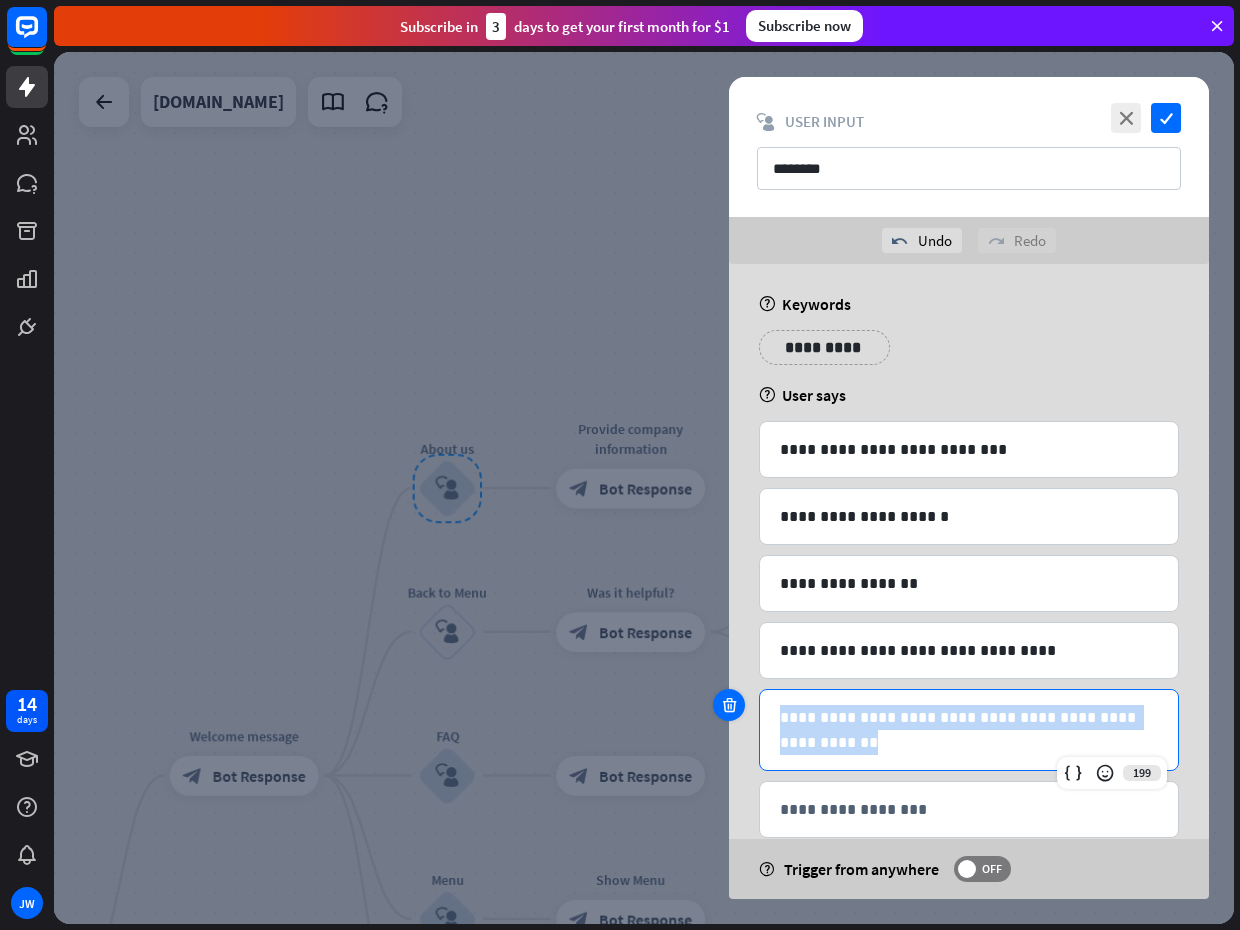 click on "**********" at bounding box center [969, 730] 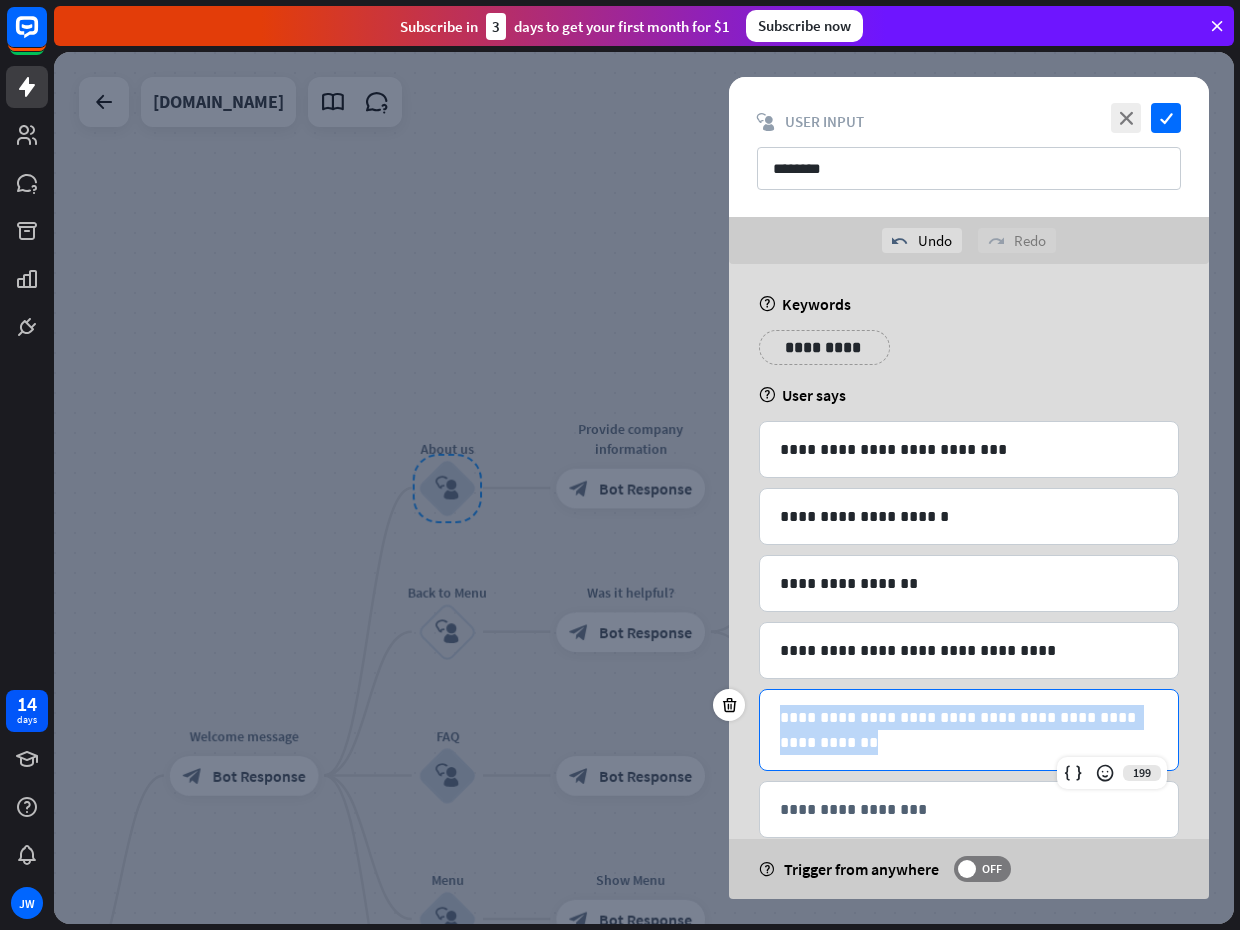 type 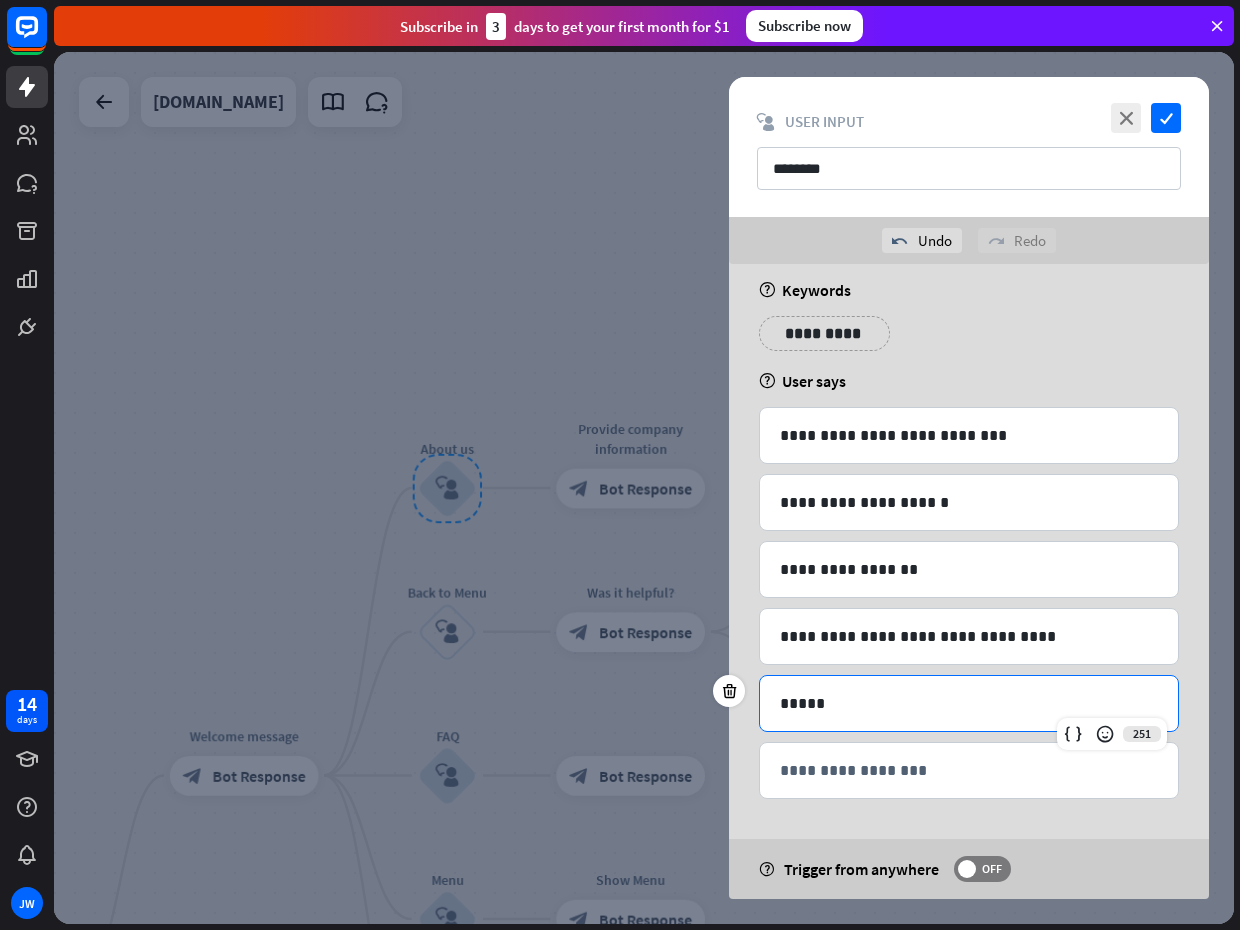 scroll, scrollTop: 14, scrollLeft: 0, axis: vertical 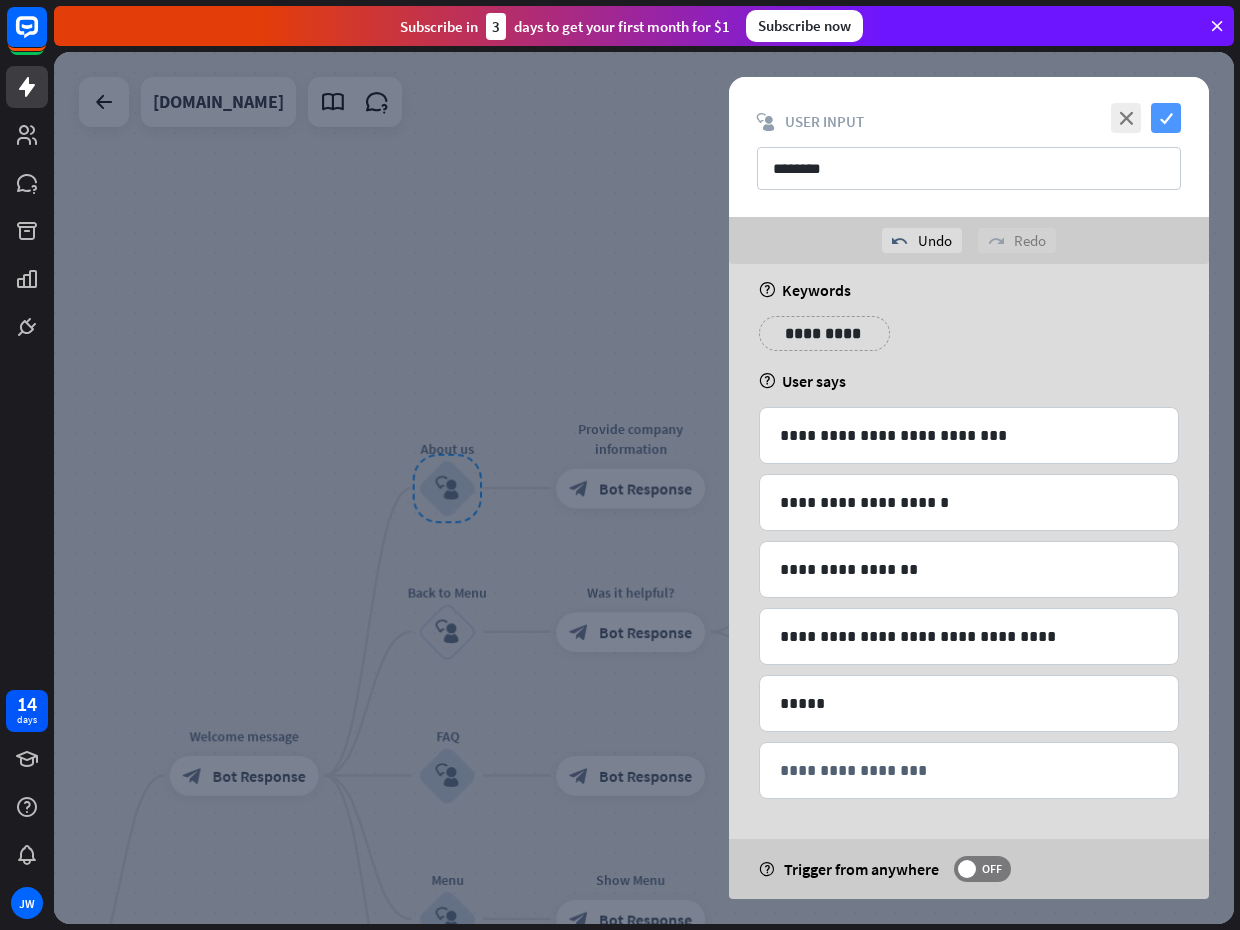 click on "check" at bounding box center (1166, 118) 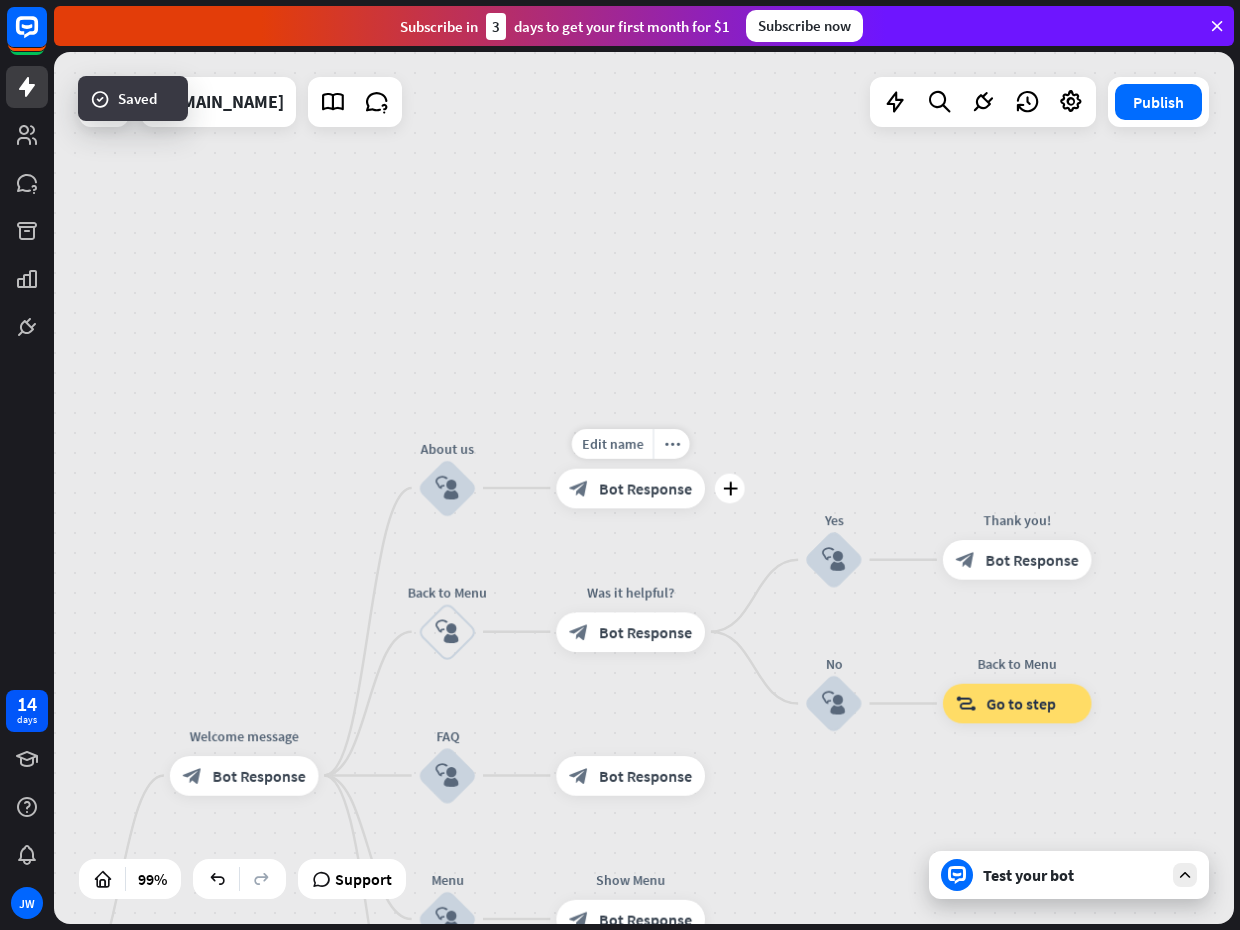 click on "Bot Response" at bounding box center (645, 488) 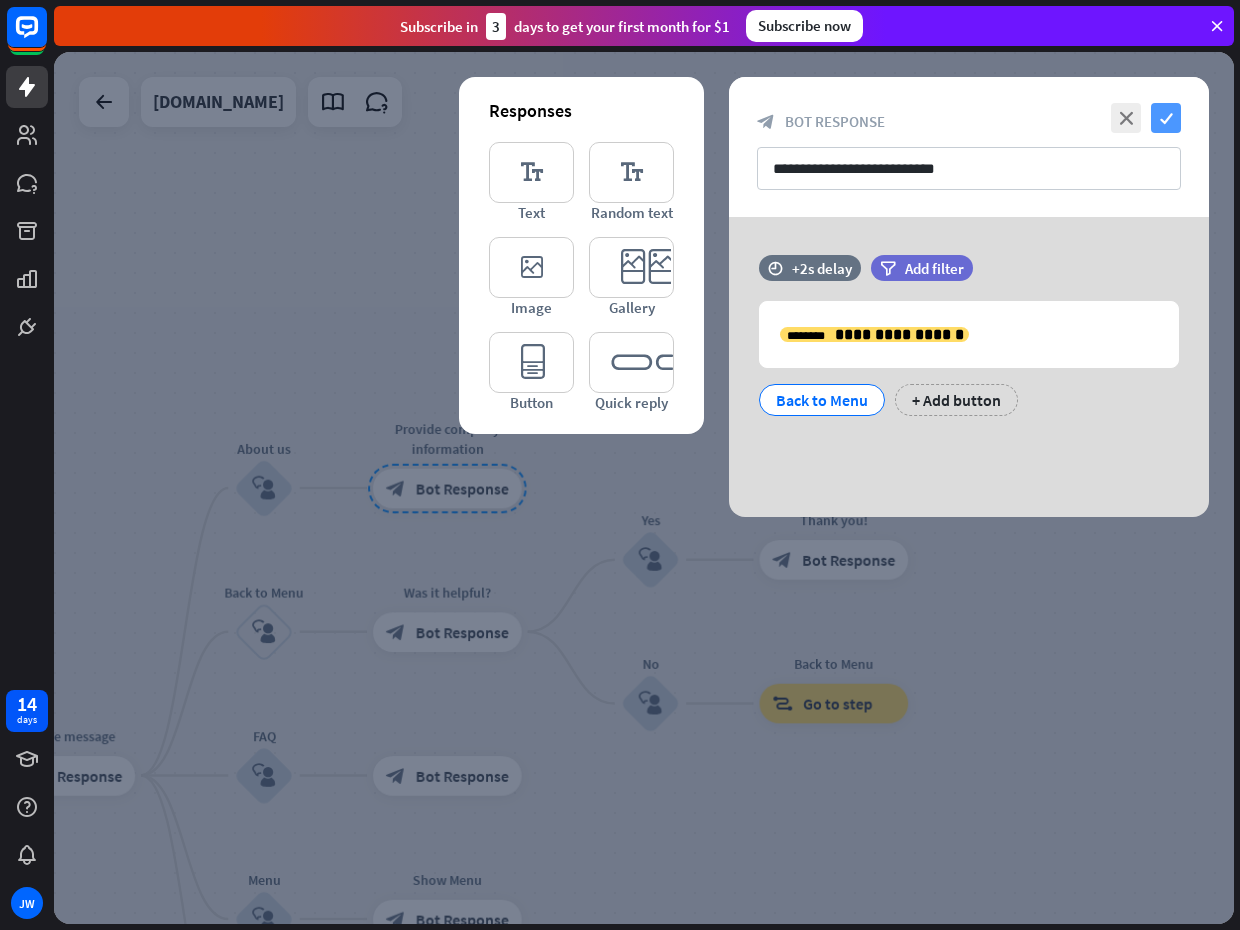click on "check" at bounding box center [1166, 118] 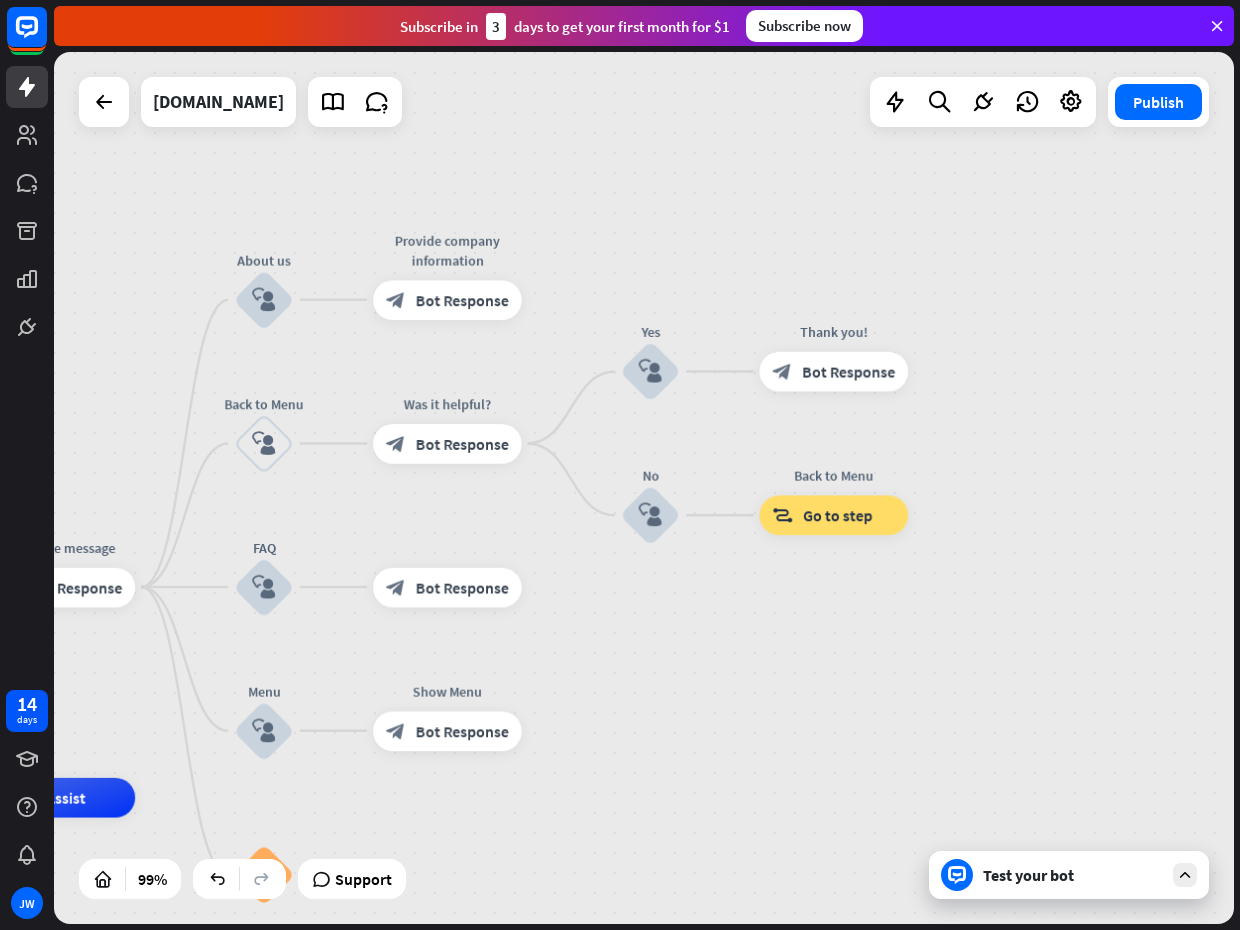 click on "Test your bot" at bounding box center [1073, 875] 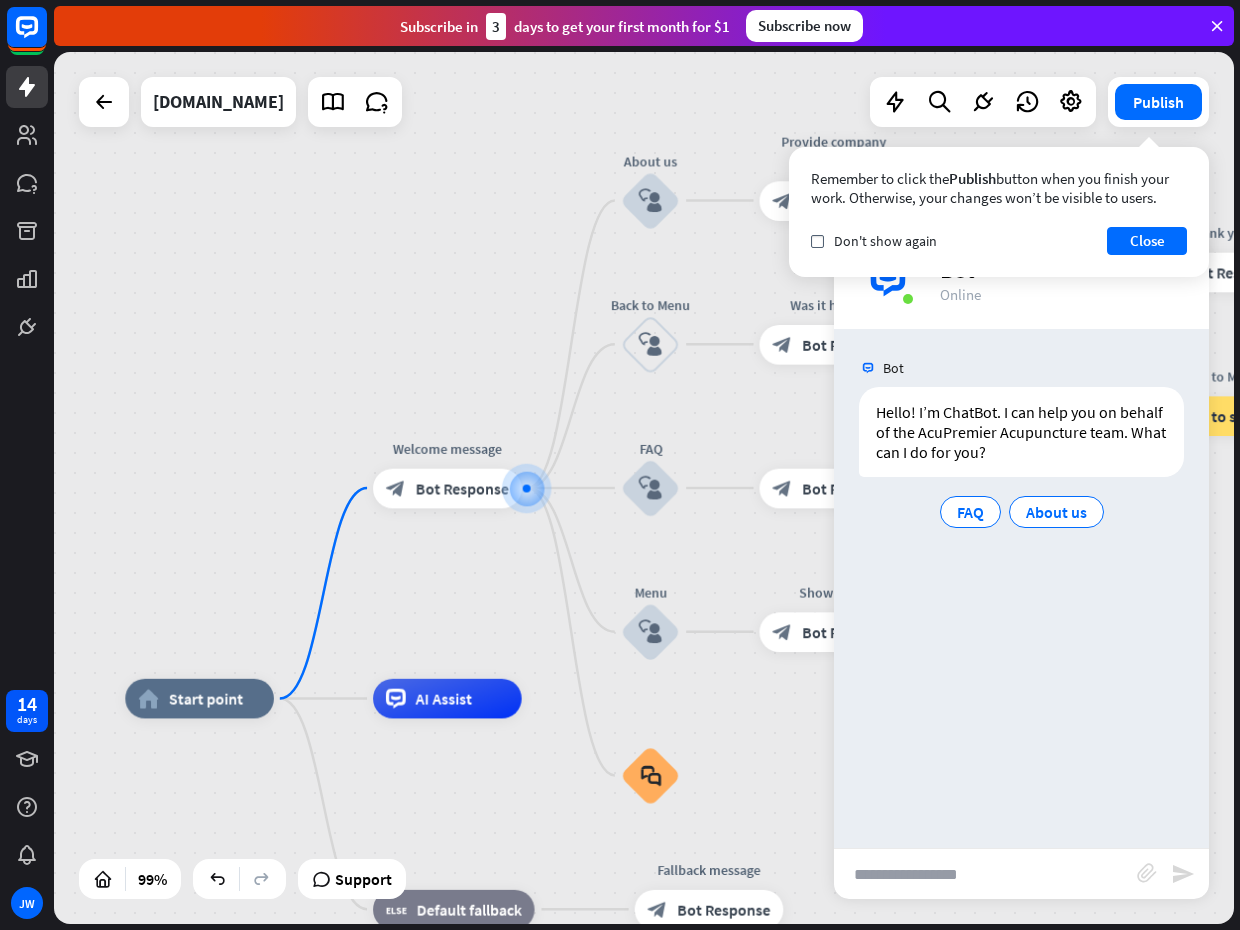 click at bounding box center [985, 874] 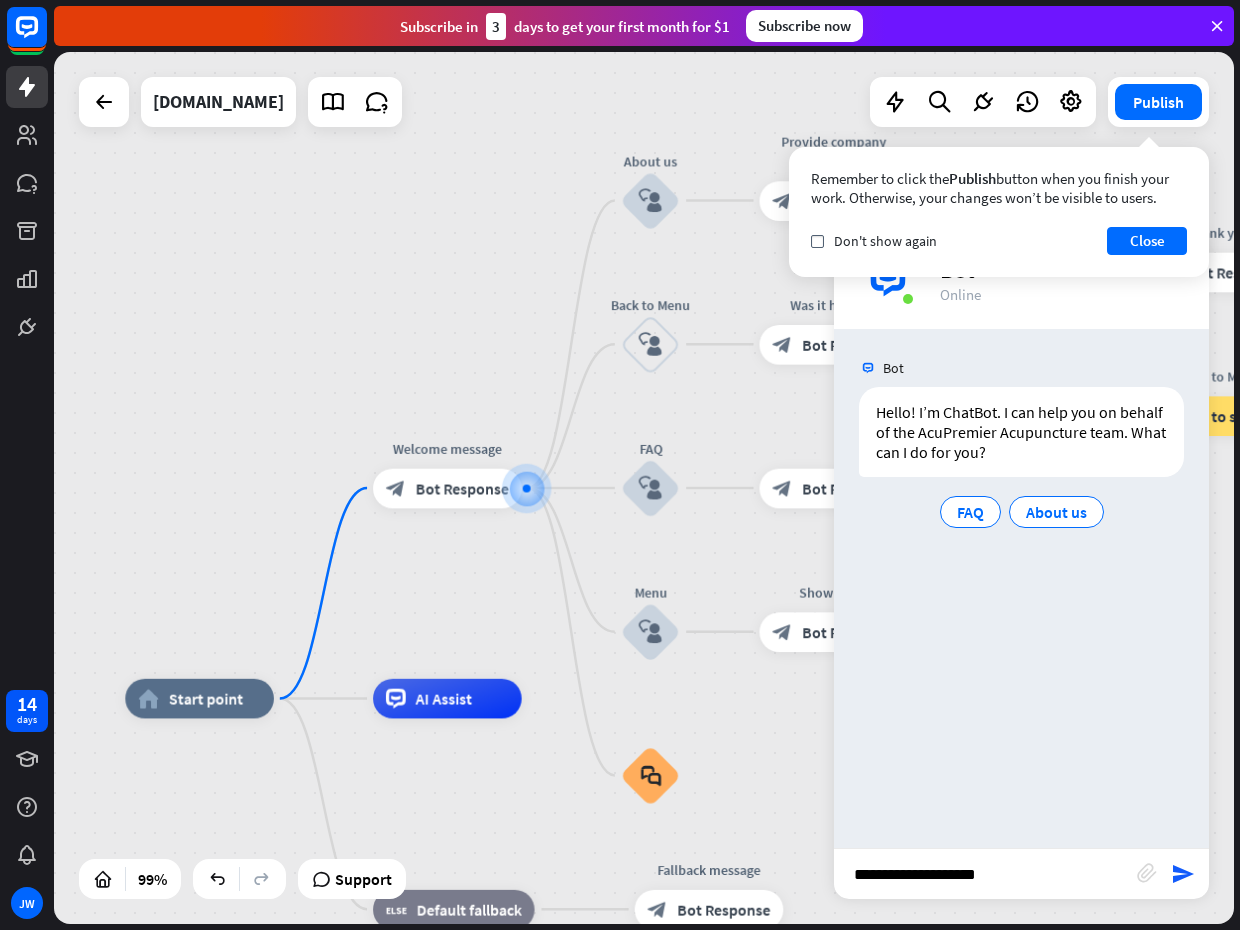 type on "**********" 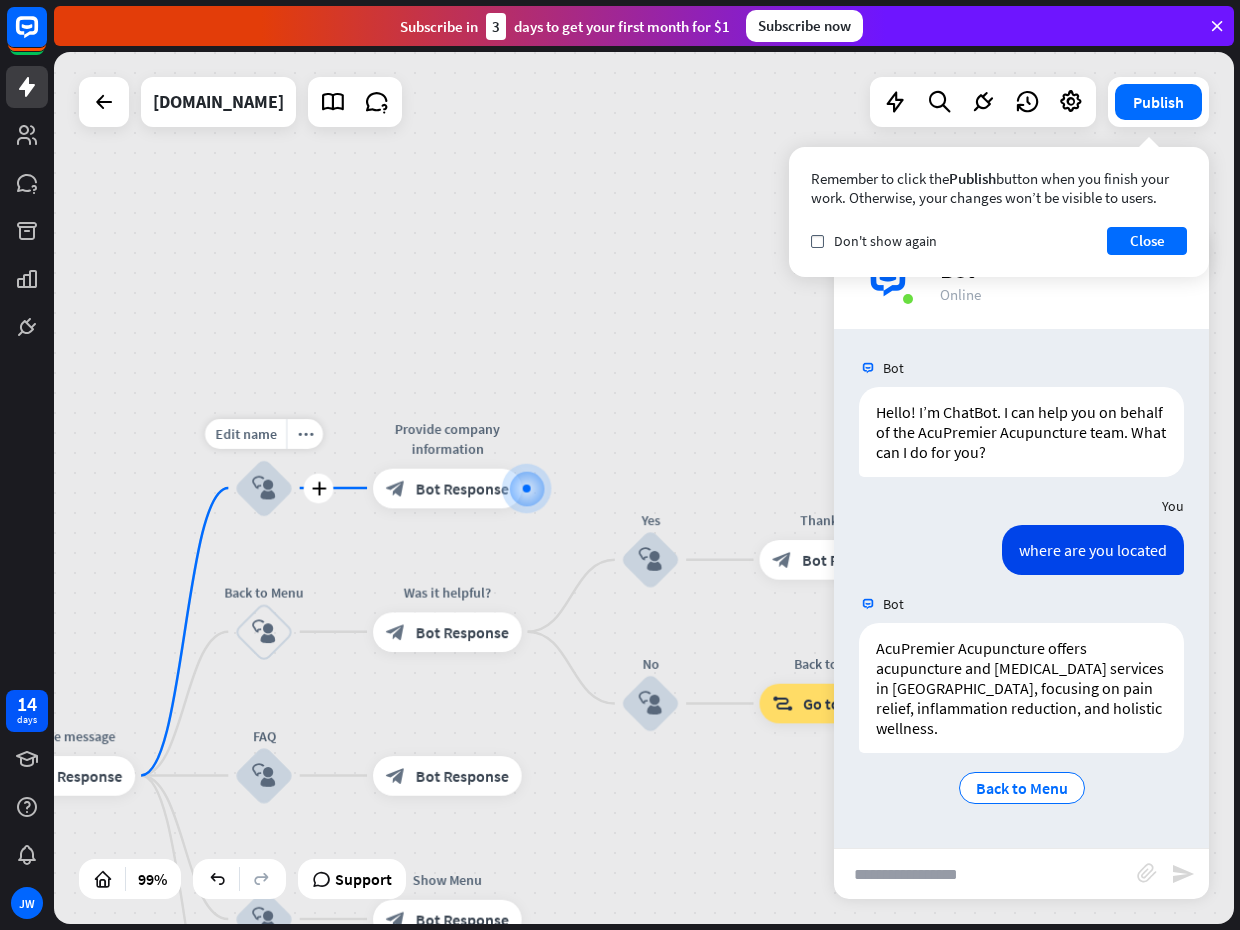 click on "block_user_input" at bounding box center (263, 487) 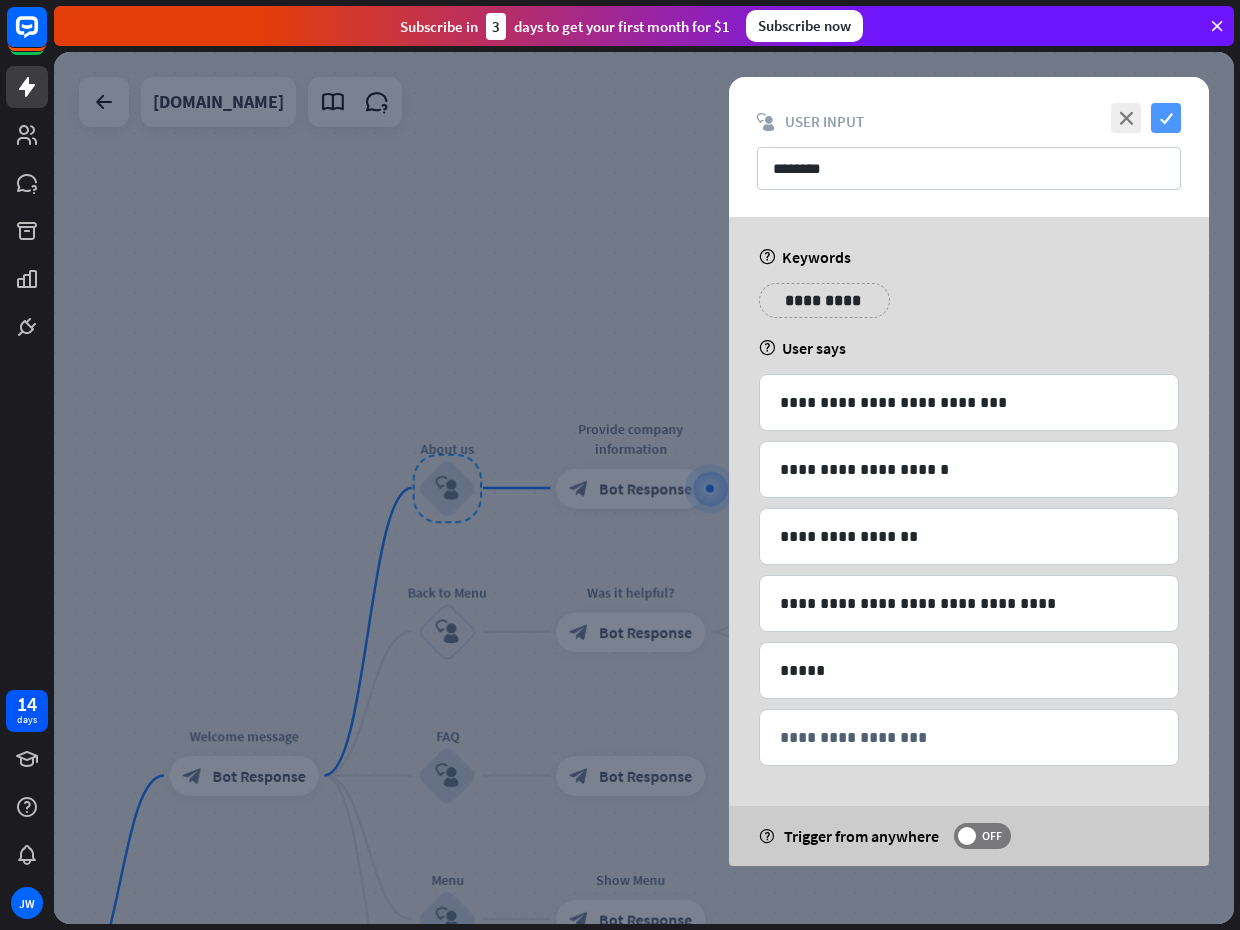 click on "check" at bounding box center (1166, 118) 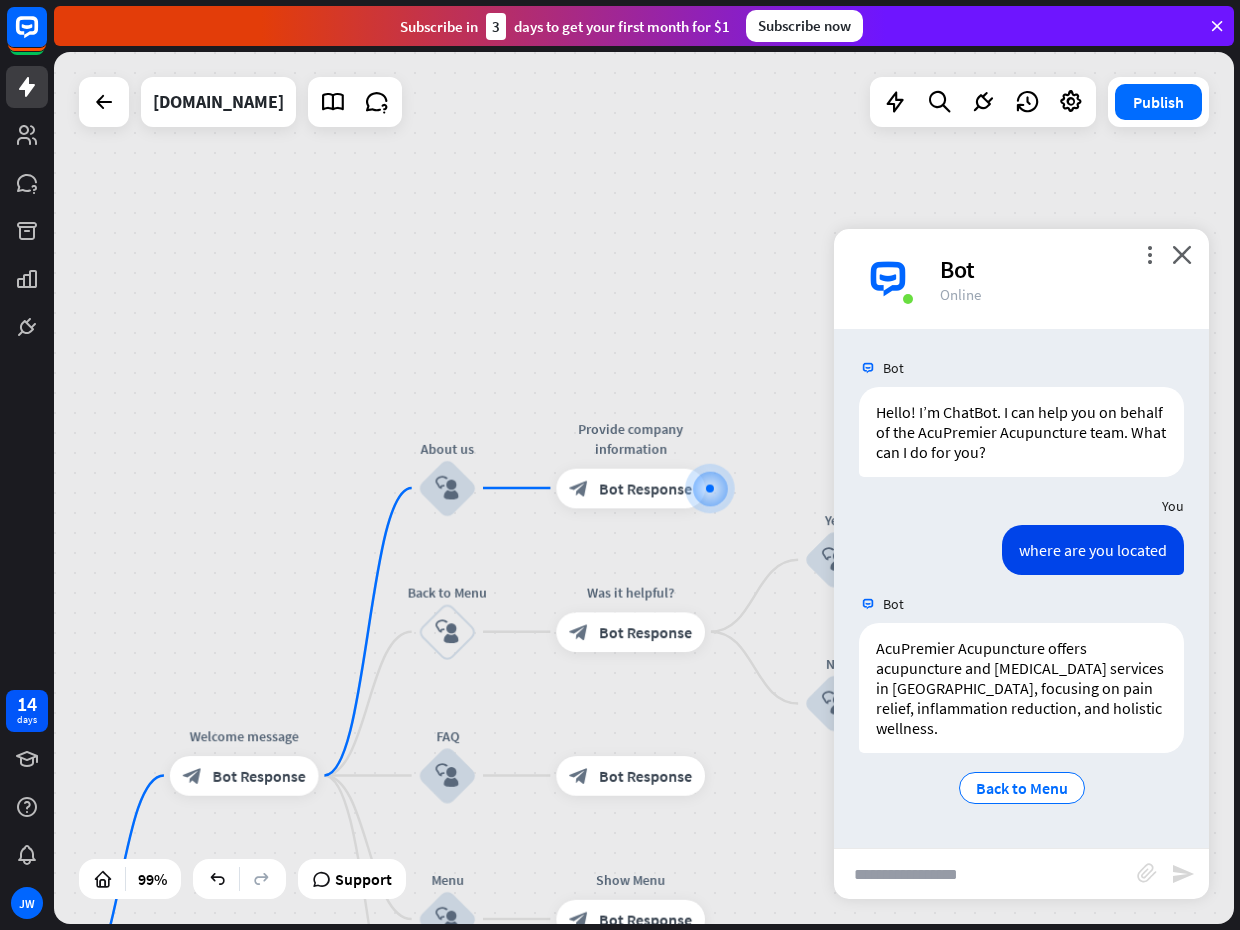 click at bounding box center (985, 874) 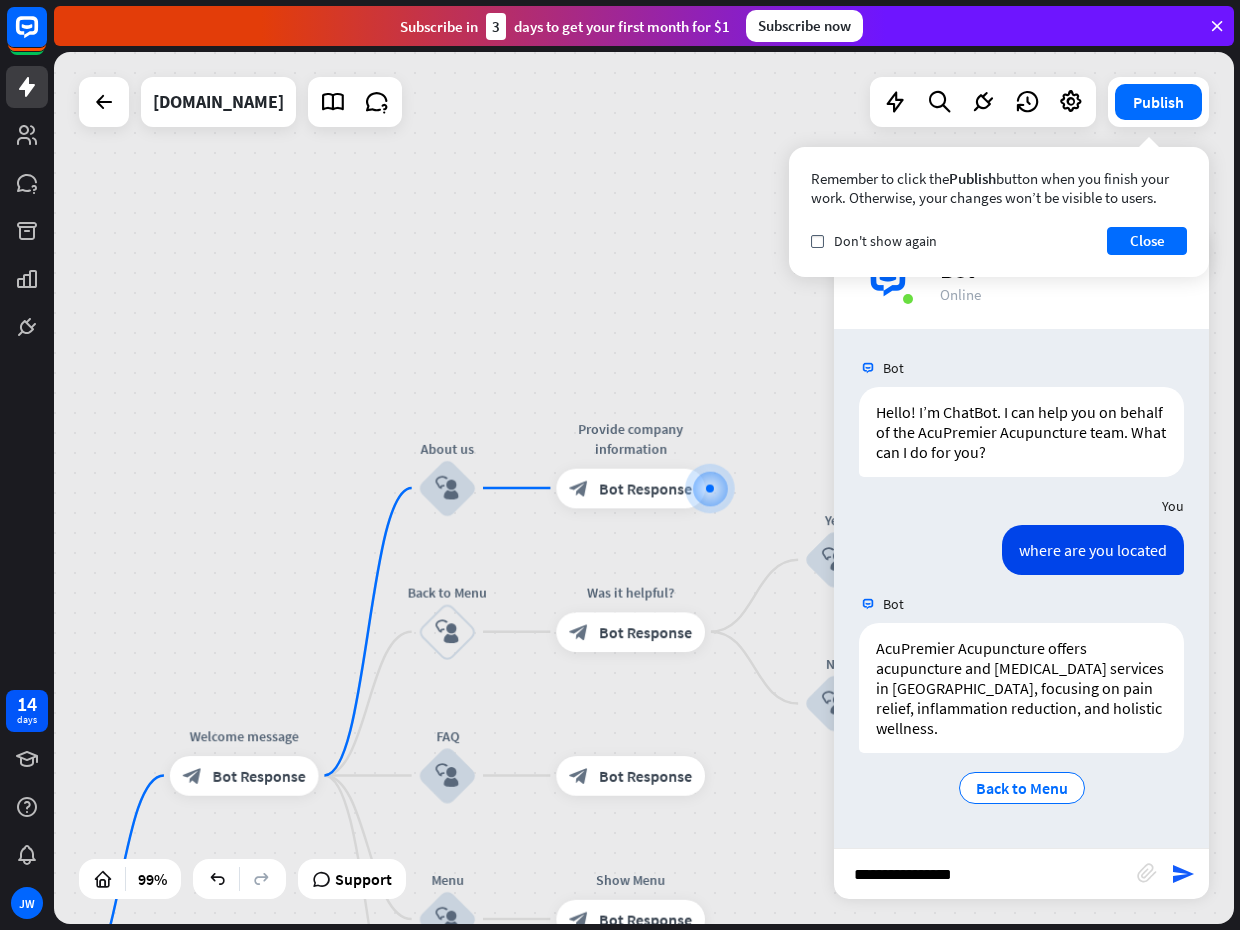 type on "**********" 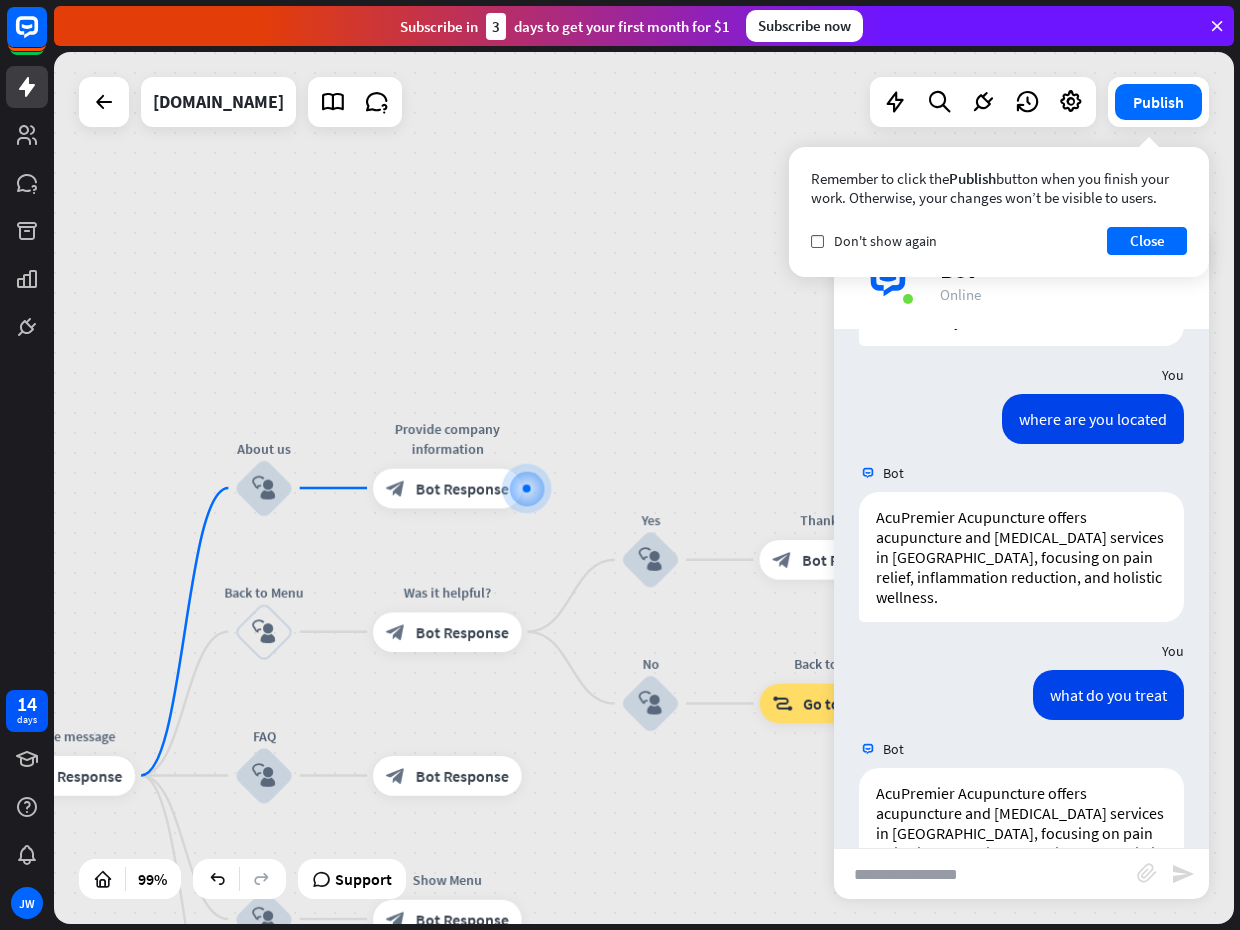 scroll, scrollTop: 266, scrollLeft: 0, axis: vertical 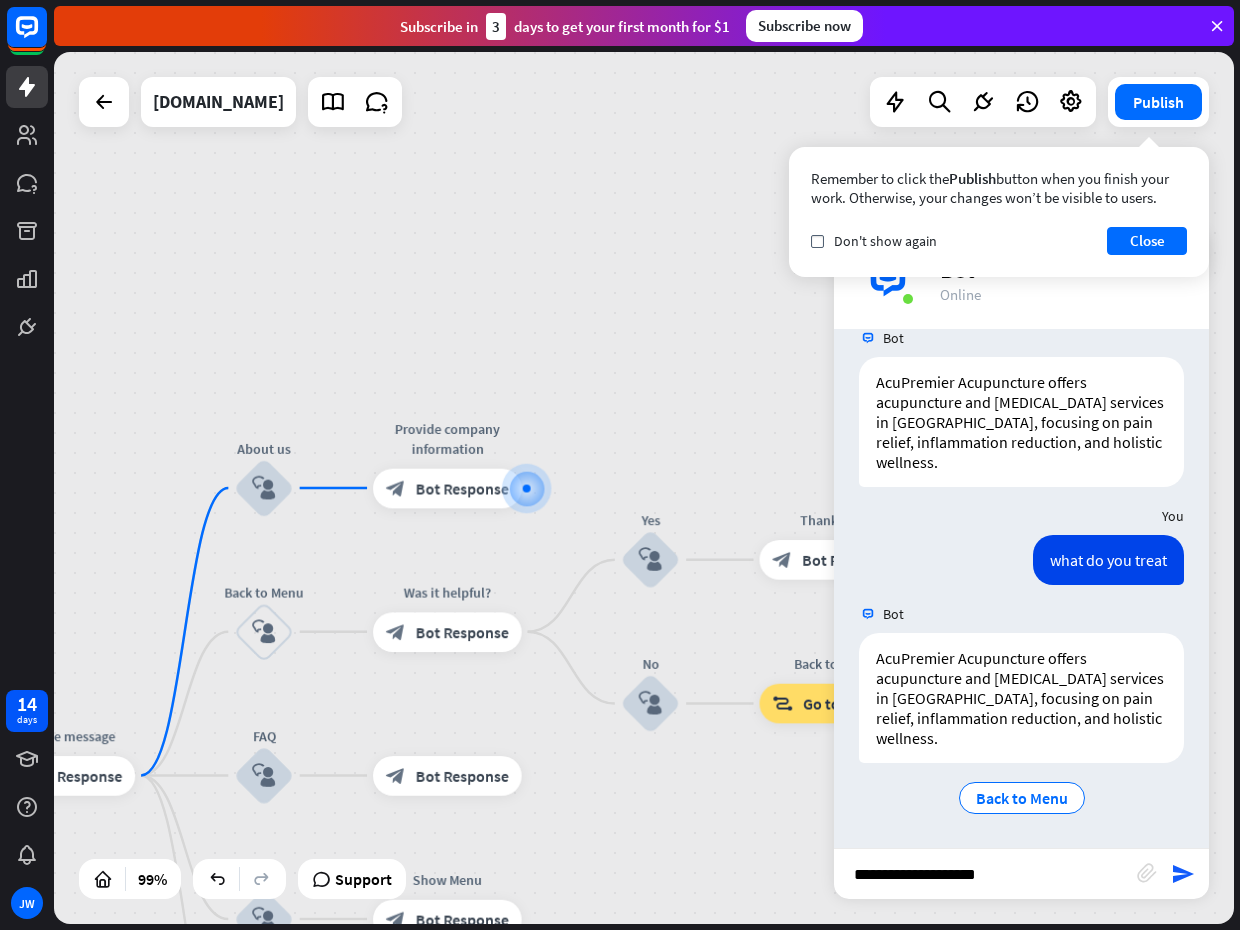 type on "**********" 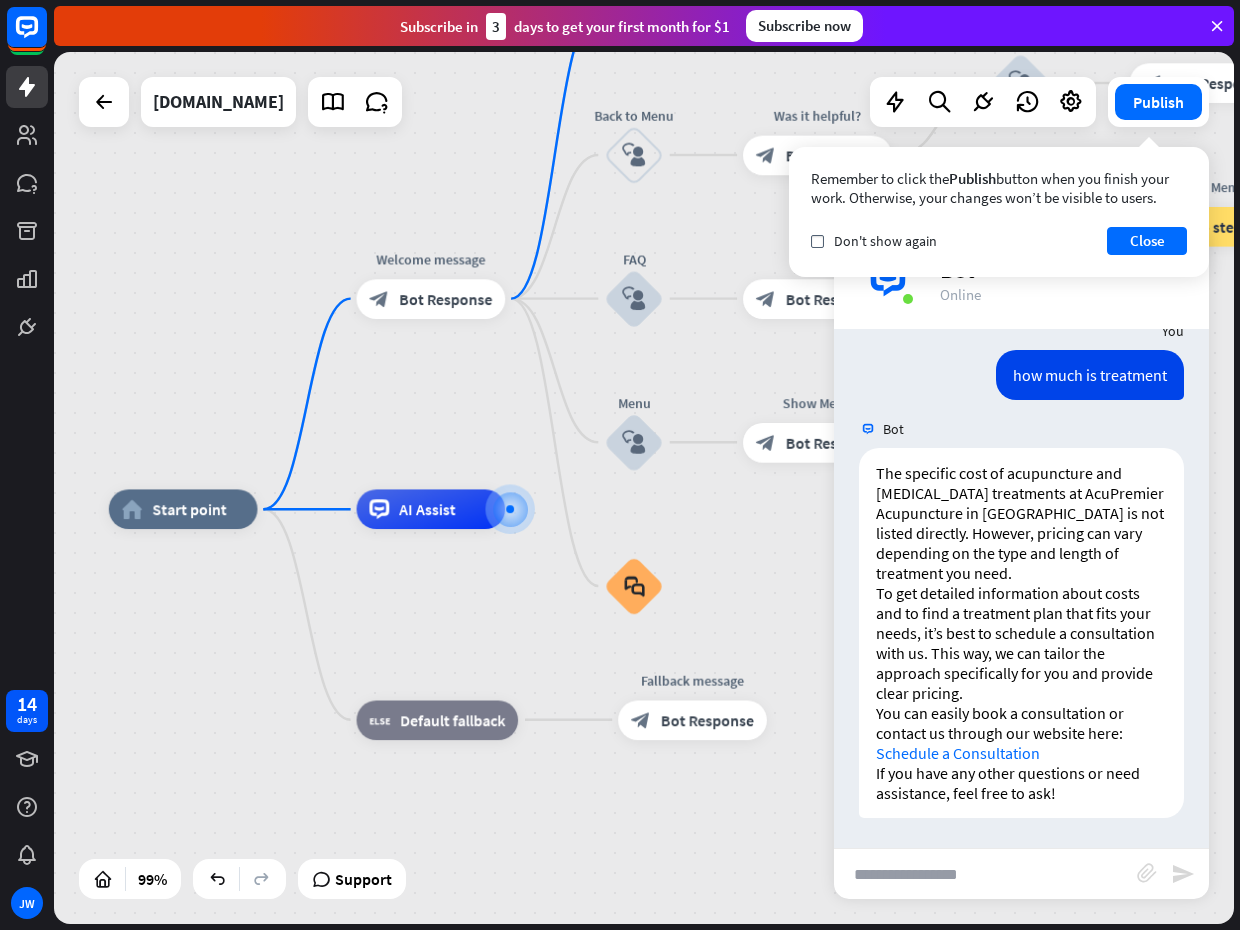 scroll, scrollTop: 727, scrollLeft: 0, axis: vertical 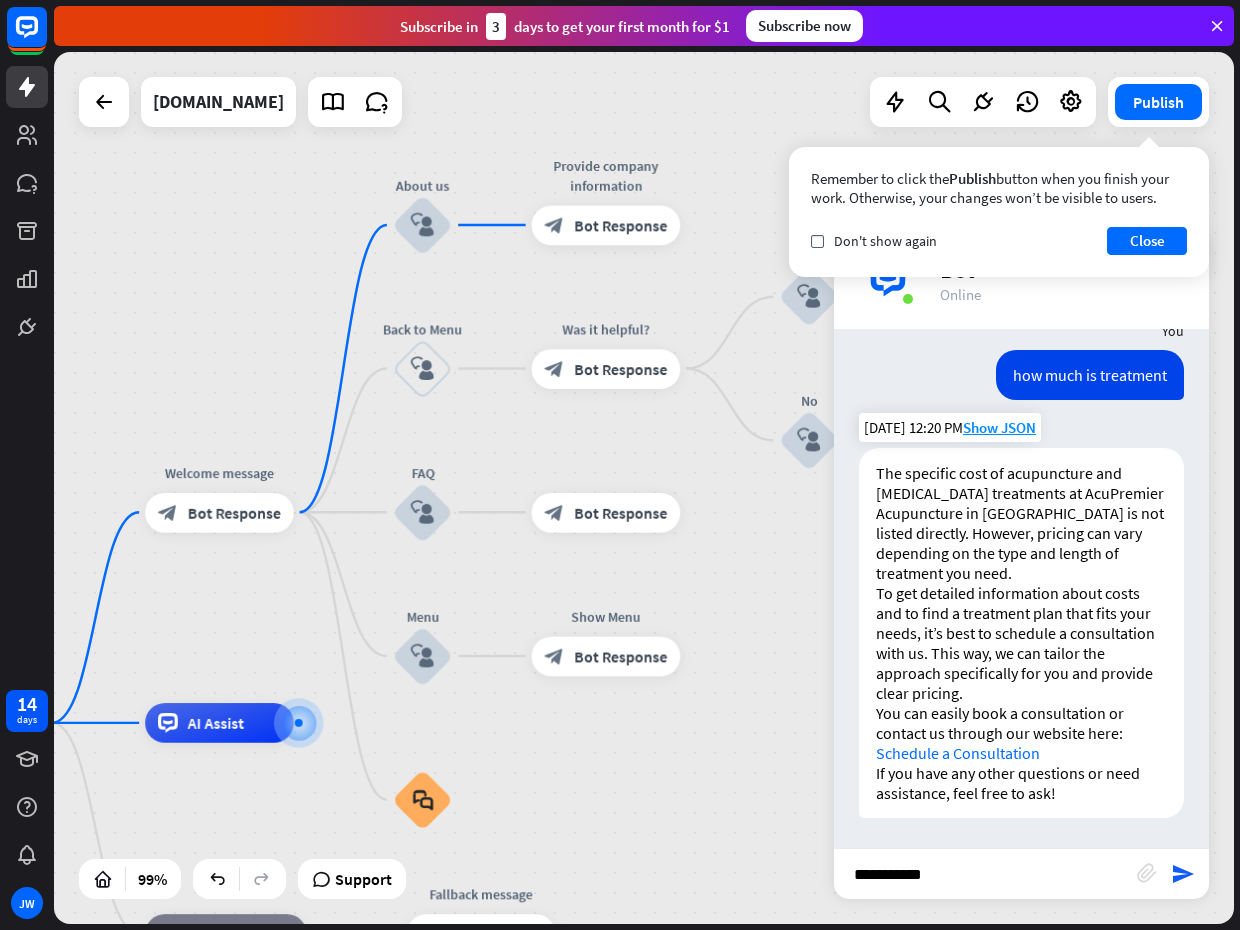type on "**********" 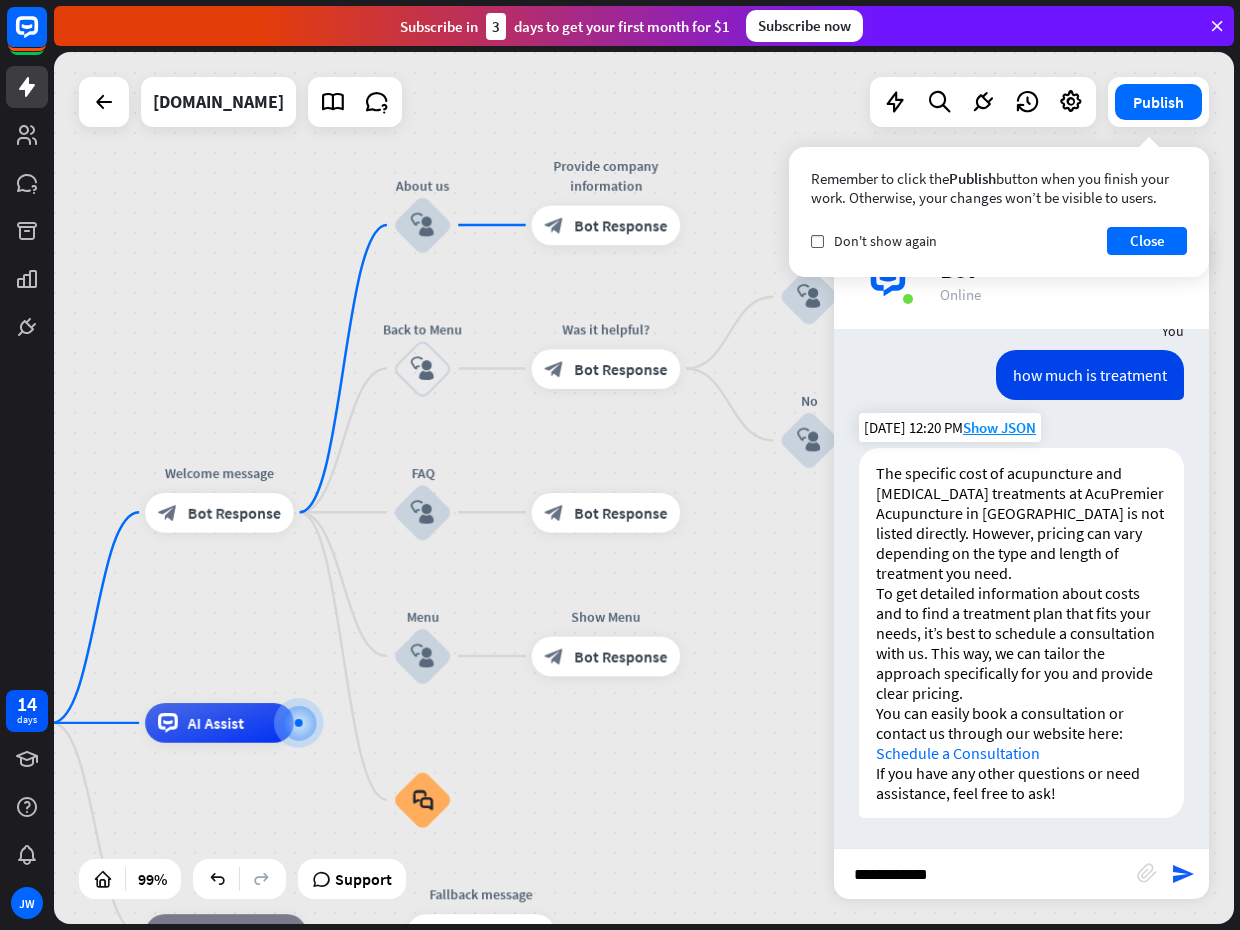 type 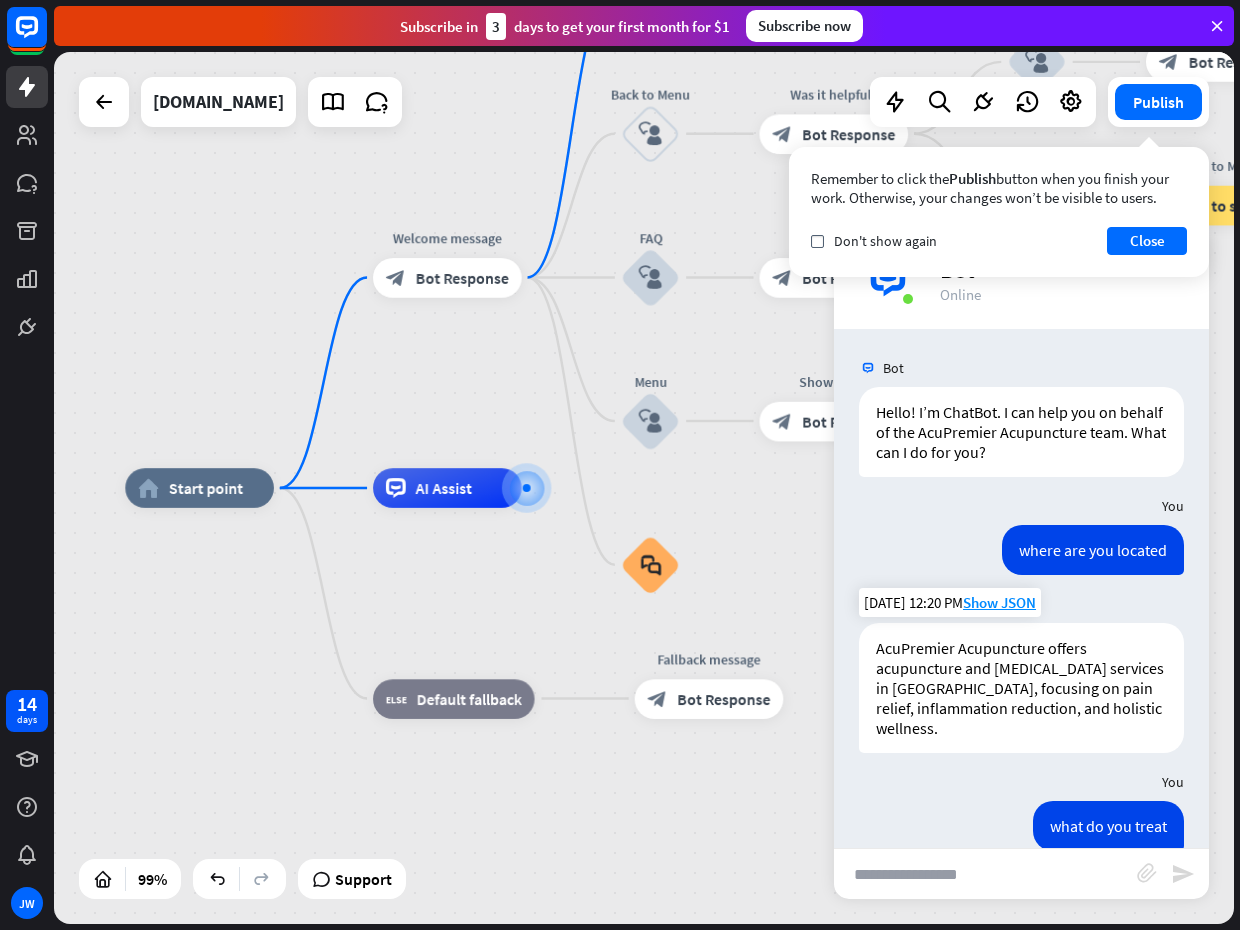 scroll, scrollTop: 0, scrollLeft: 0, axis: both 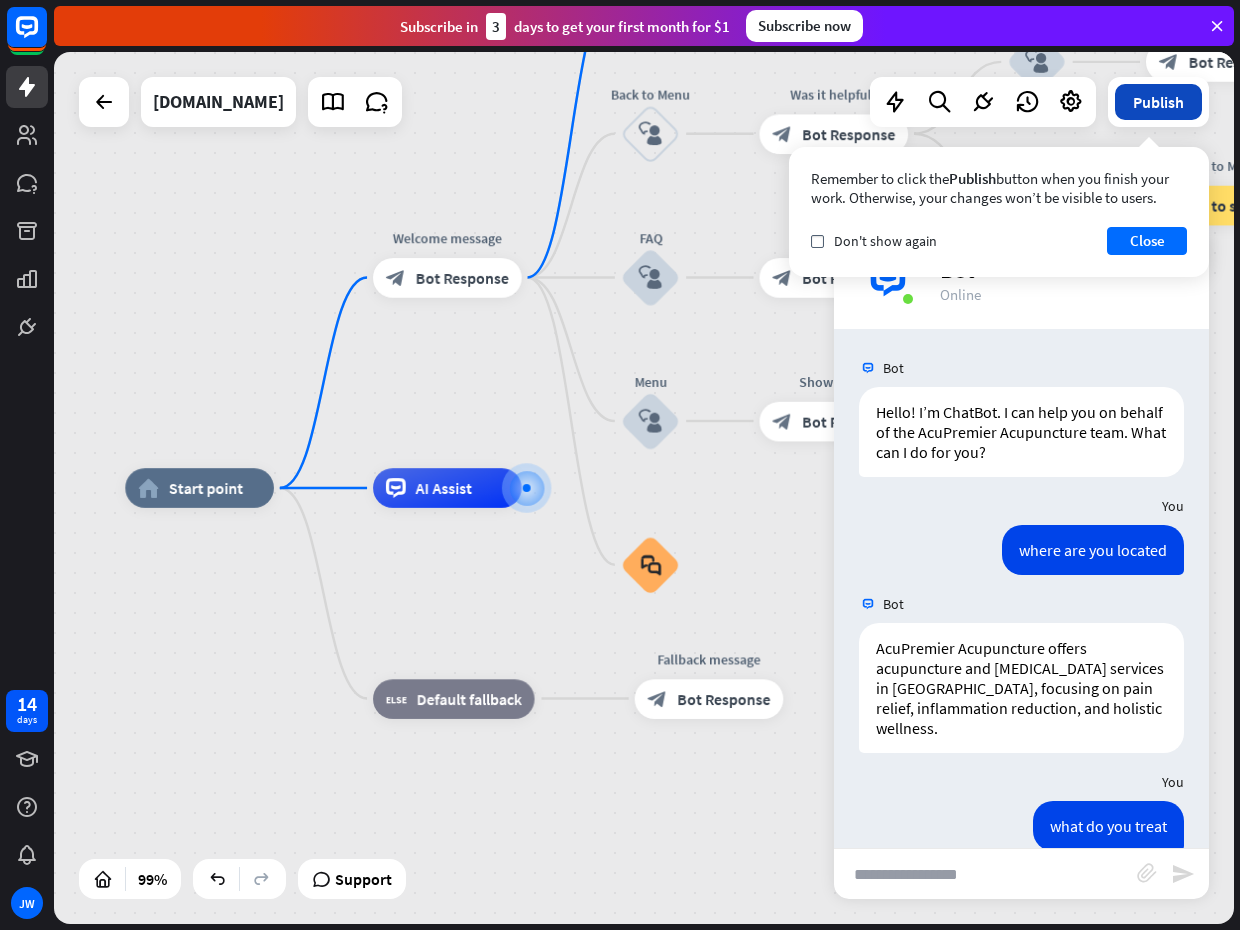click on "Publish" at bounding box center [1158, 102] 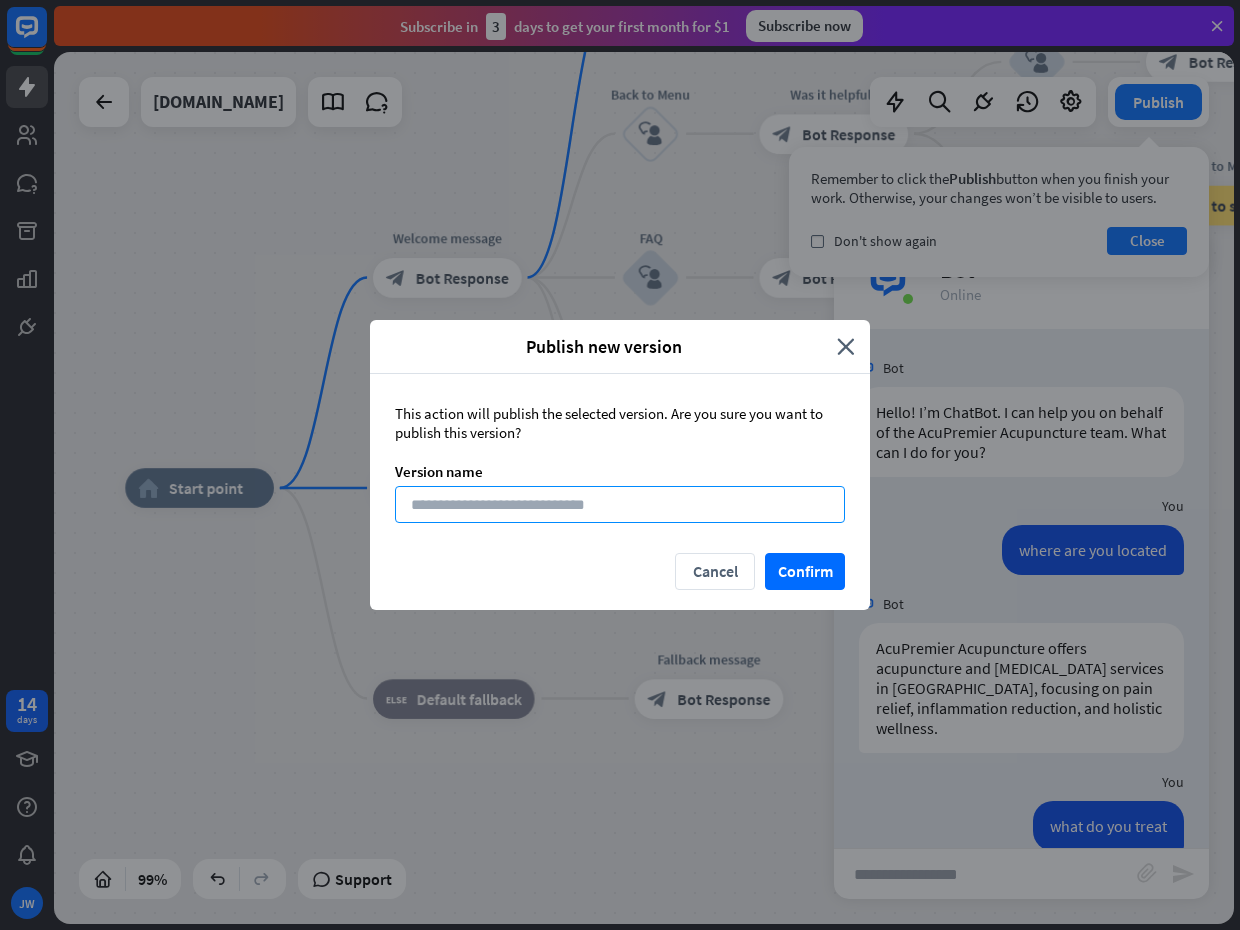 click at bounding box center [620, 504] 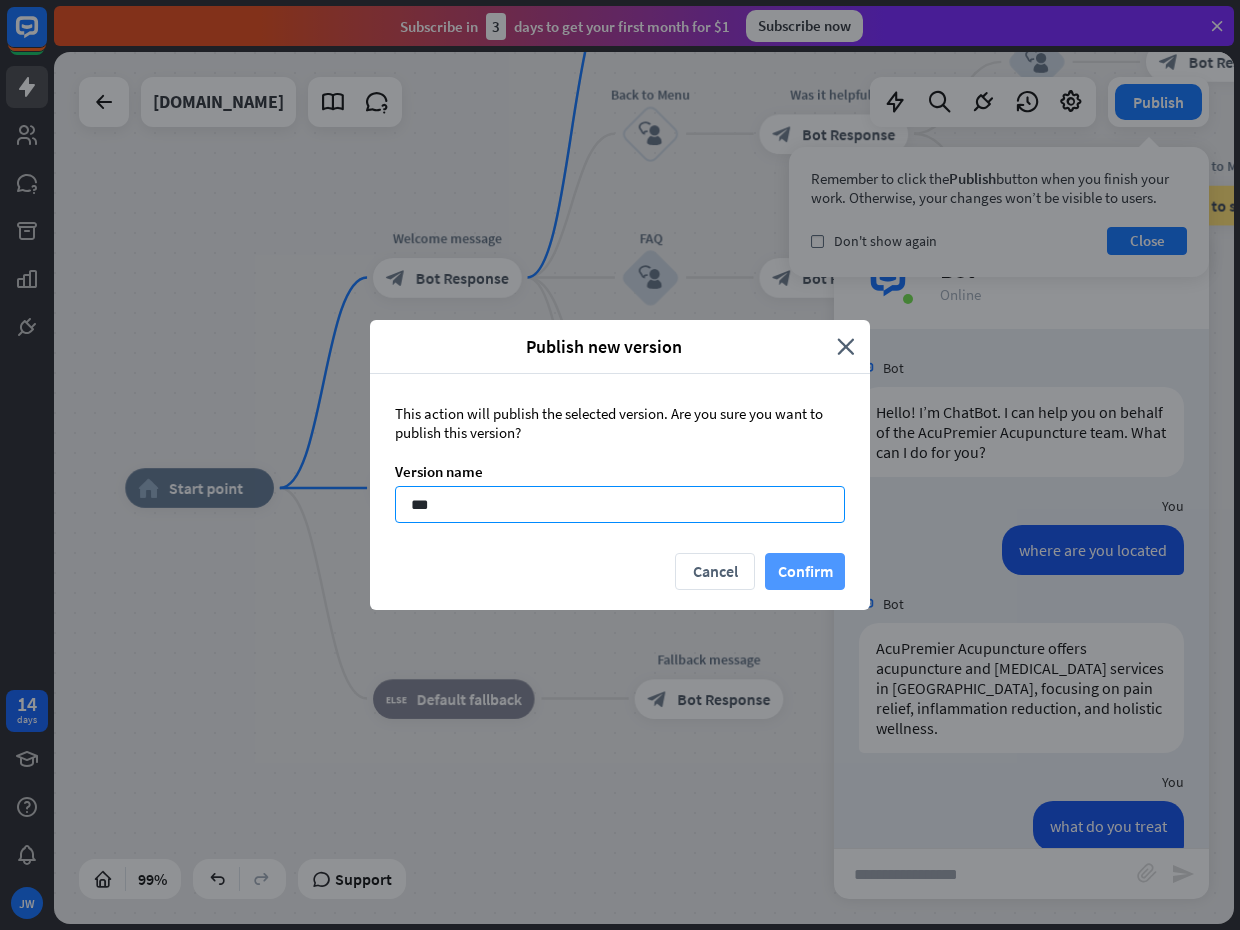 type on "***" 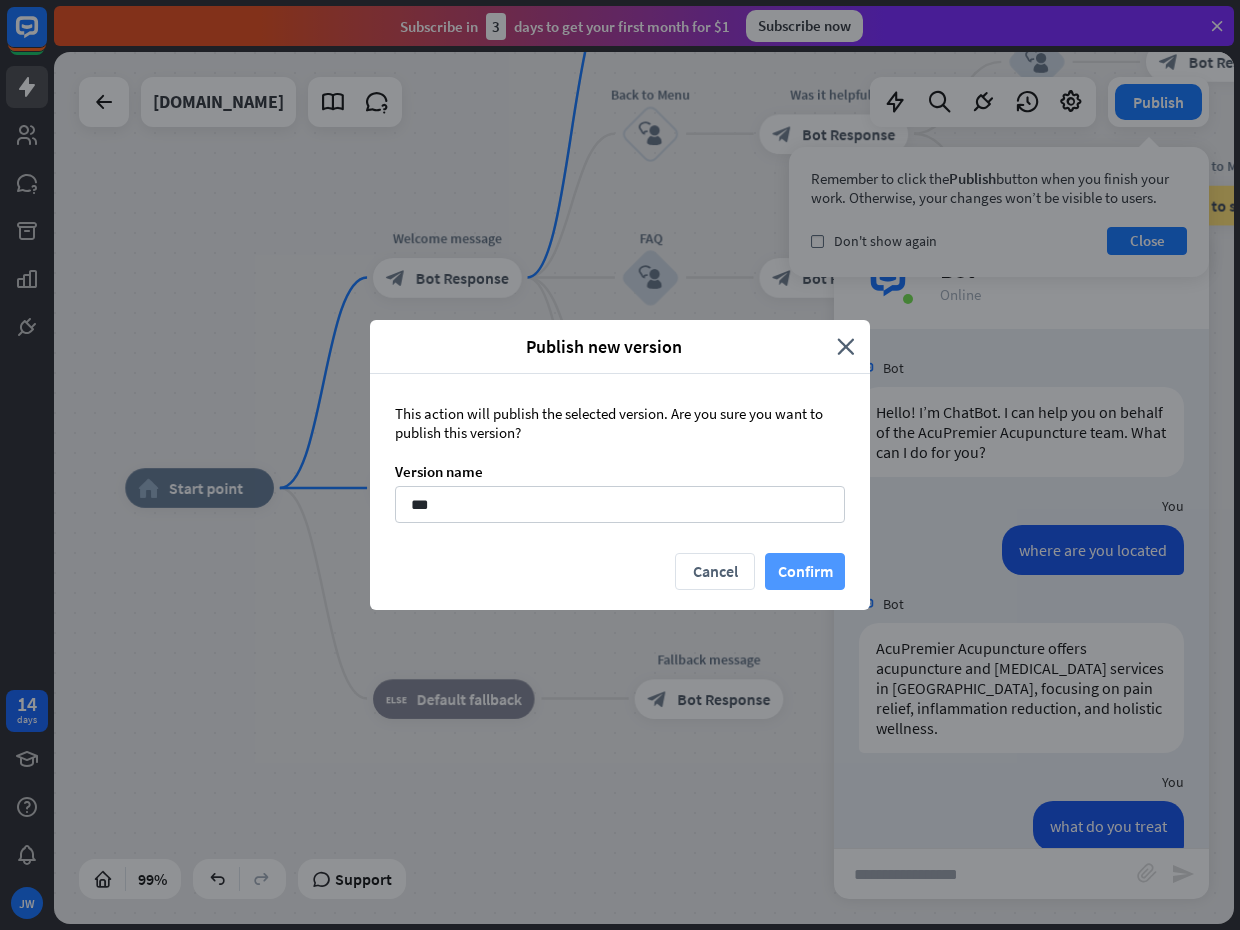 click on "Confirm" at bounding box center [805, 571] 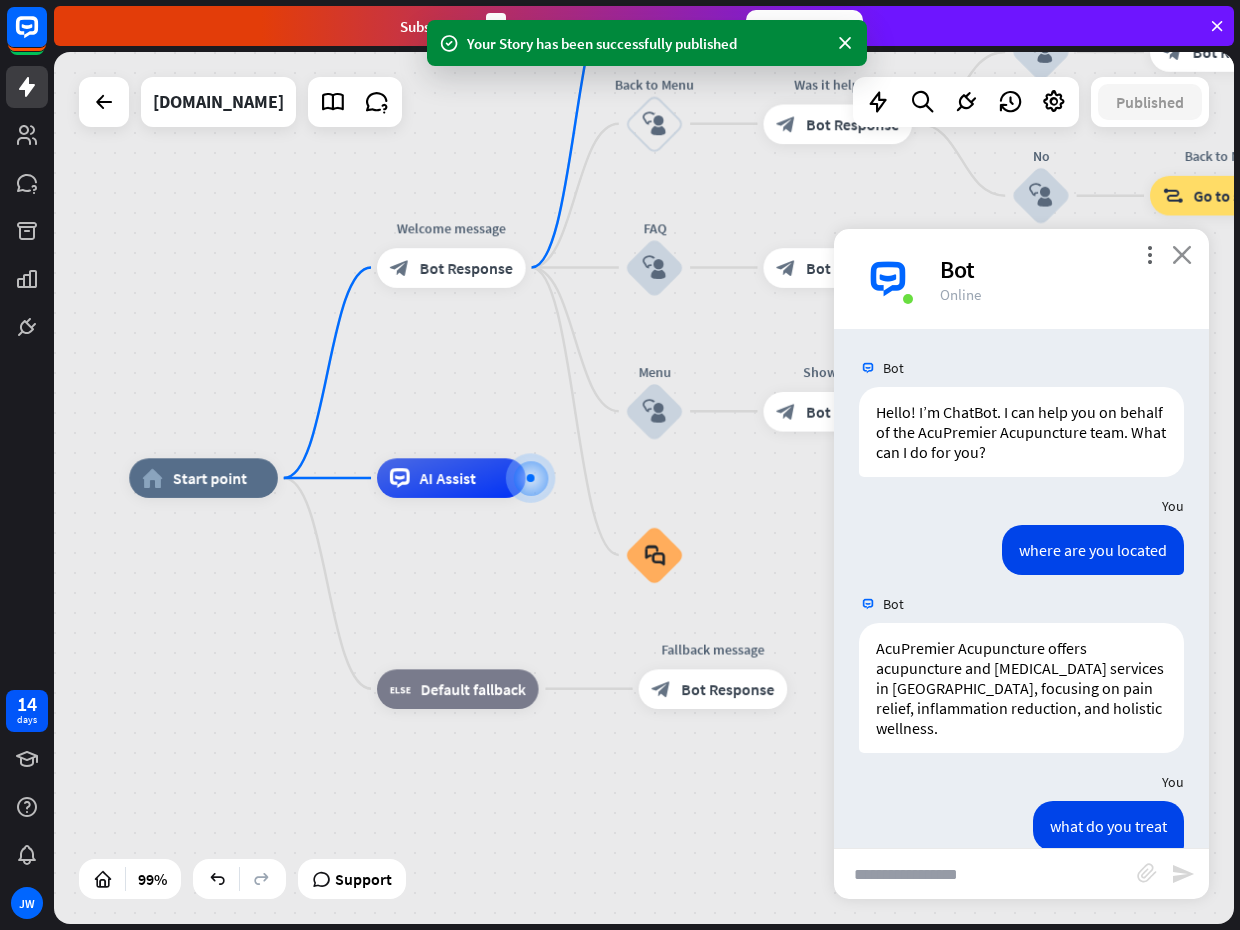 click on "close" at bounding box center [1182, 254] 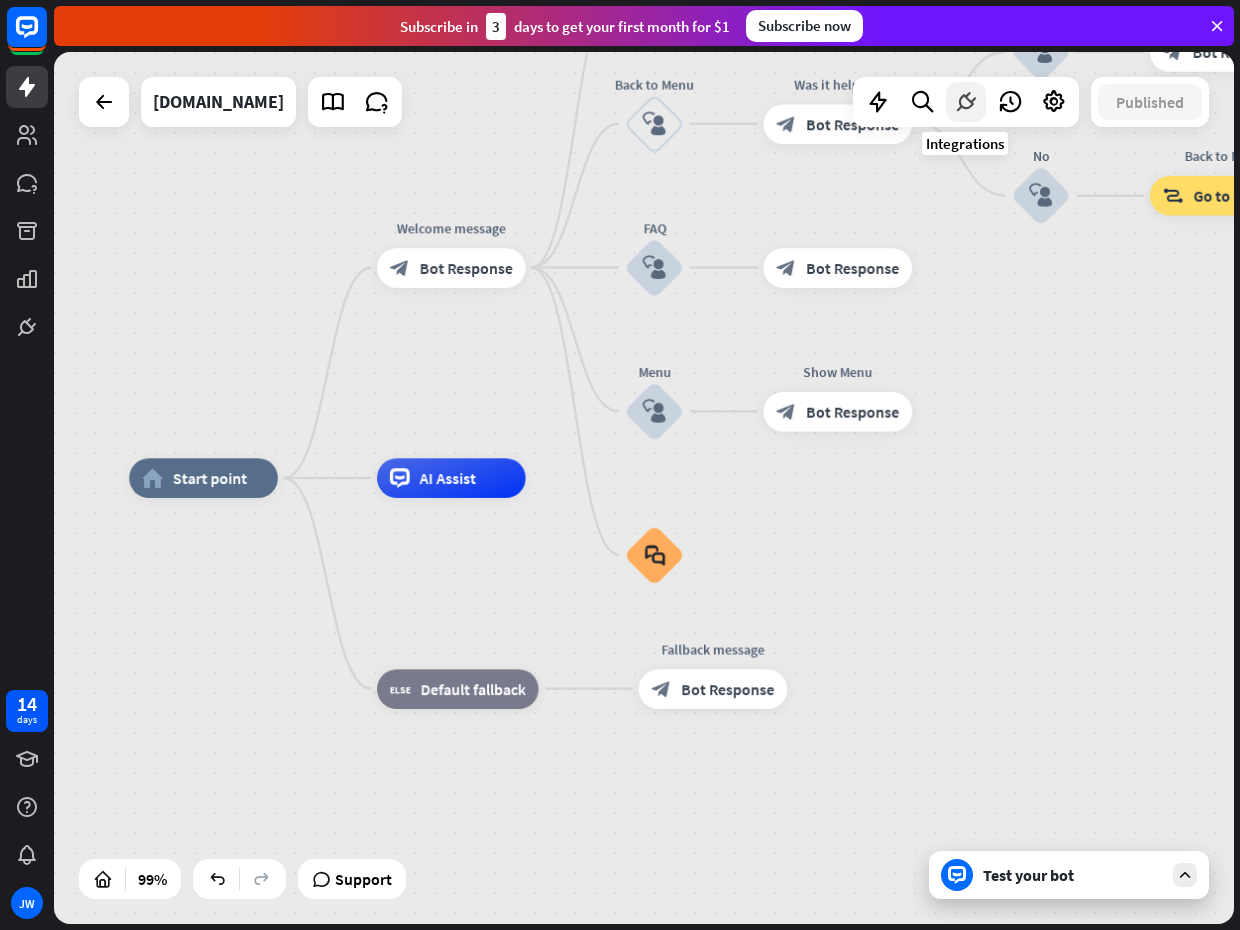 click at bounding box center (966, 102) 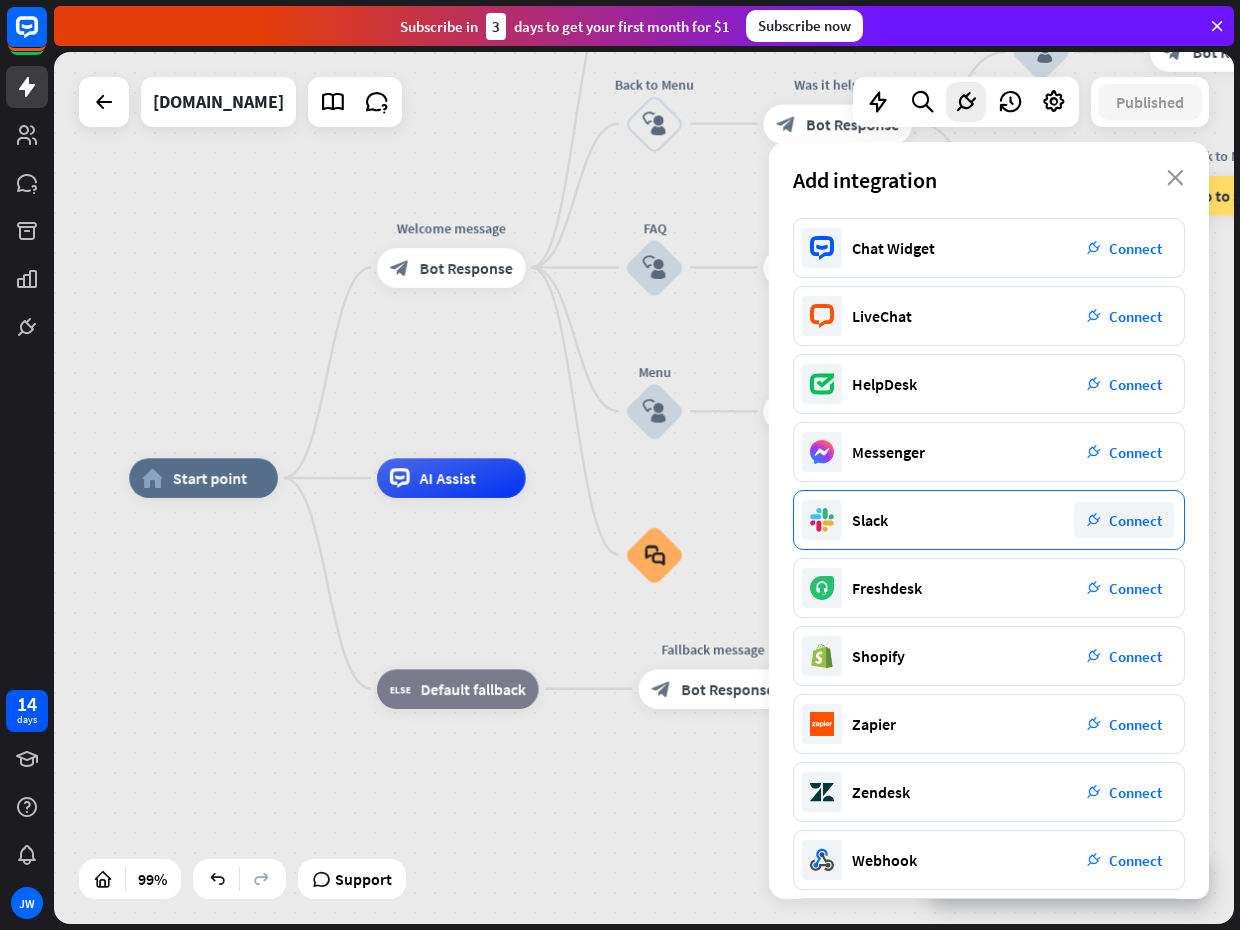 click on "Connect" at bounding box center [1135, 520] 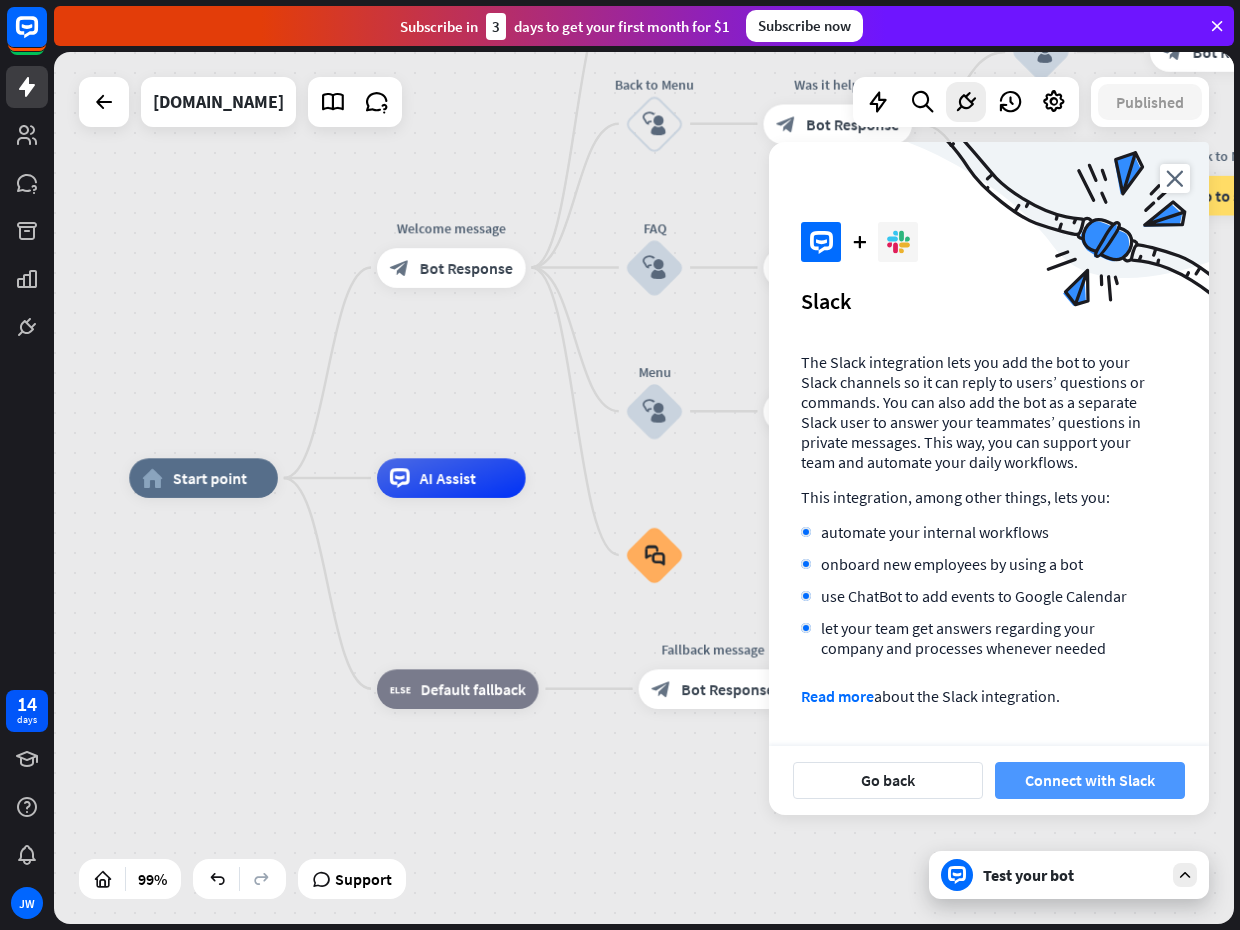 click on "Connect with Slack" at bounding box center [1090, 780] 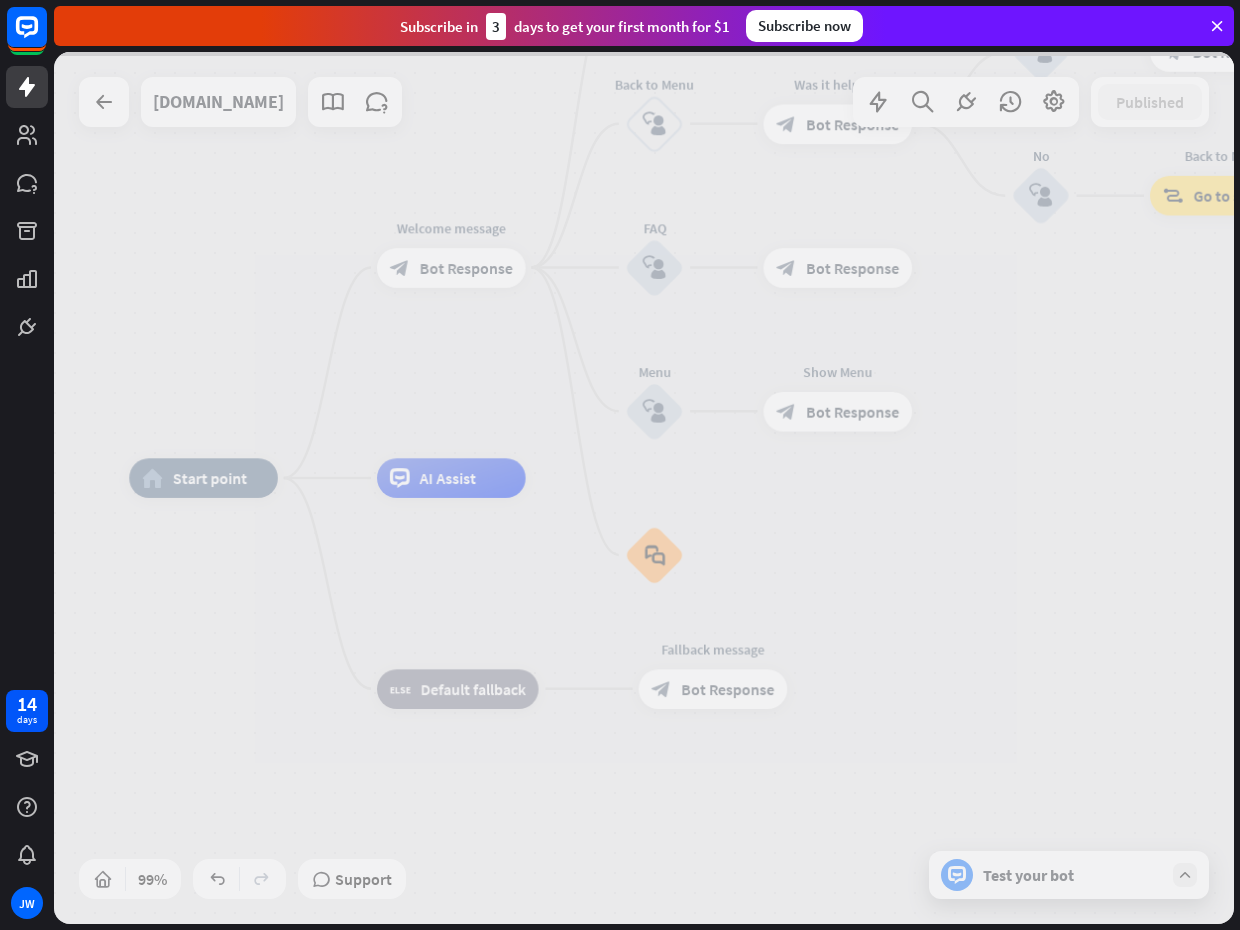 drag, startPoint x: 838, startPoint y: 208, endPoint x: 823, endPoint y: 202, distance: 16.155495 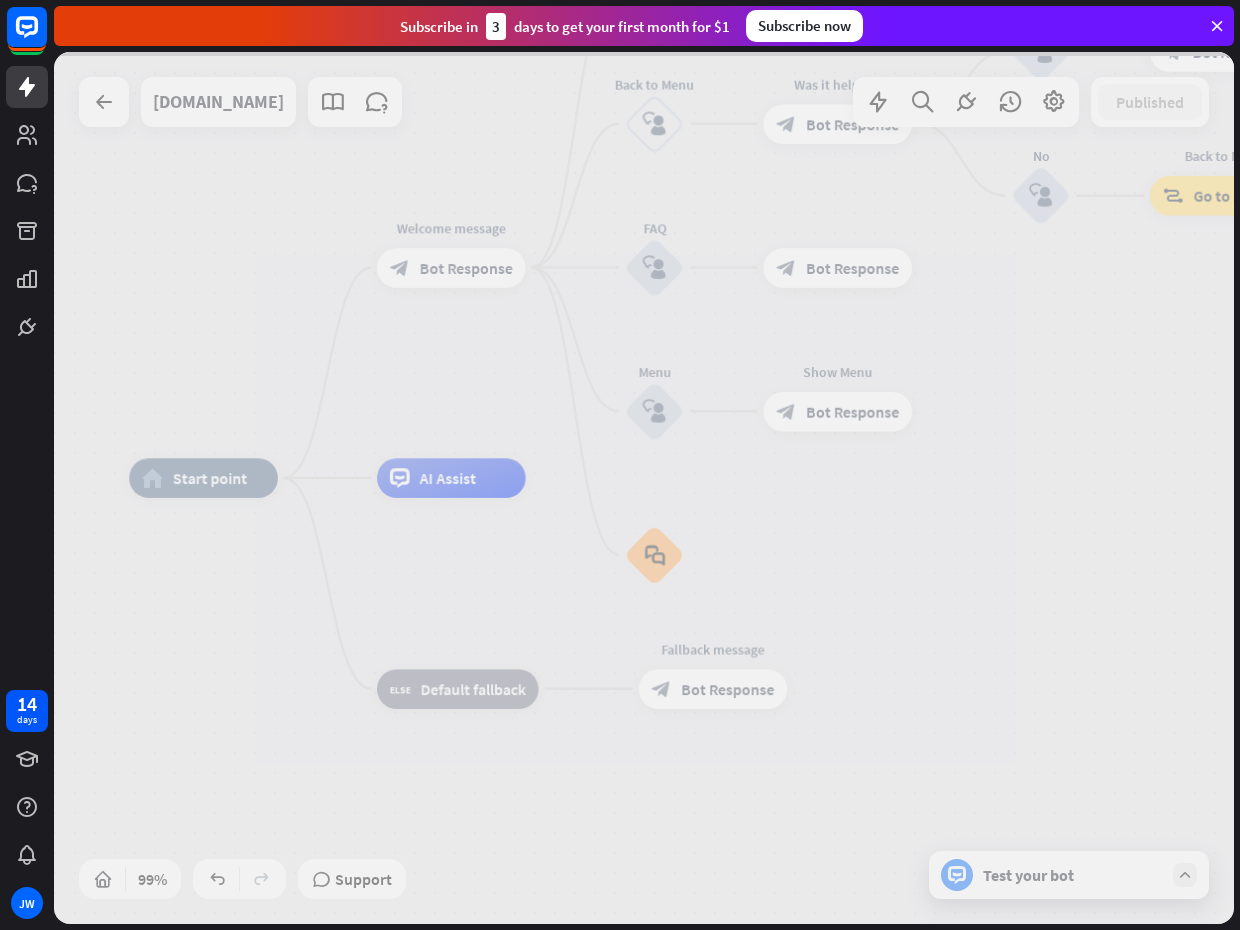 click at bounding box center (644, 488) 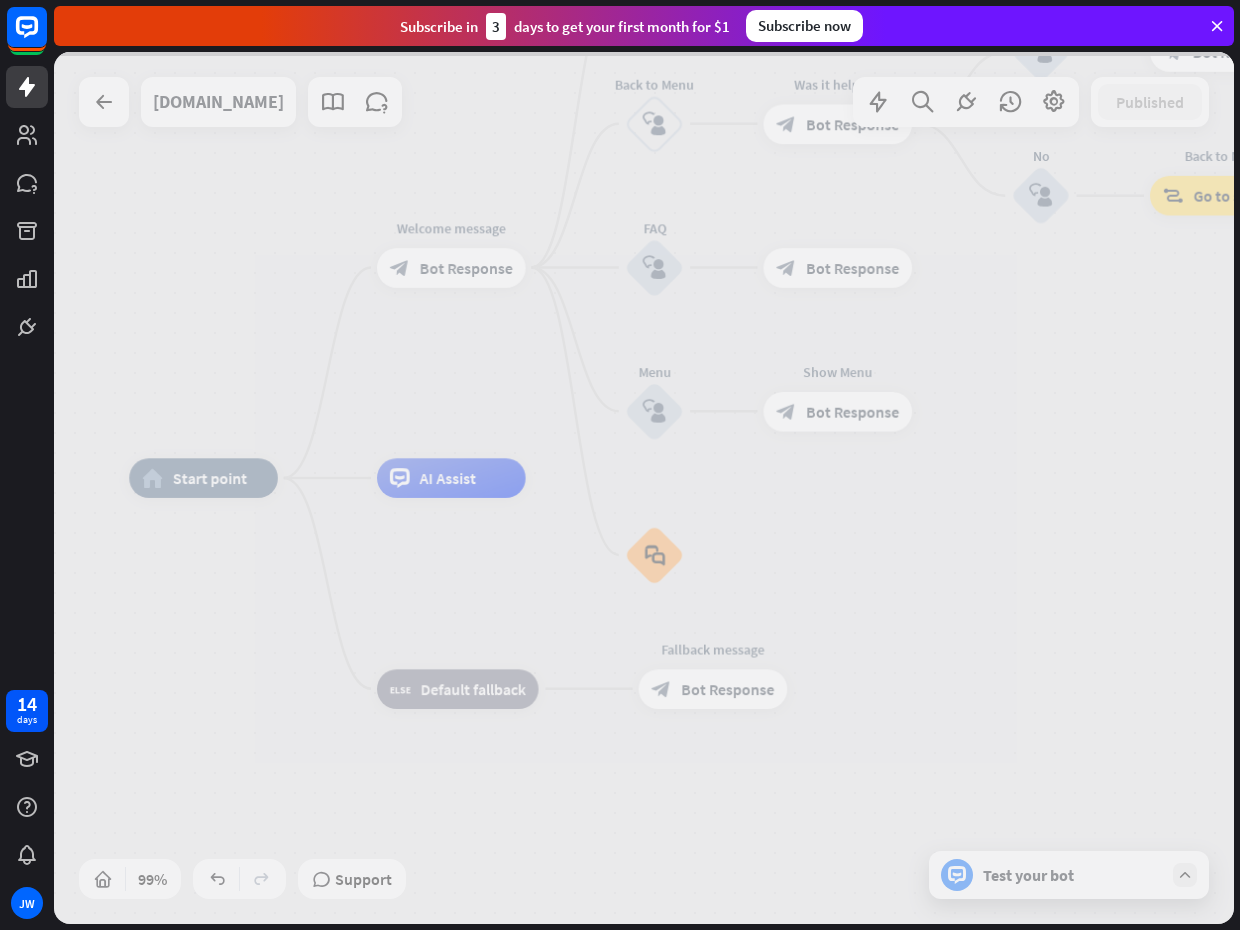 click at bounding box center (27, 174) 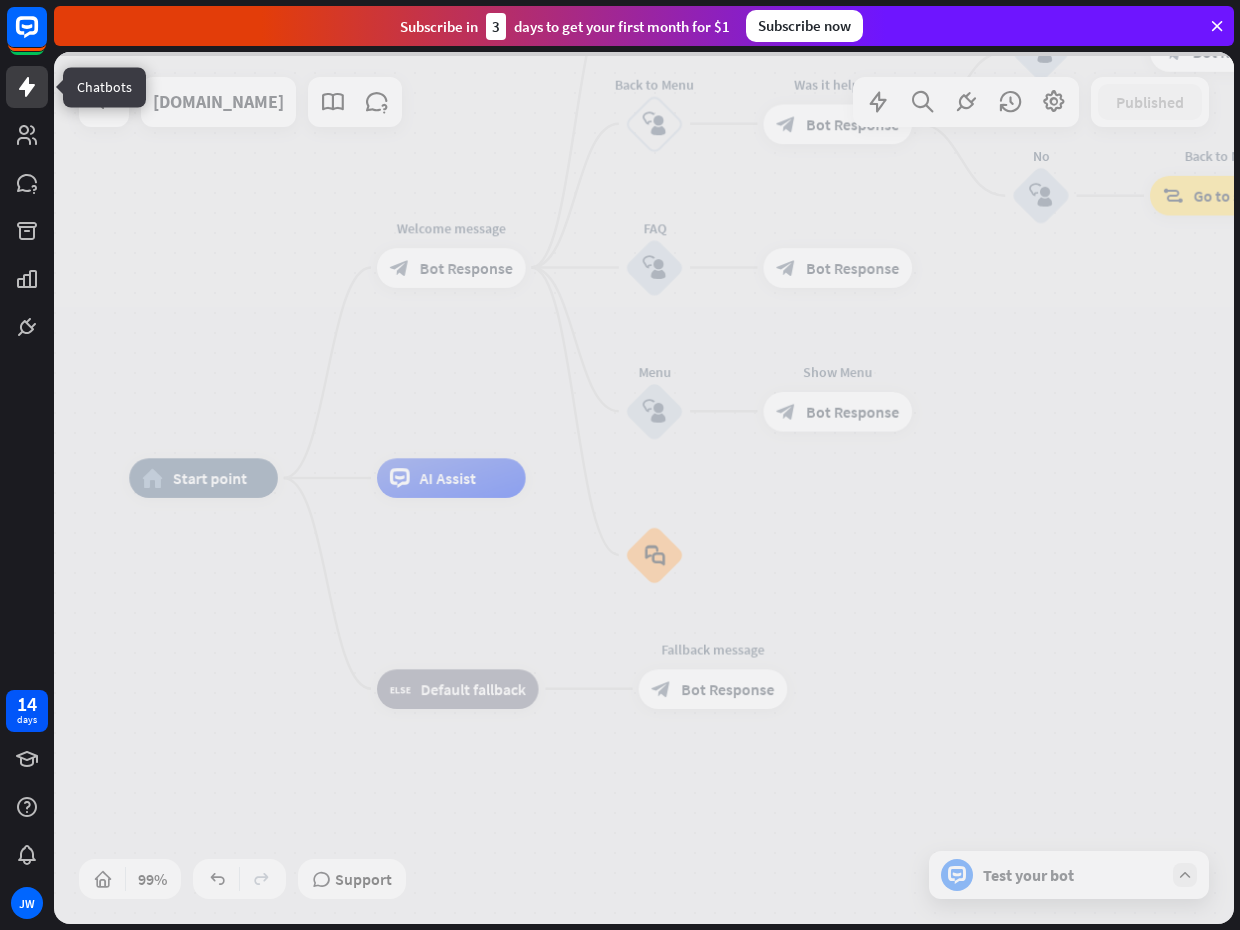 click 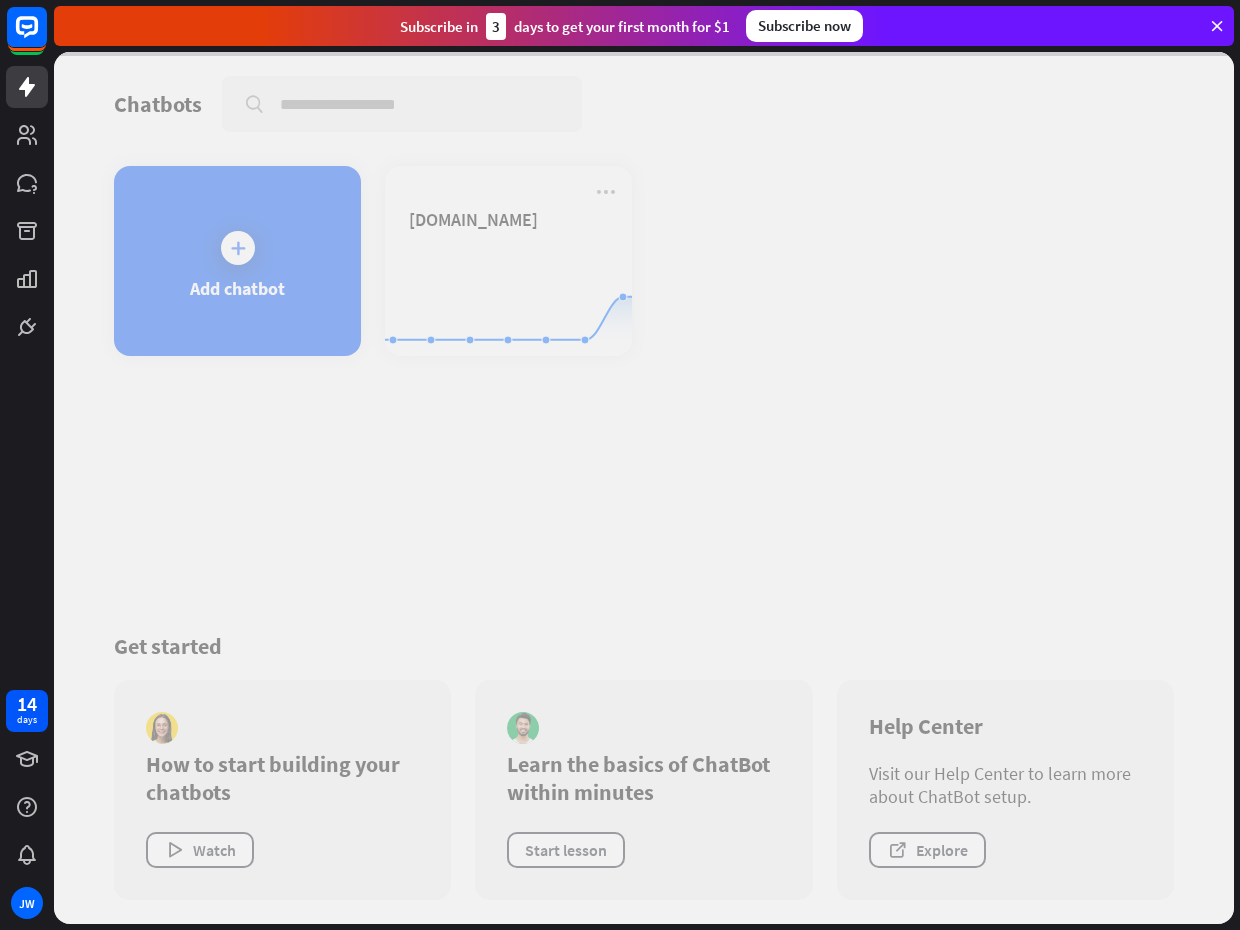 click at bounding box center [644, 488] 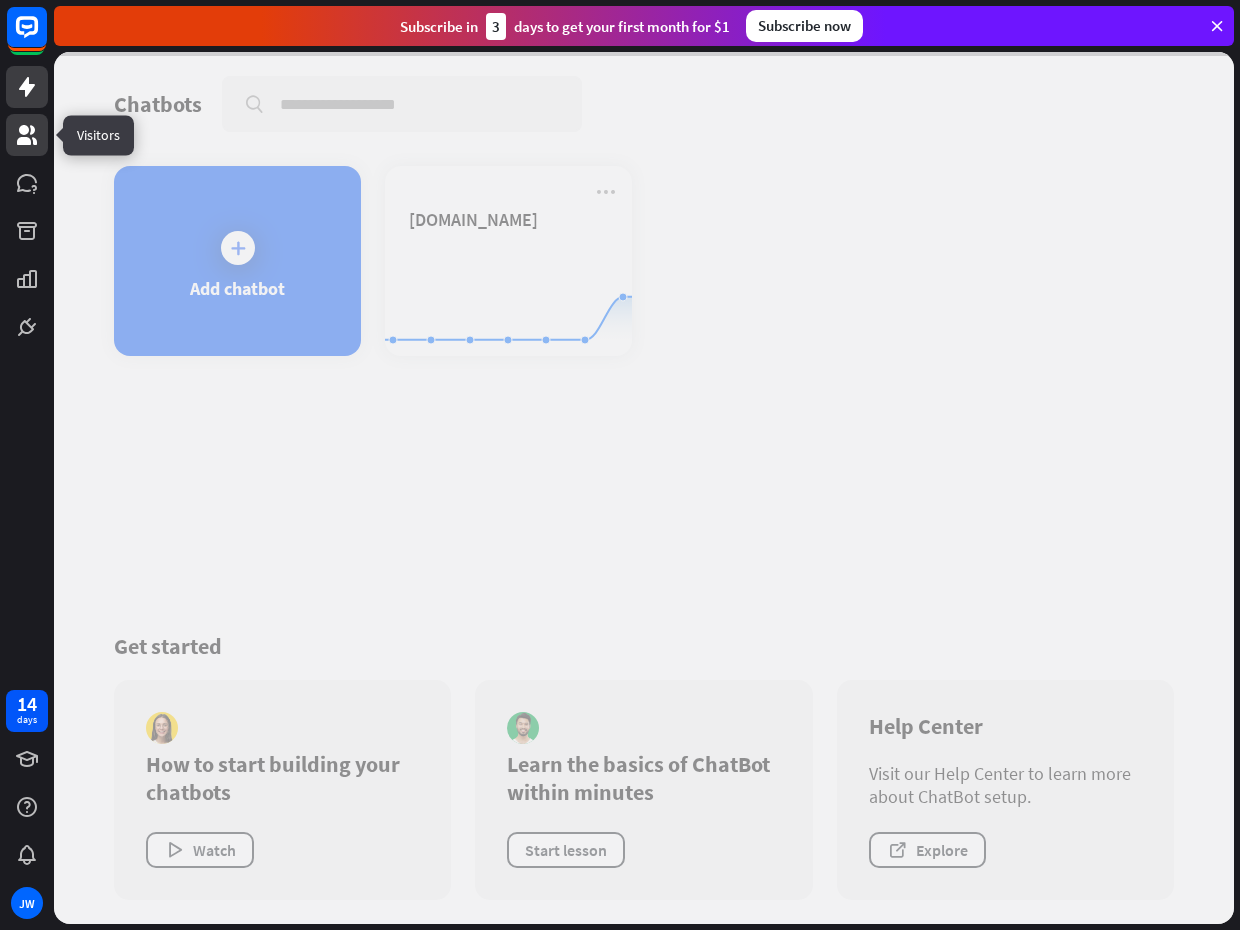 click 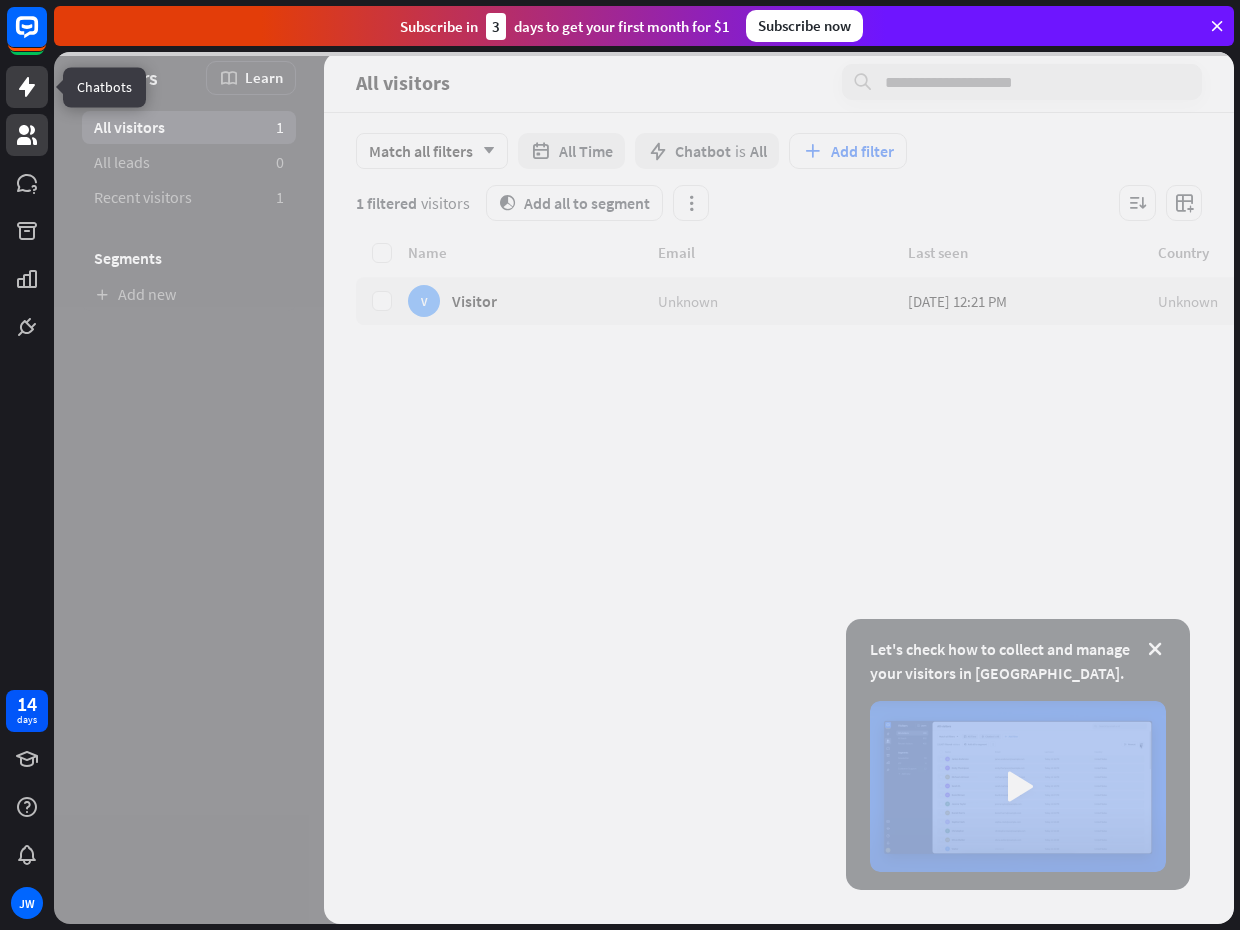 click 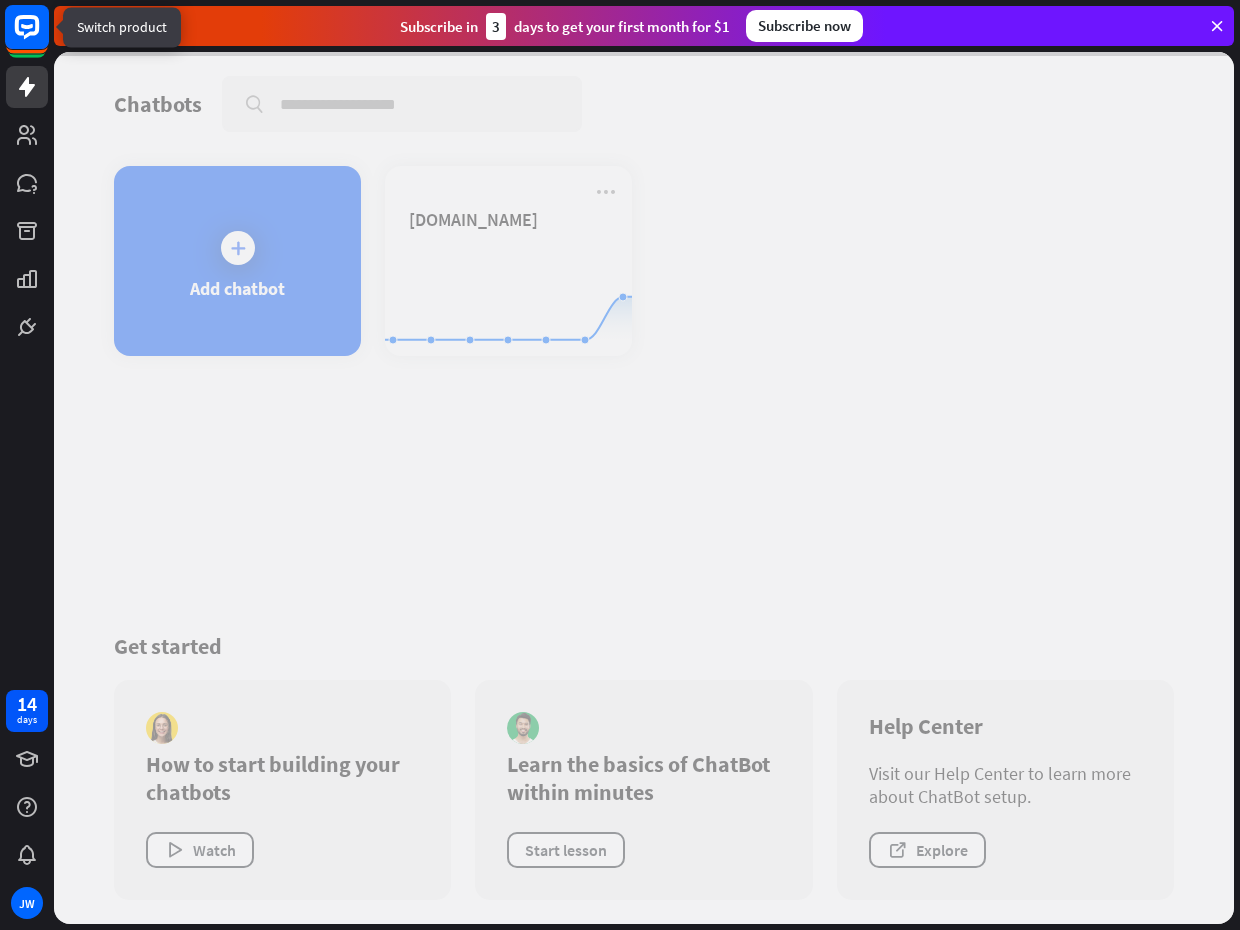 click 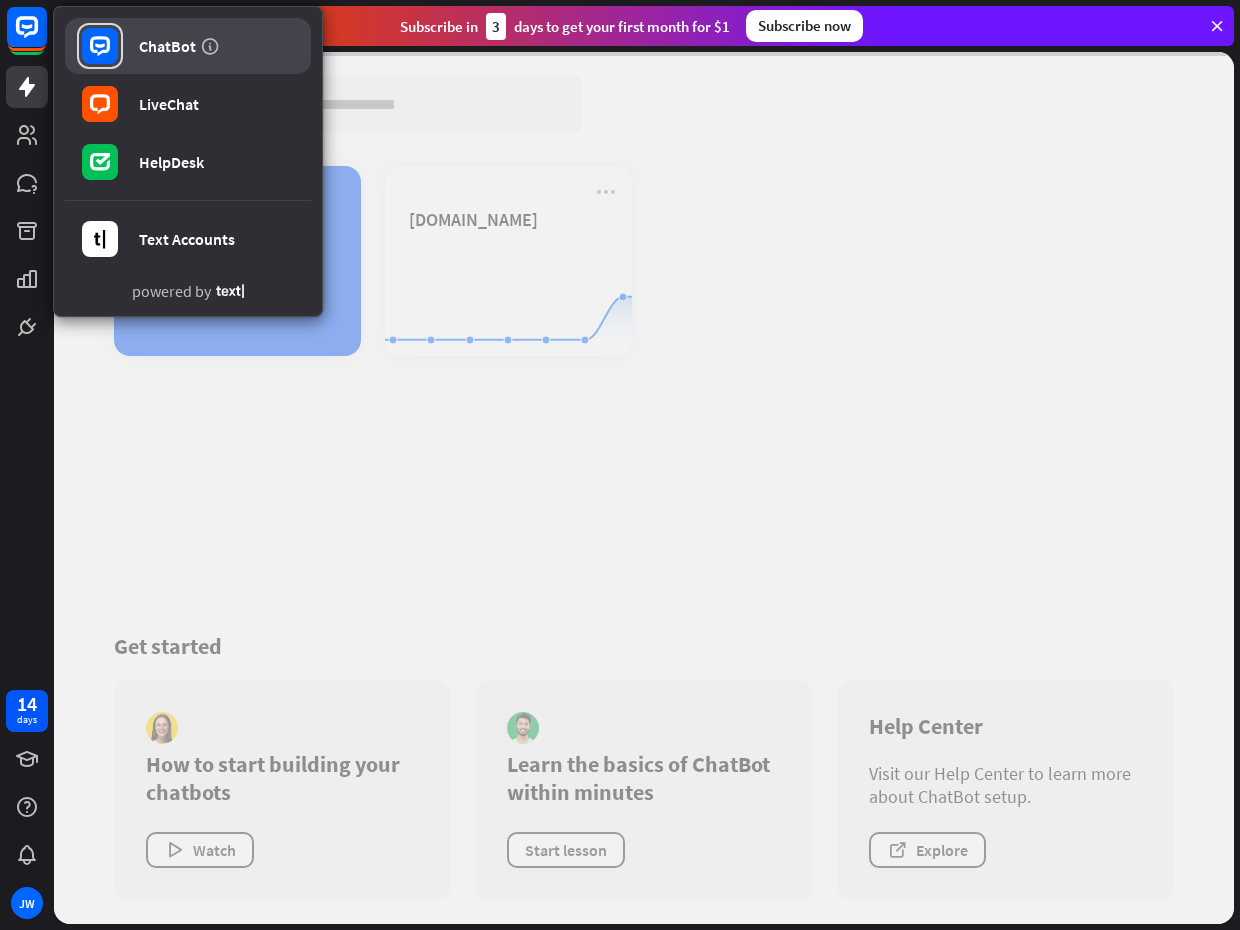click on "ChatBot" at bounding box center (167, 46) 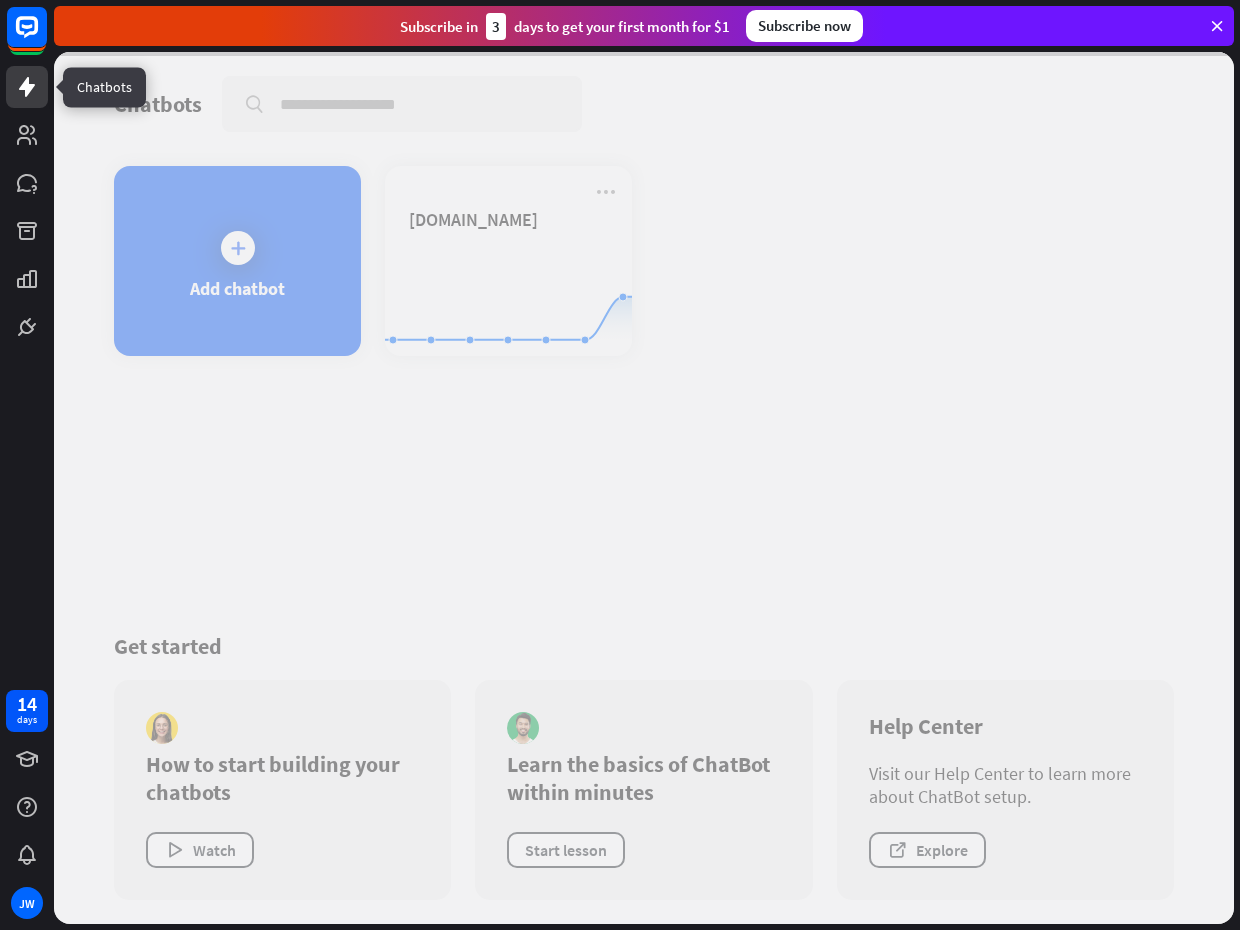 click 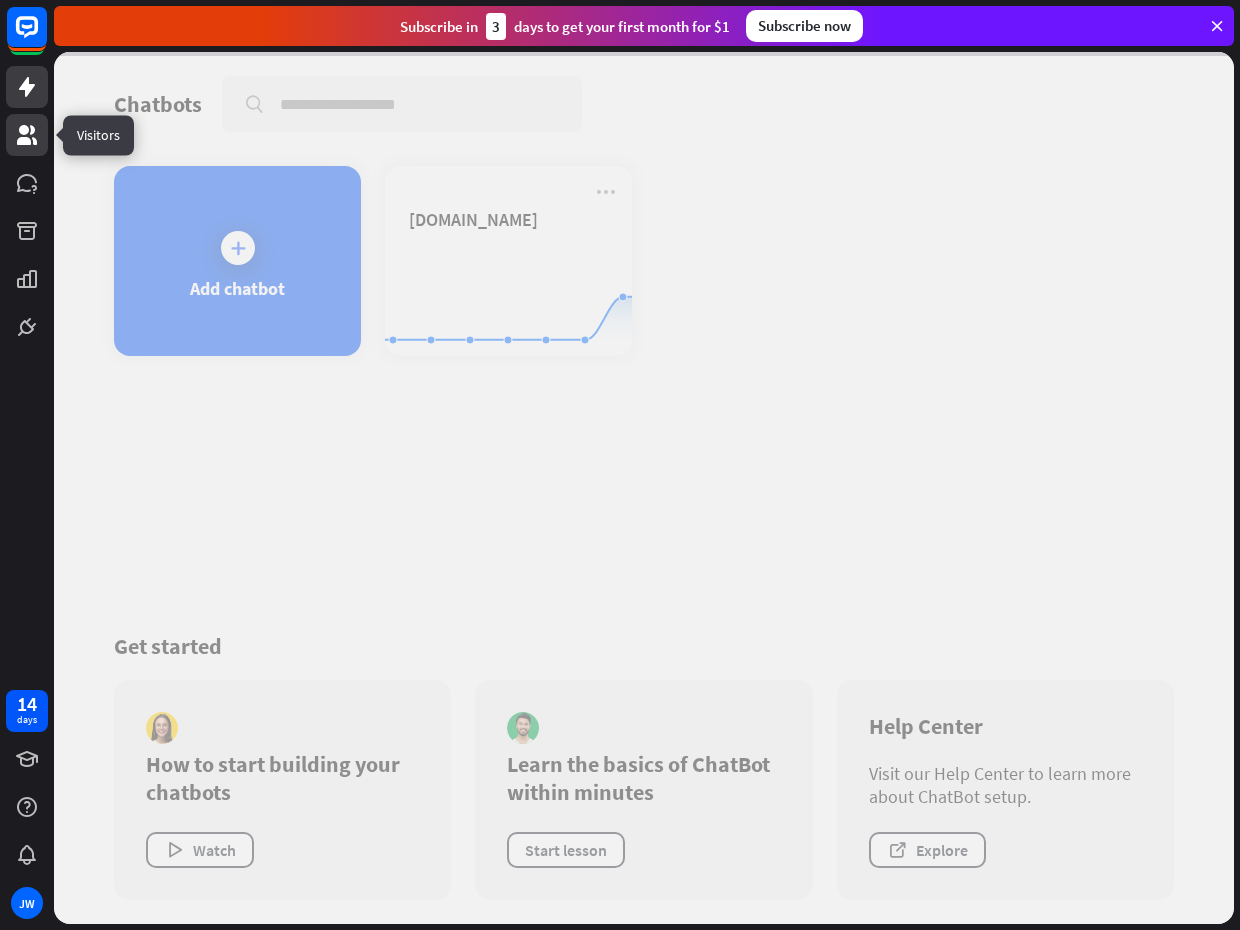 click 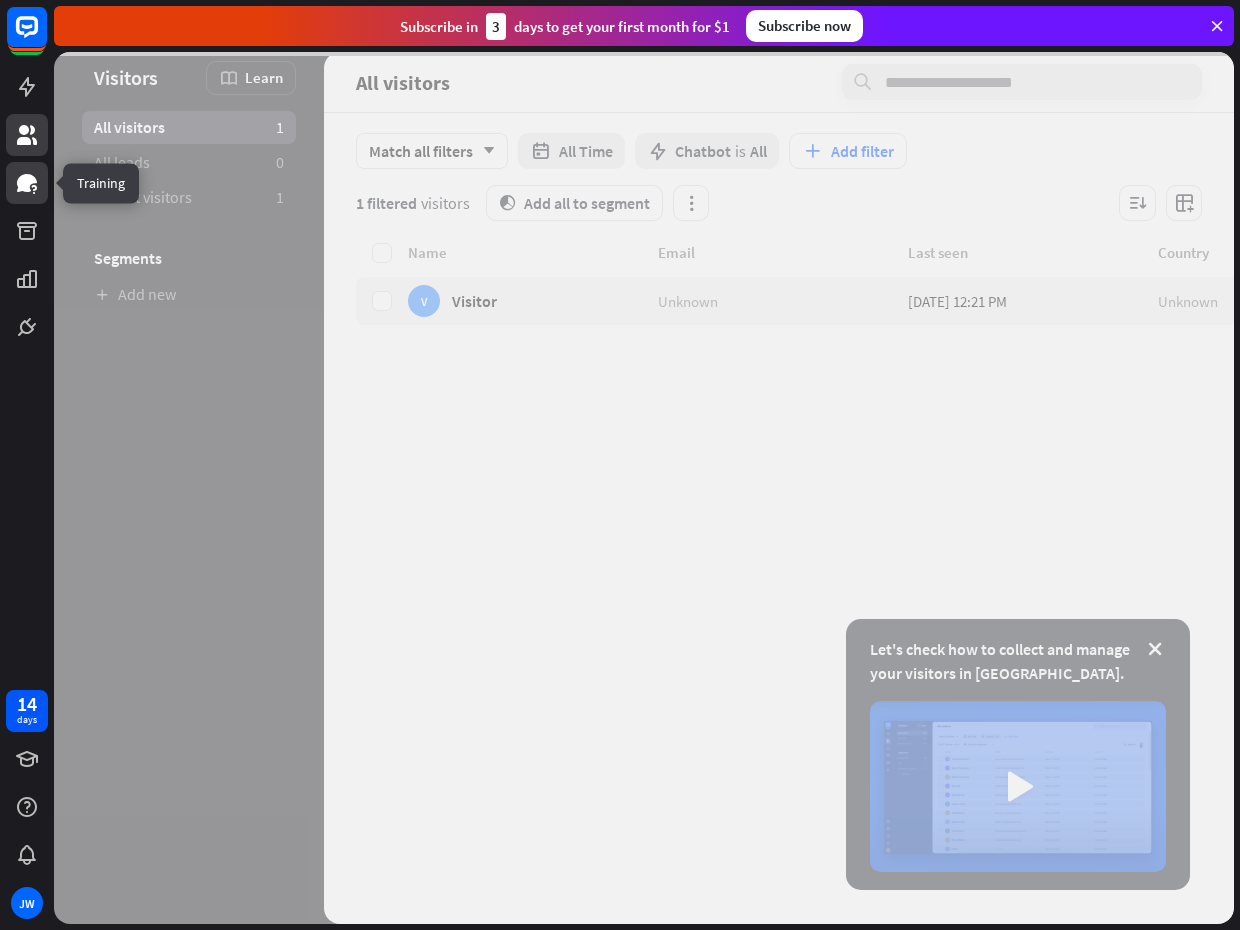 click 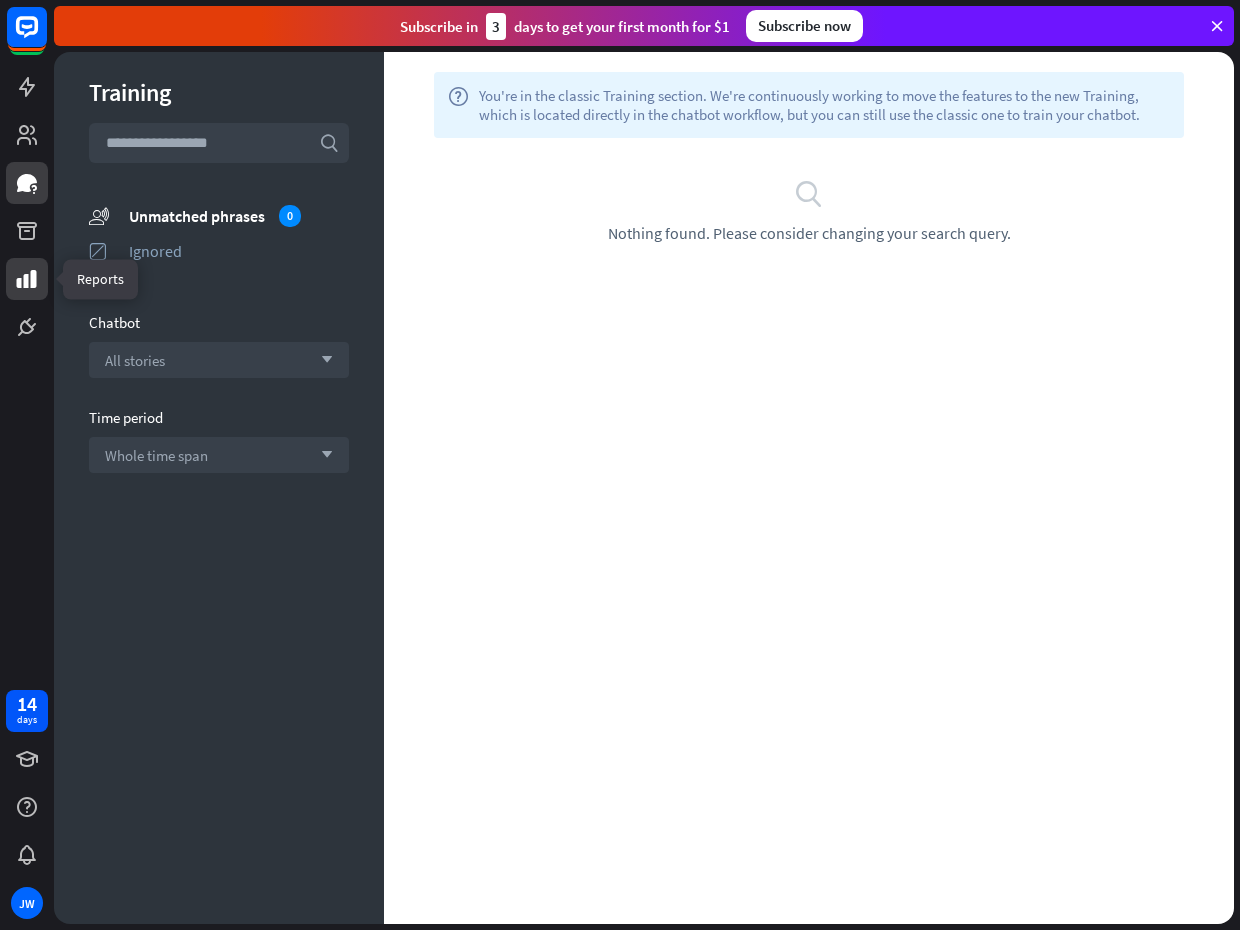 click 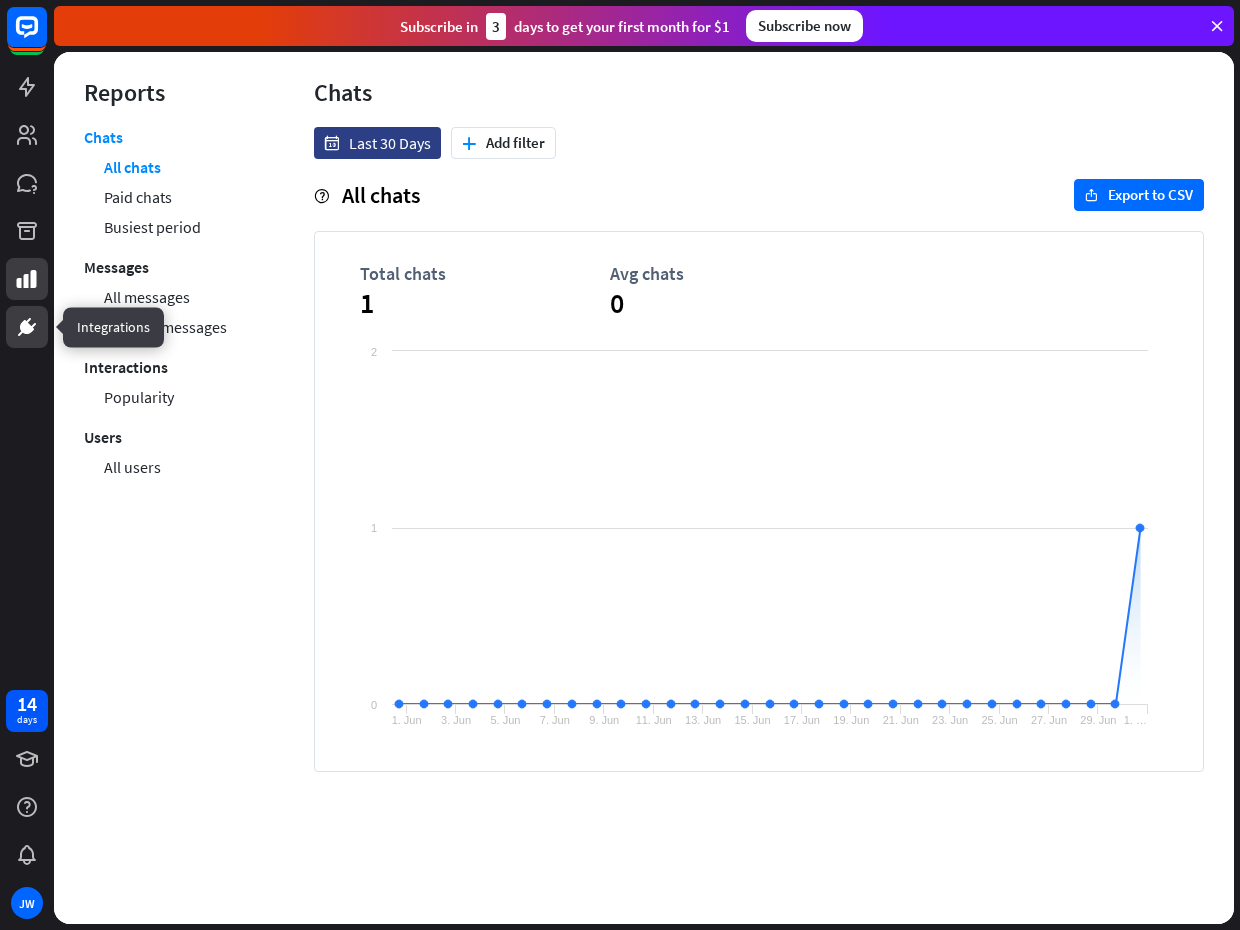 click at bounding box center (27, 327) 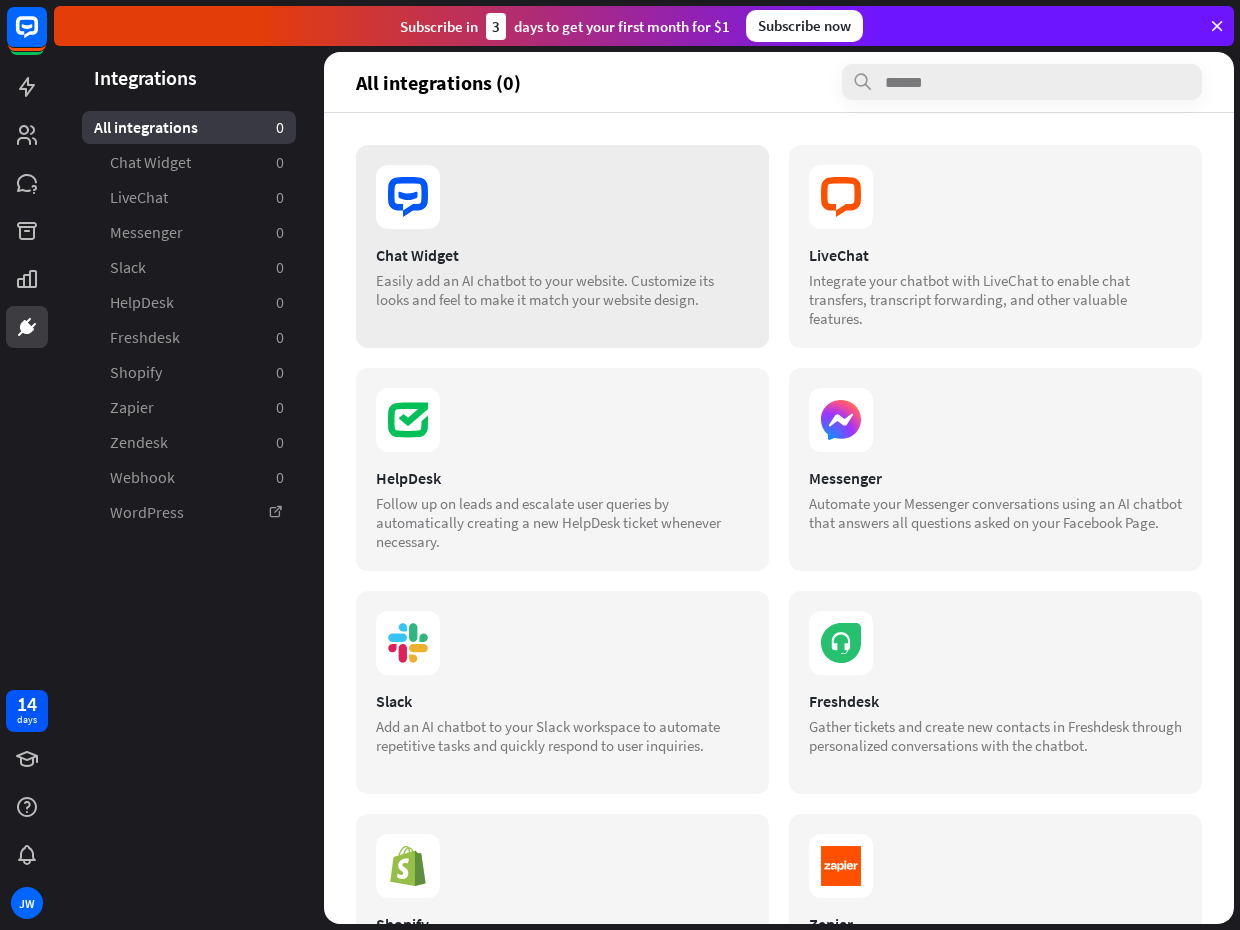 click on "Chat Widget
Easily add an AI chatbot to your website. Customize its looks and feel to make it match your website design." at bounding box center (562, 246) 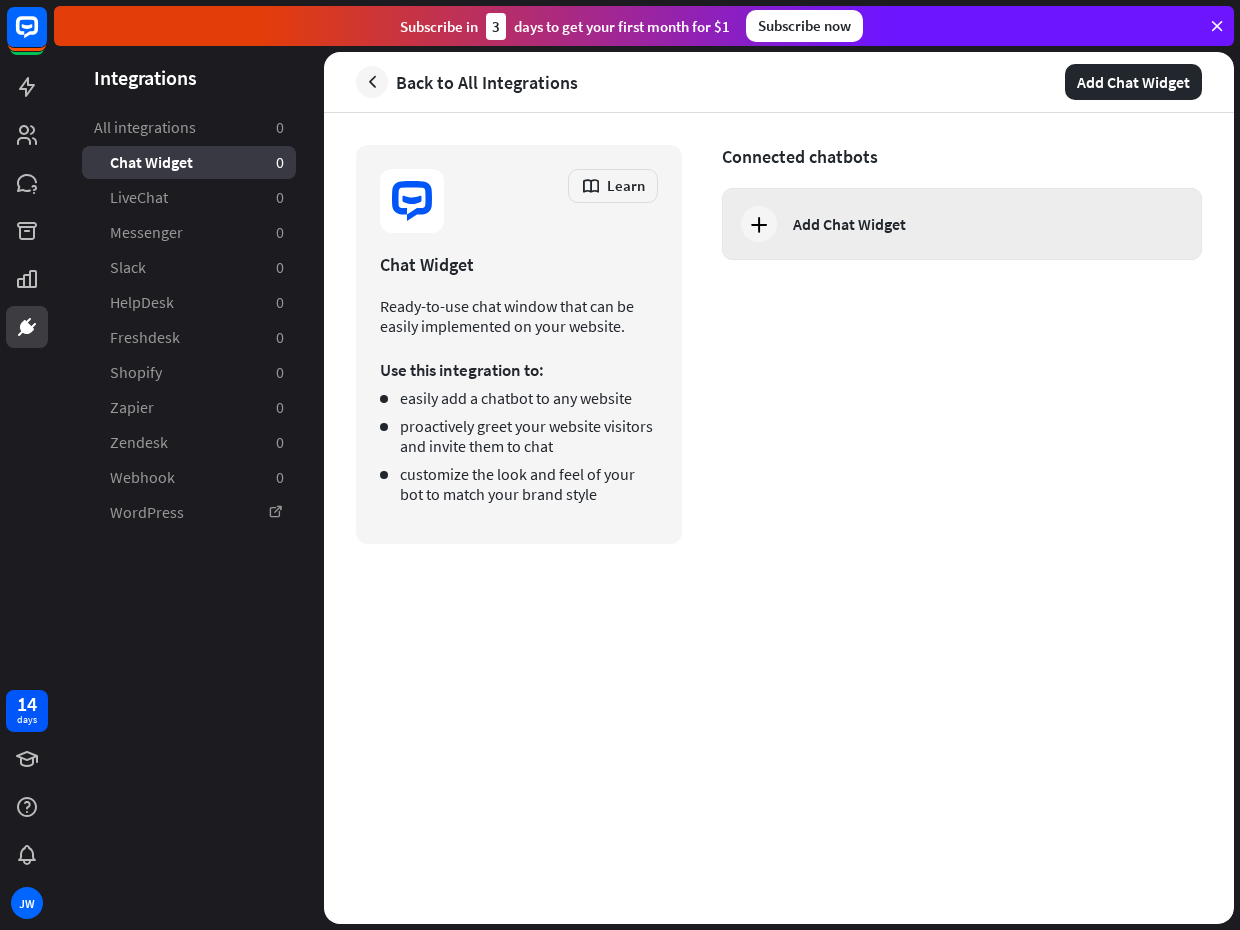 click on "Add Chat Widget" at bounding box center (962, 224) 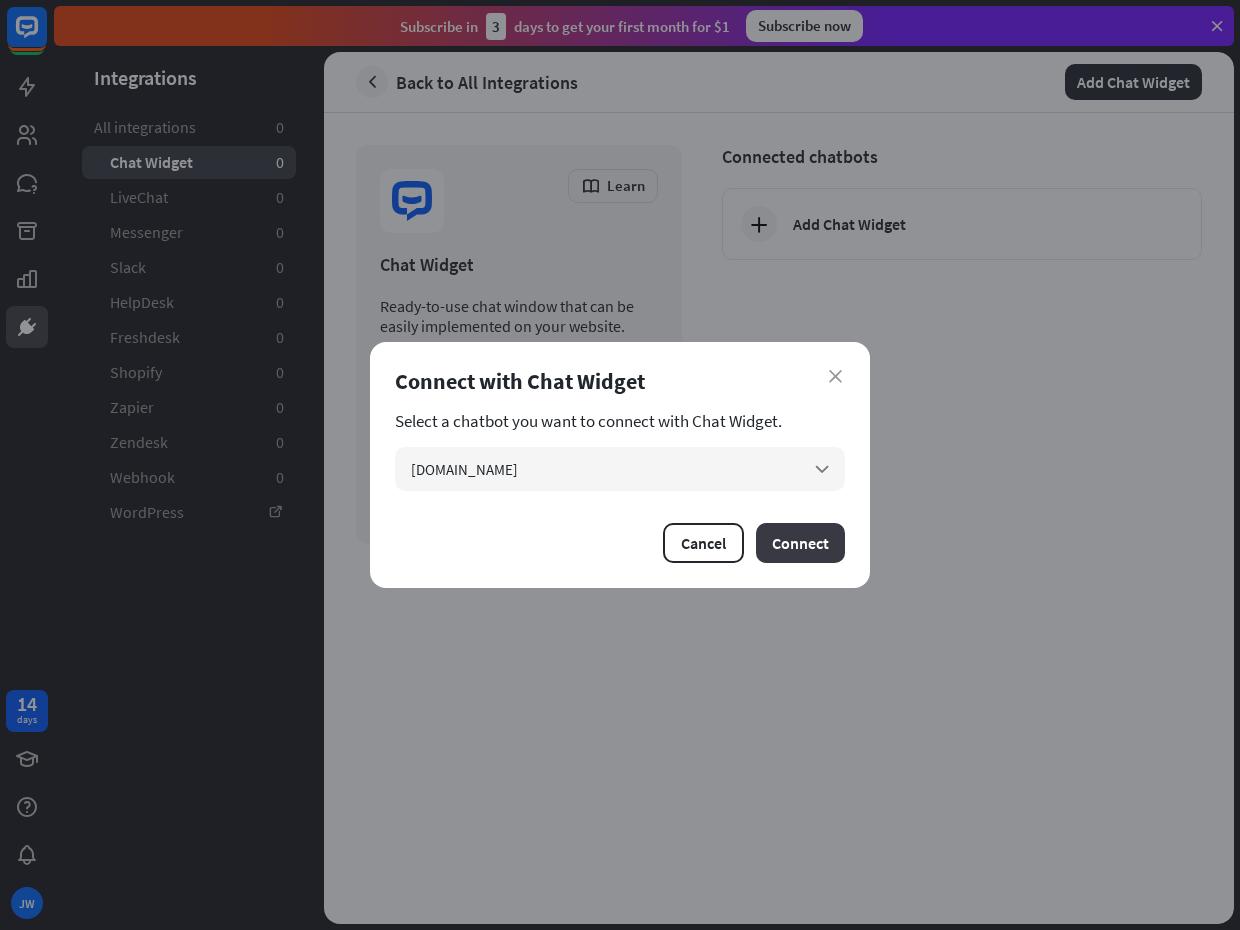 click on "Connect" at bounding box center [800, 543] 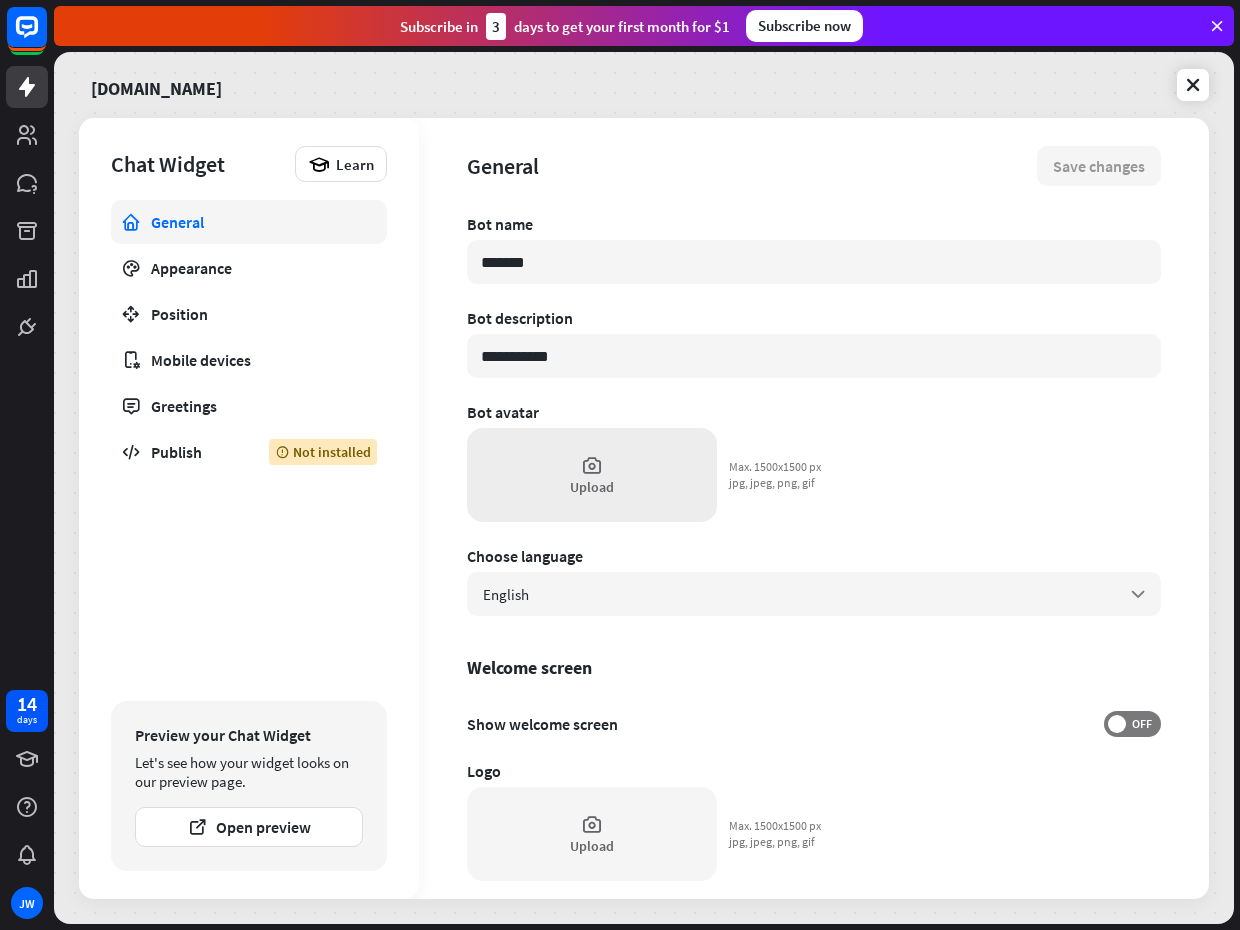 scroll, scrollTop: 0, scrollLeft: 0, axis: both 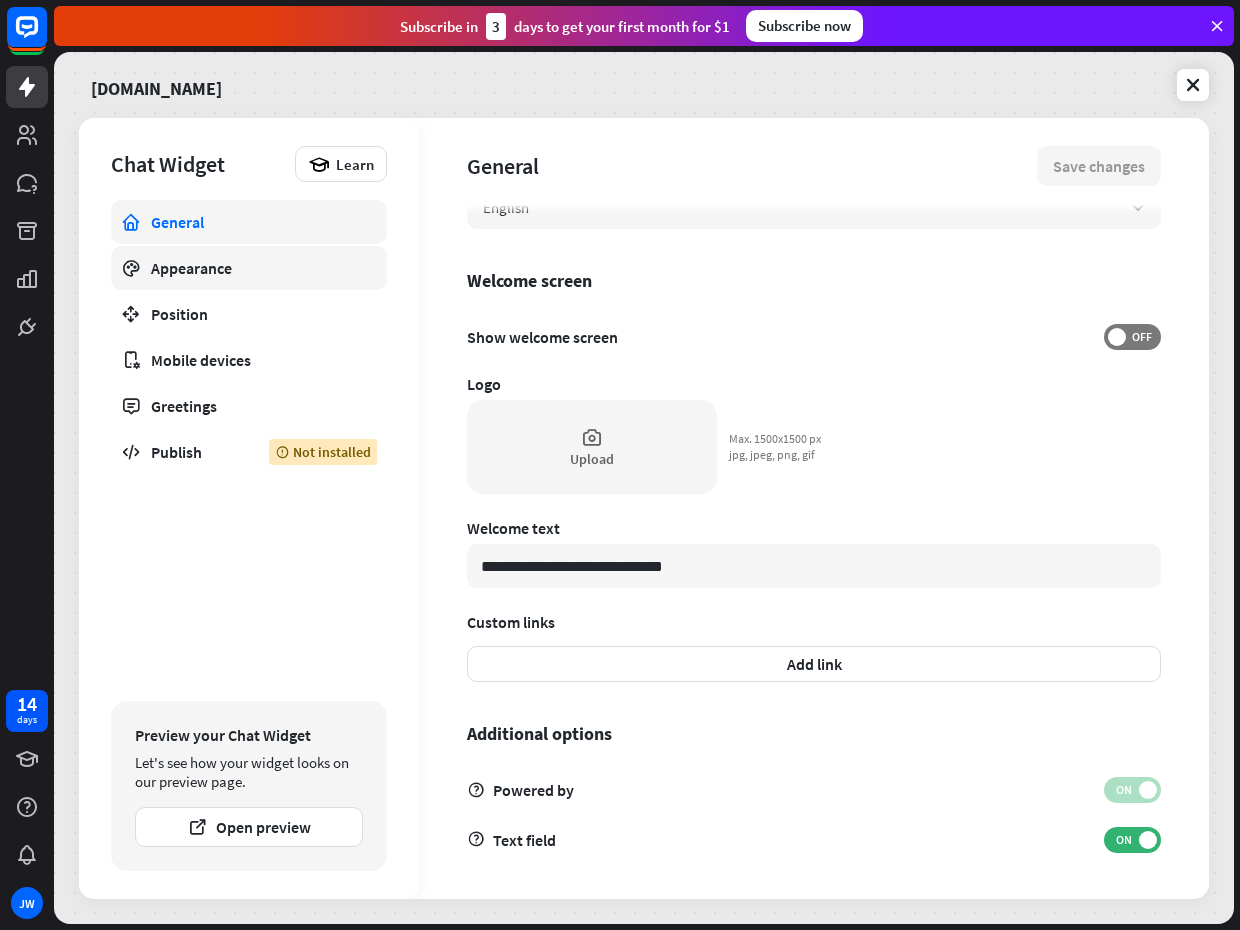 click on "Appearance" at bounding box center [249, 268] 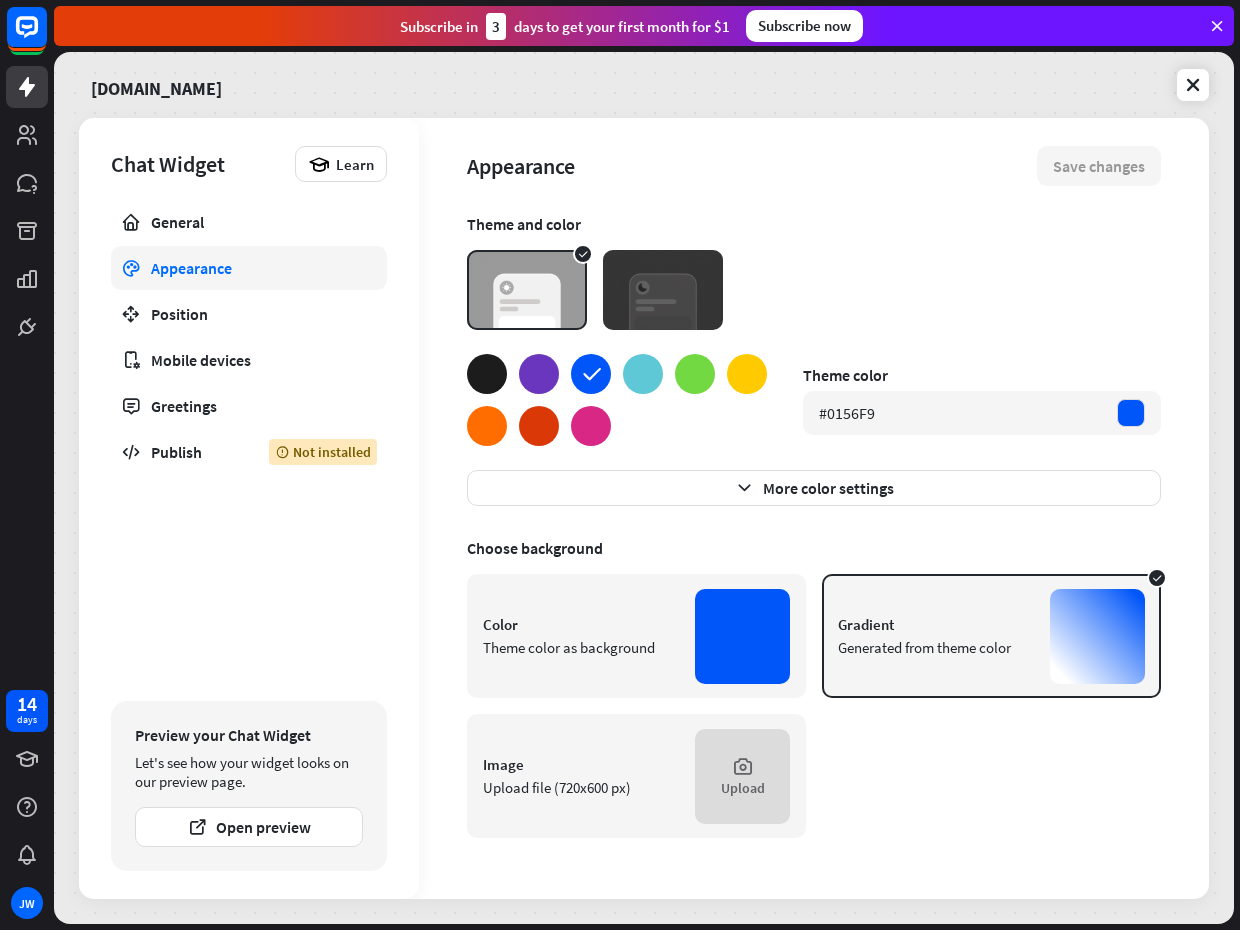 click at bounding box center [747, 374] 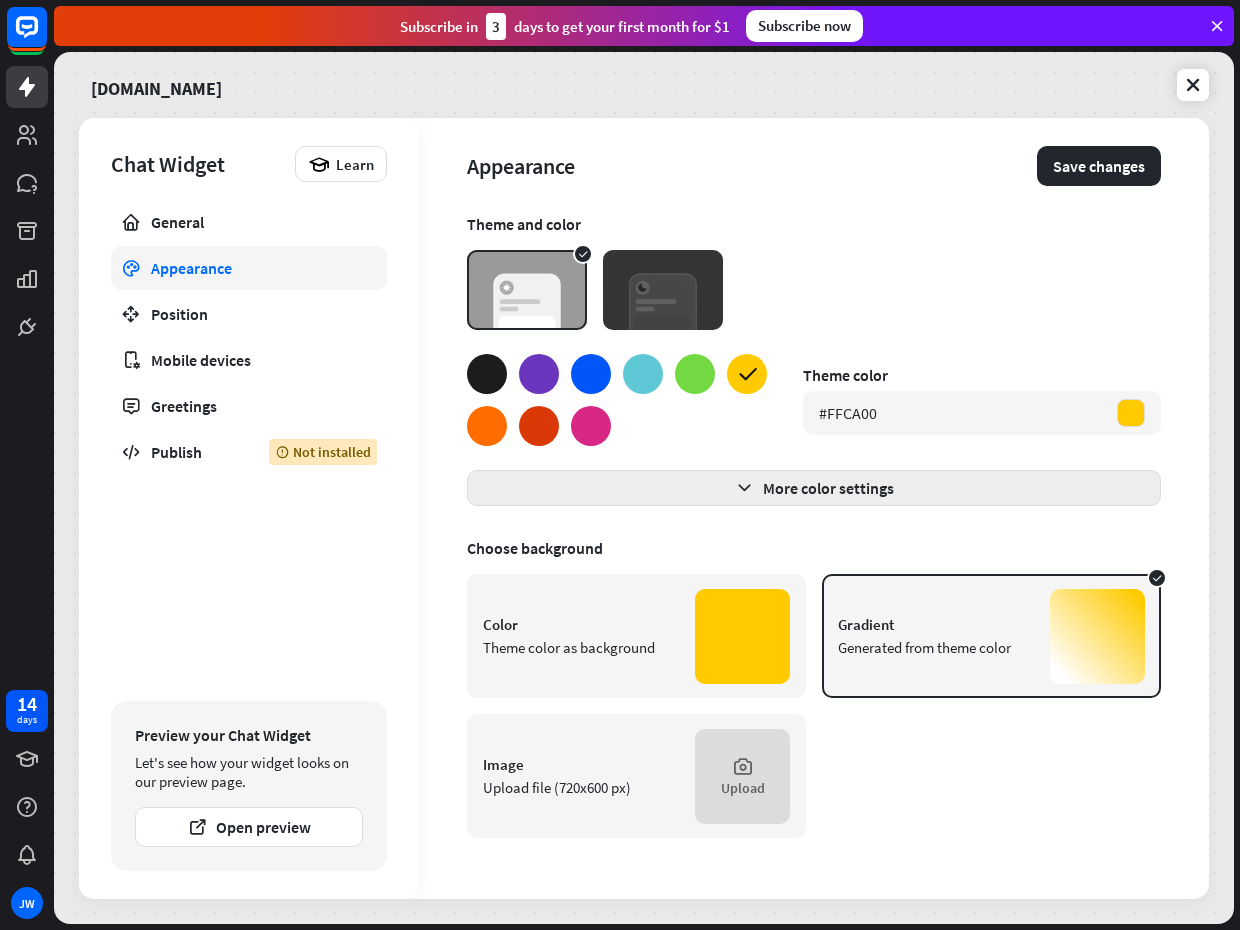 click at bounding box center (744, 488) 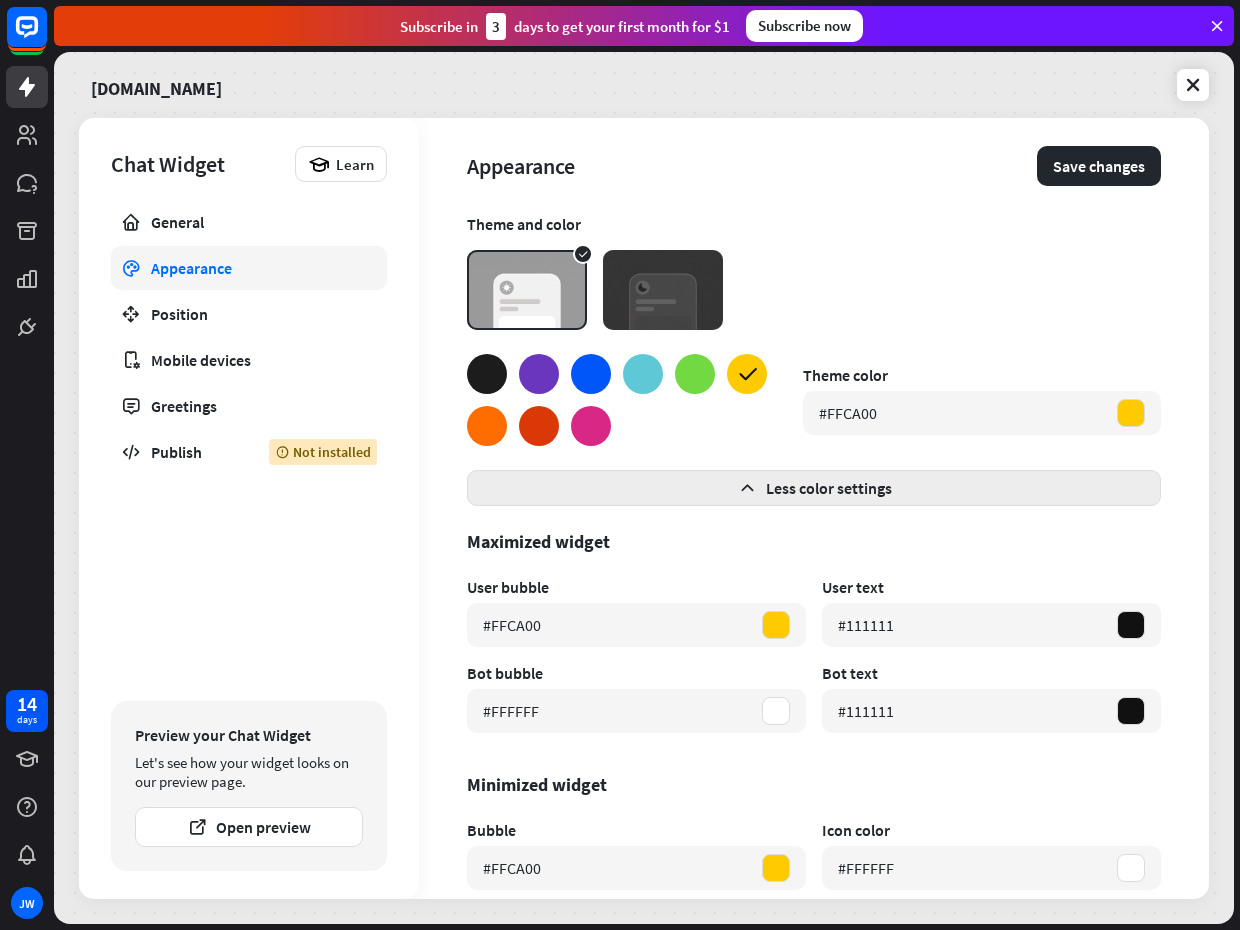 click at bounding box center (747, 488) 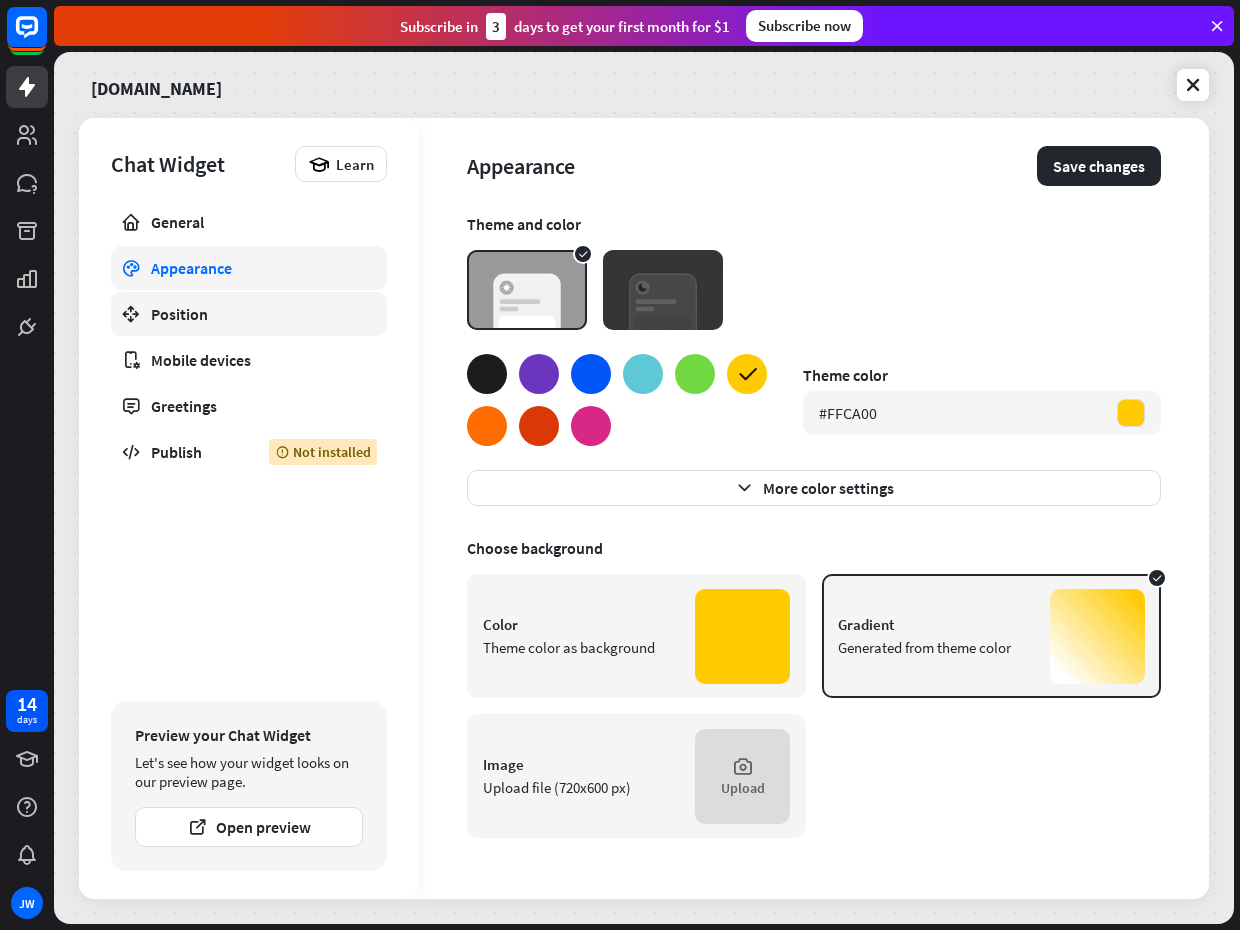 click on "Position" at bounding box center (249, 314) 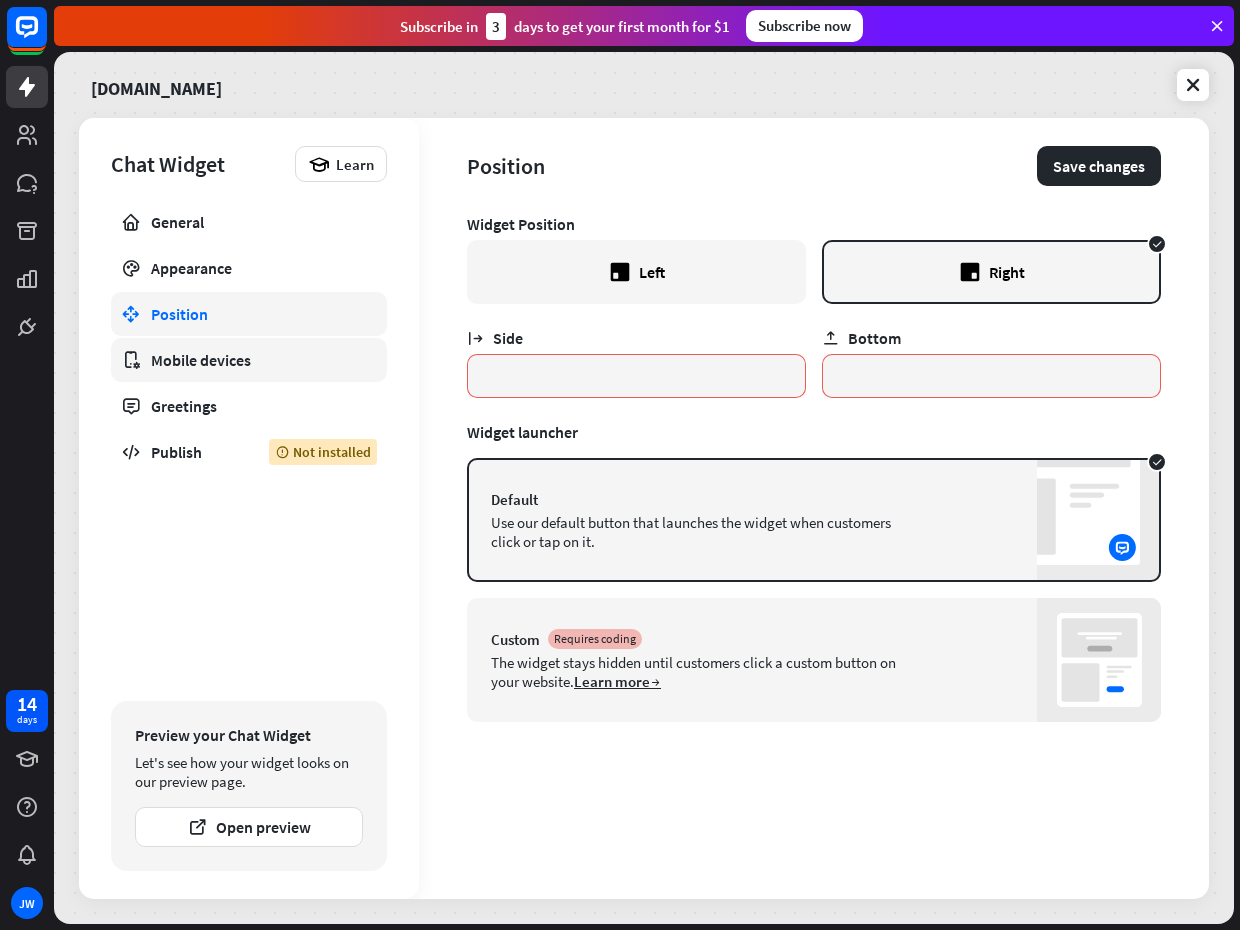 click on "Mobile devices" at bounding box center (249, 360) 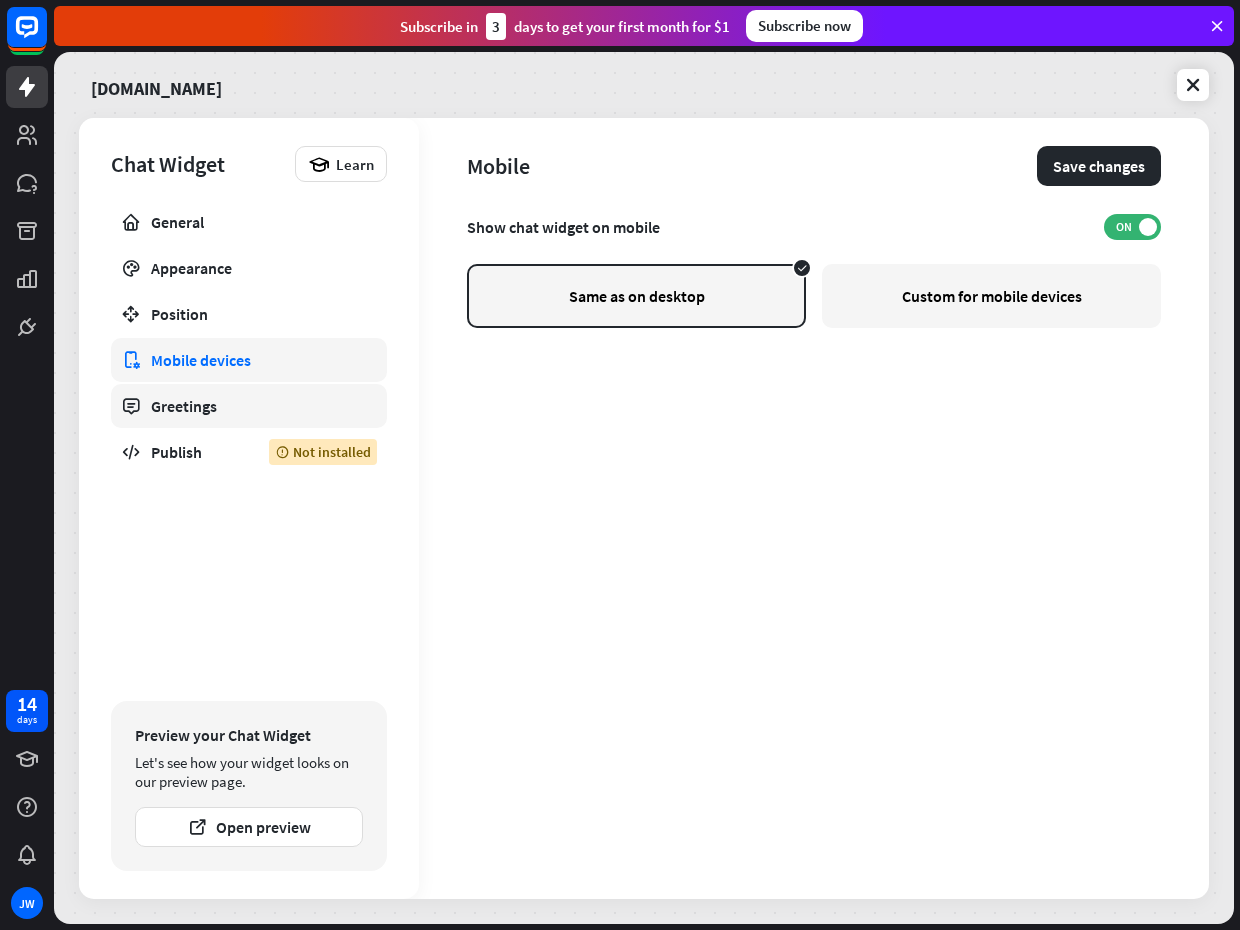 click on "Greetings" at bounding box center (249, 406) 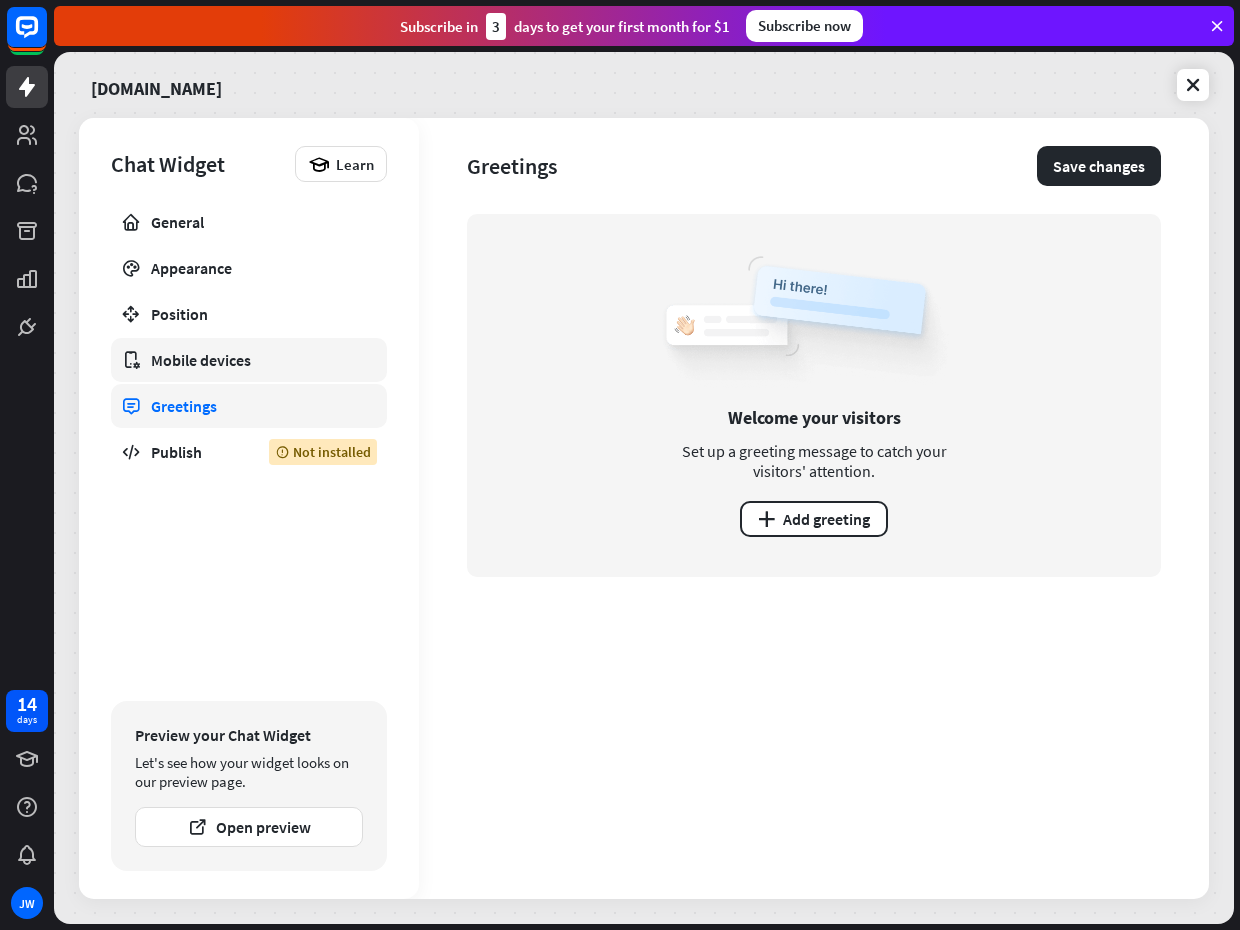 click on "Mobile devices" at bounding box center [249, 360] 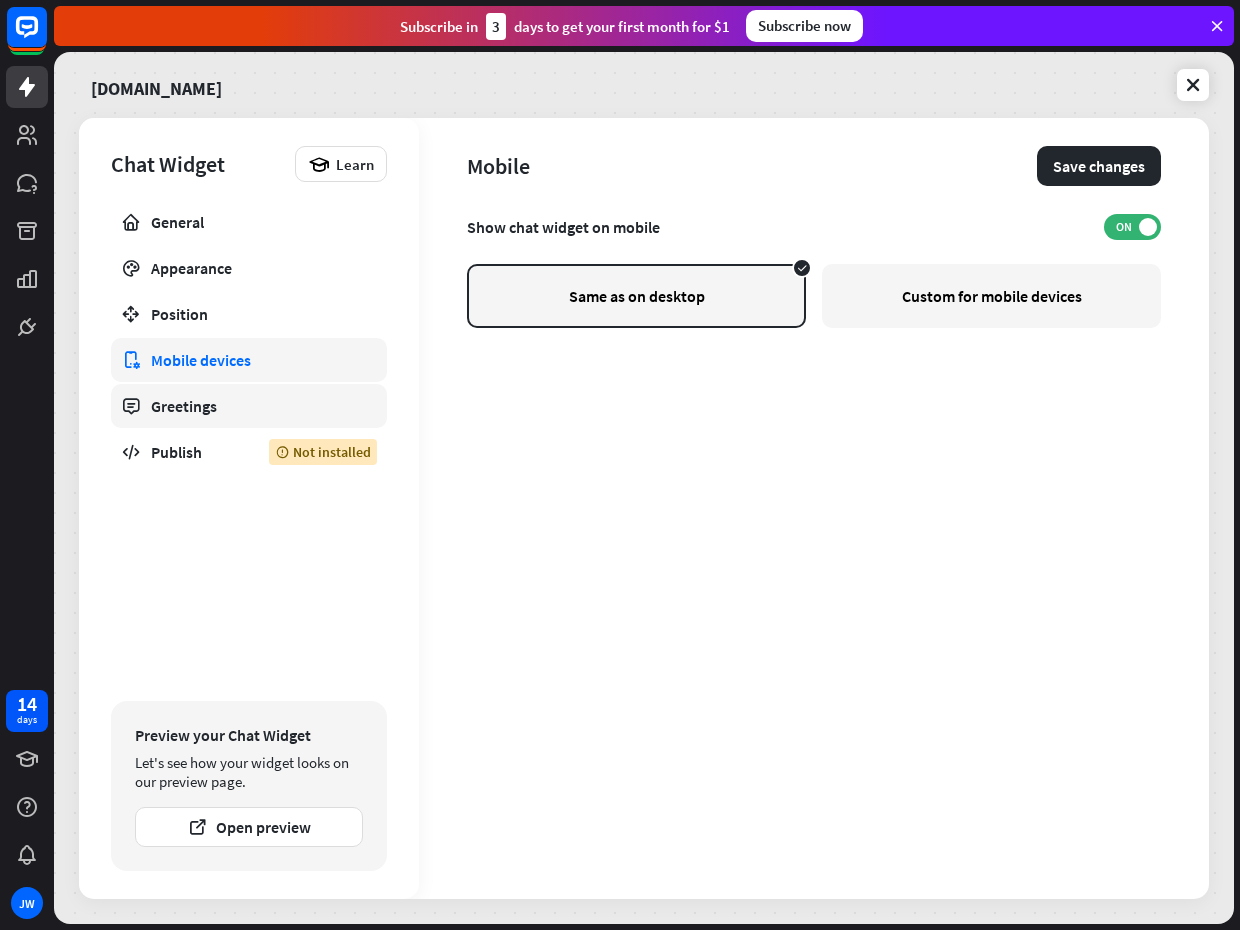 click on "Greetings" at bounding box center (249, 406) 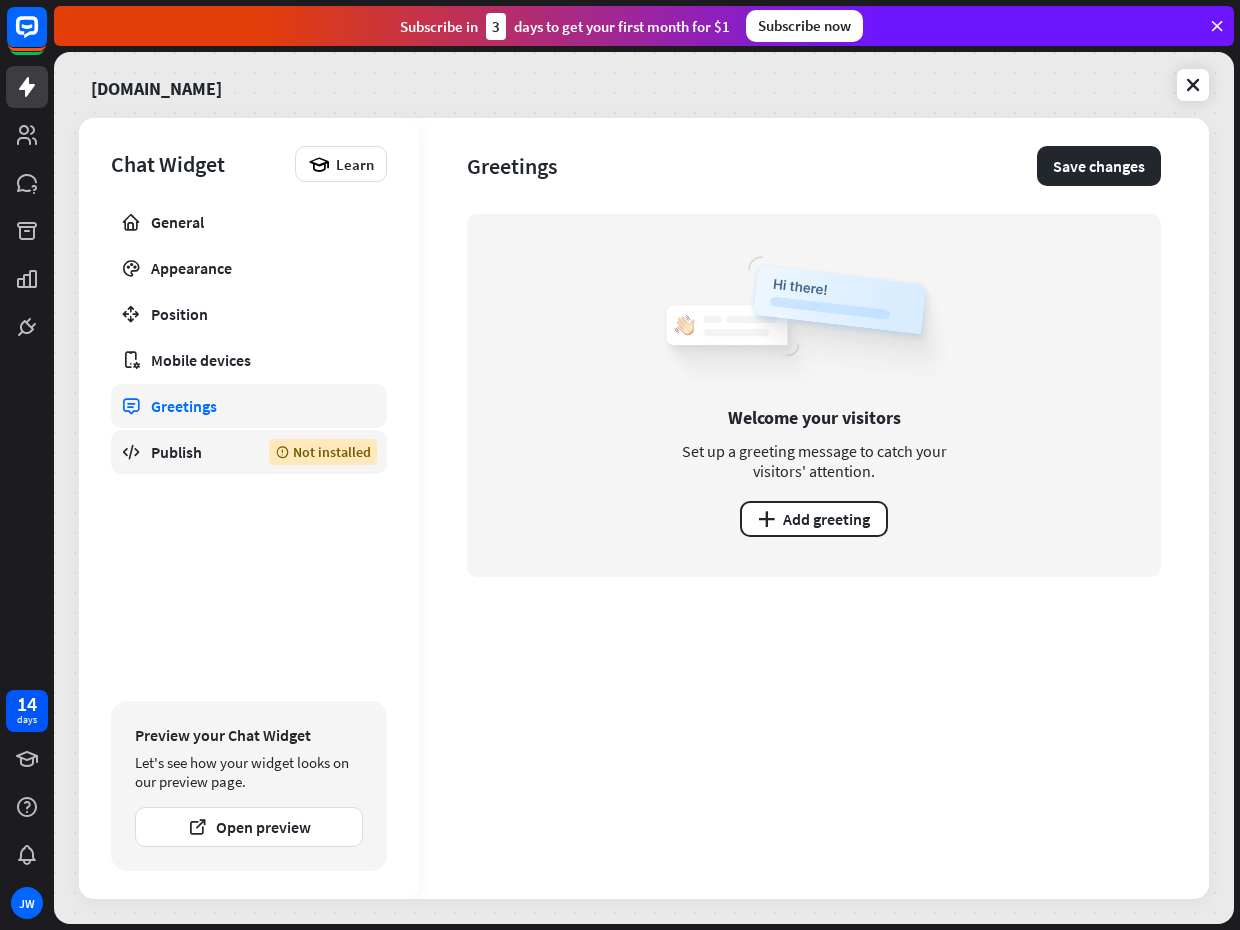 click on "Publish" at bounding box center (195, 452) 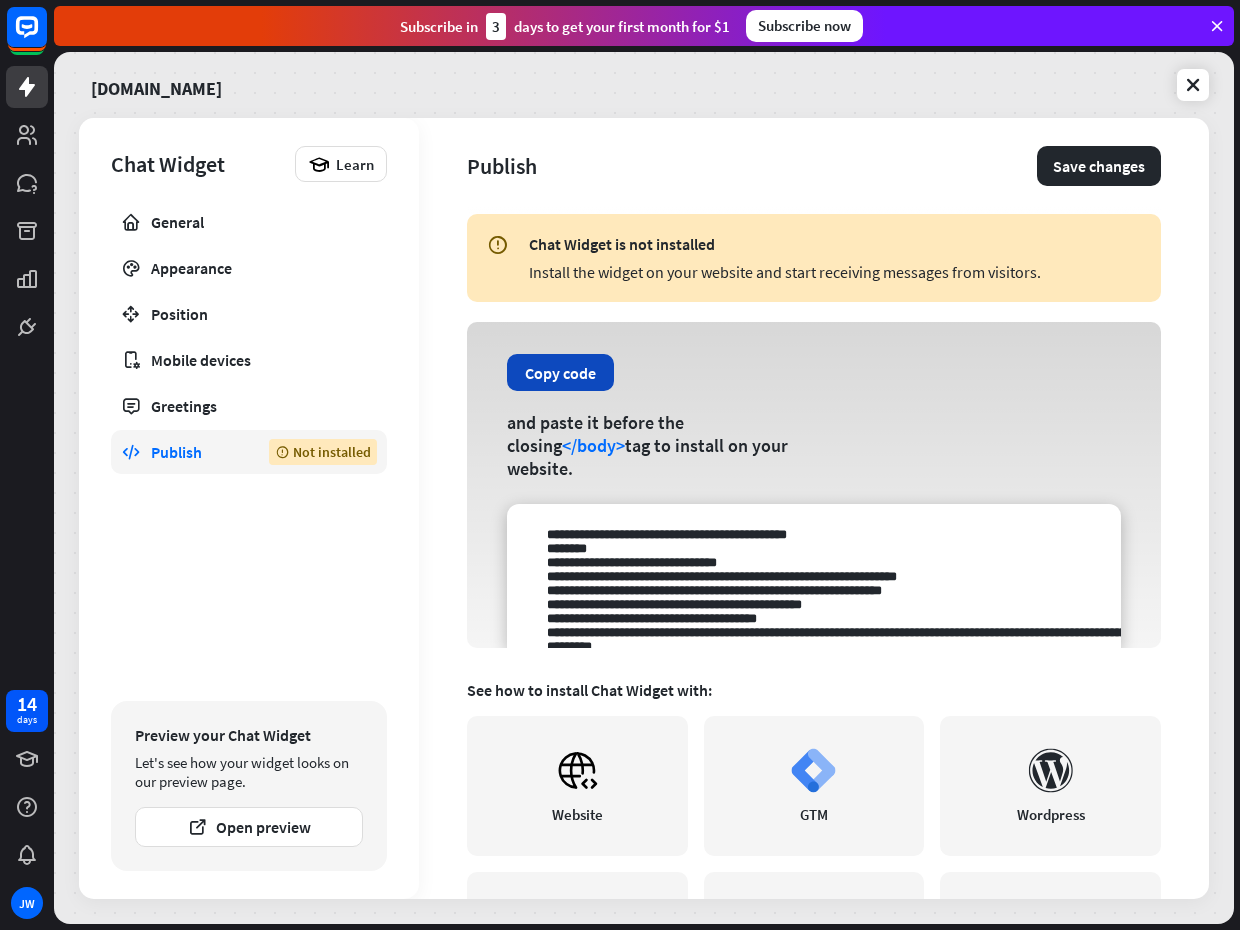 drag, startPoint x: 604, startPoint y: 388, endPoint x: 590, endPoint y: 390, distance: 14.142136 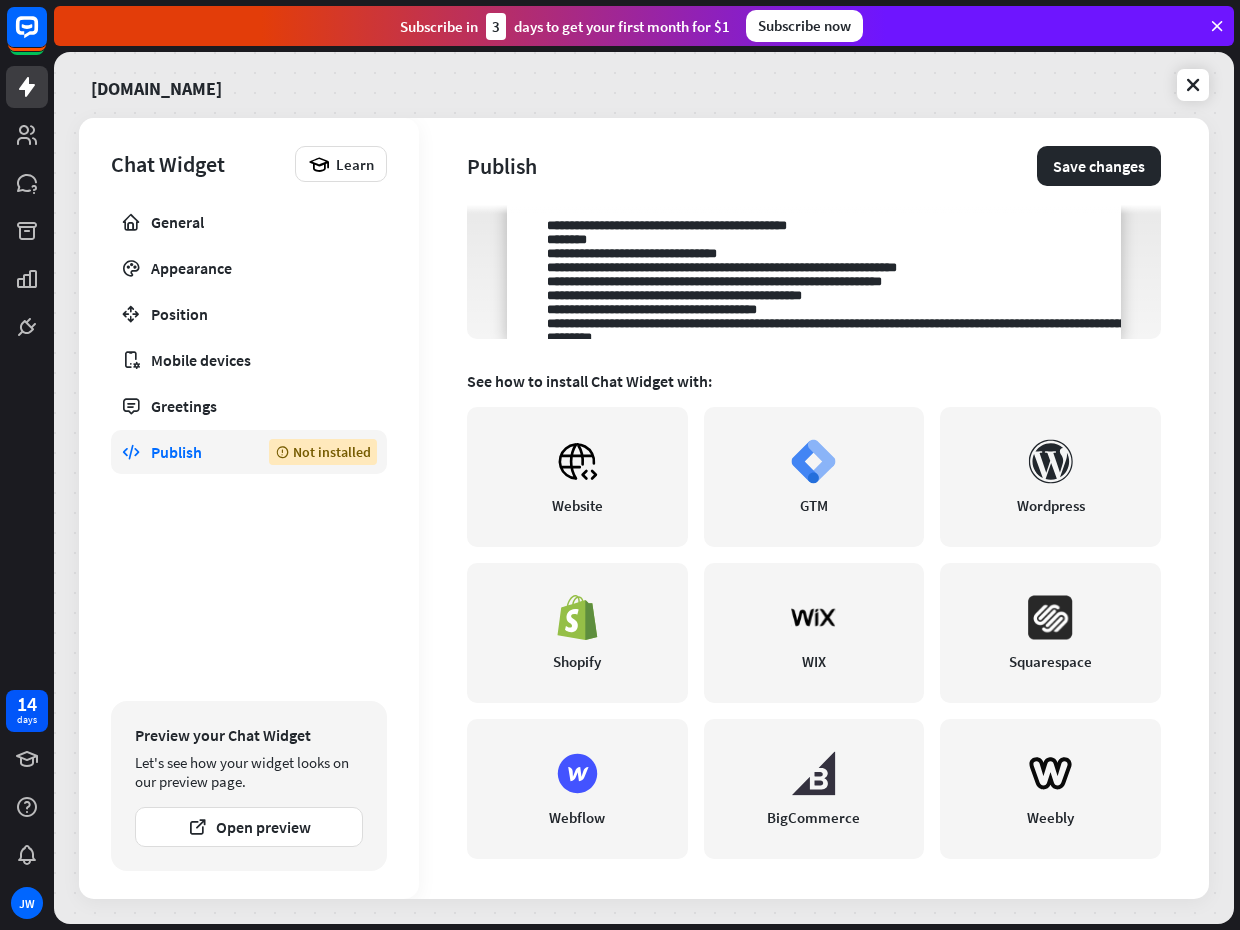 scroll, scrollTop: 309, scrollLeft: 0, axis: vertical 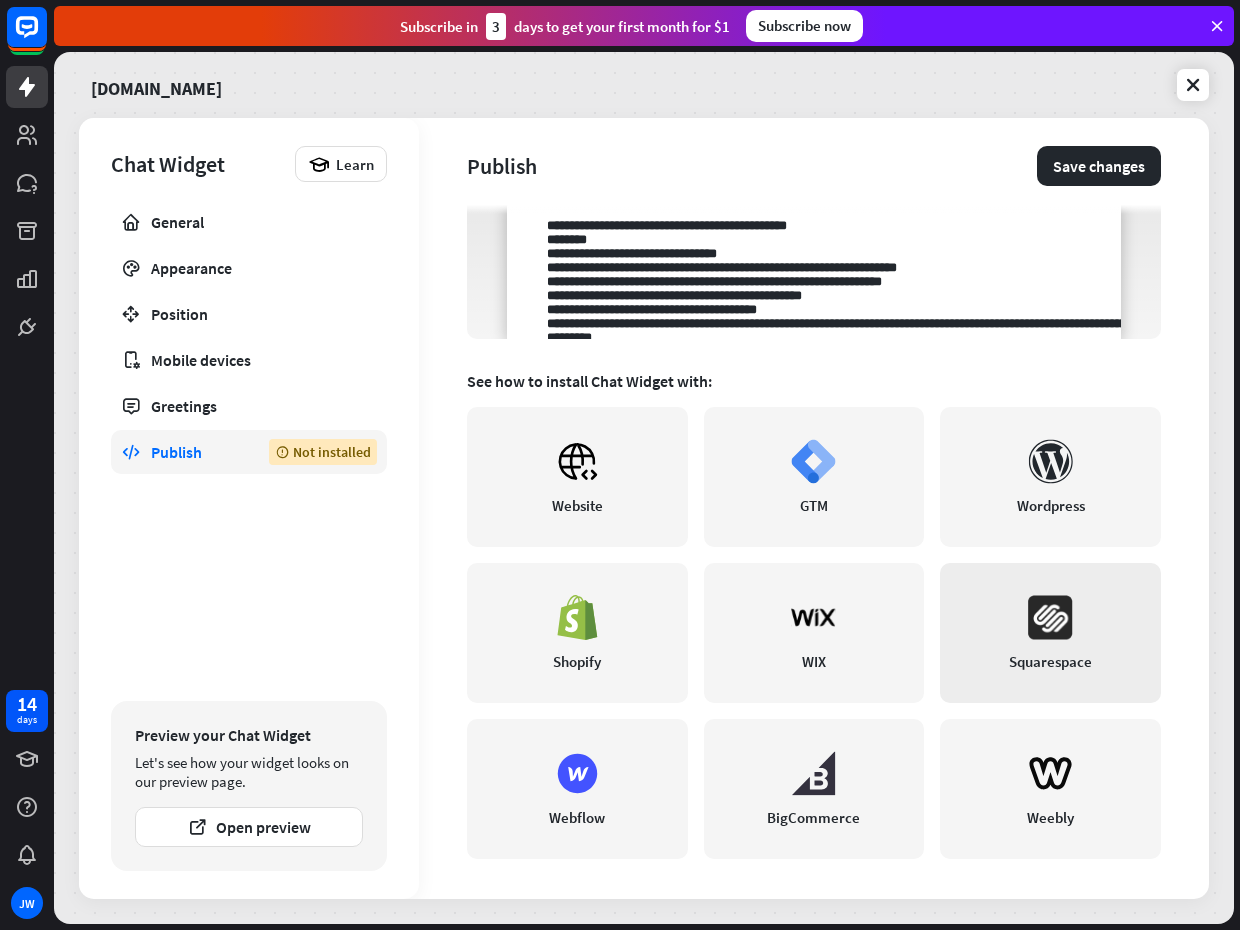 click 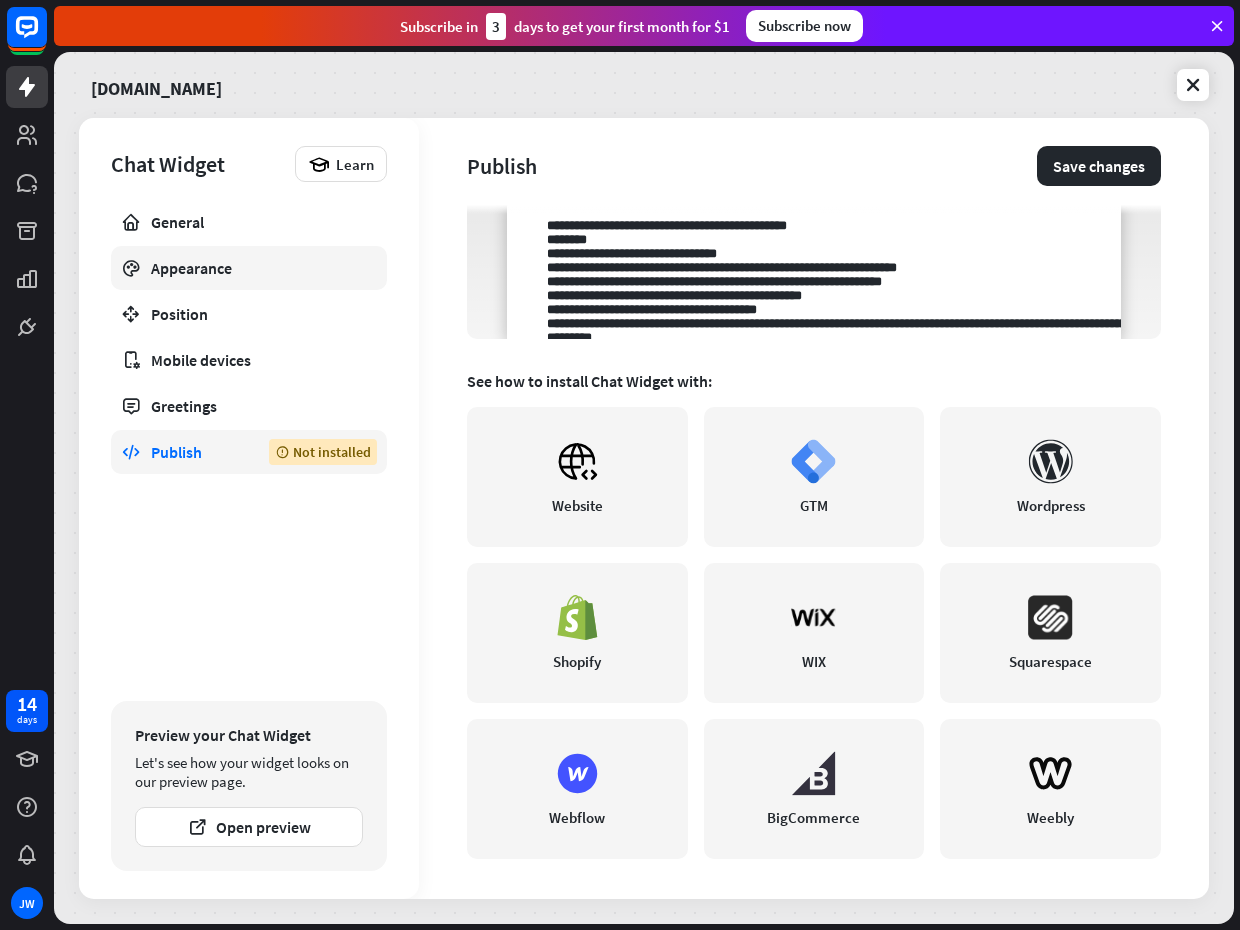 click on "Appearance" at bounding box center [249, 268] 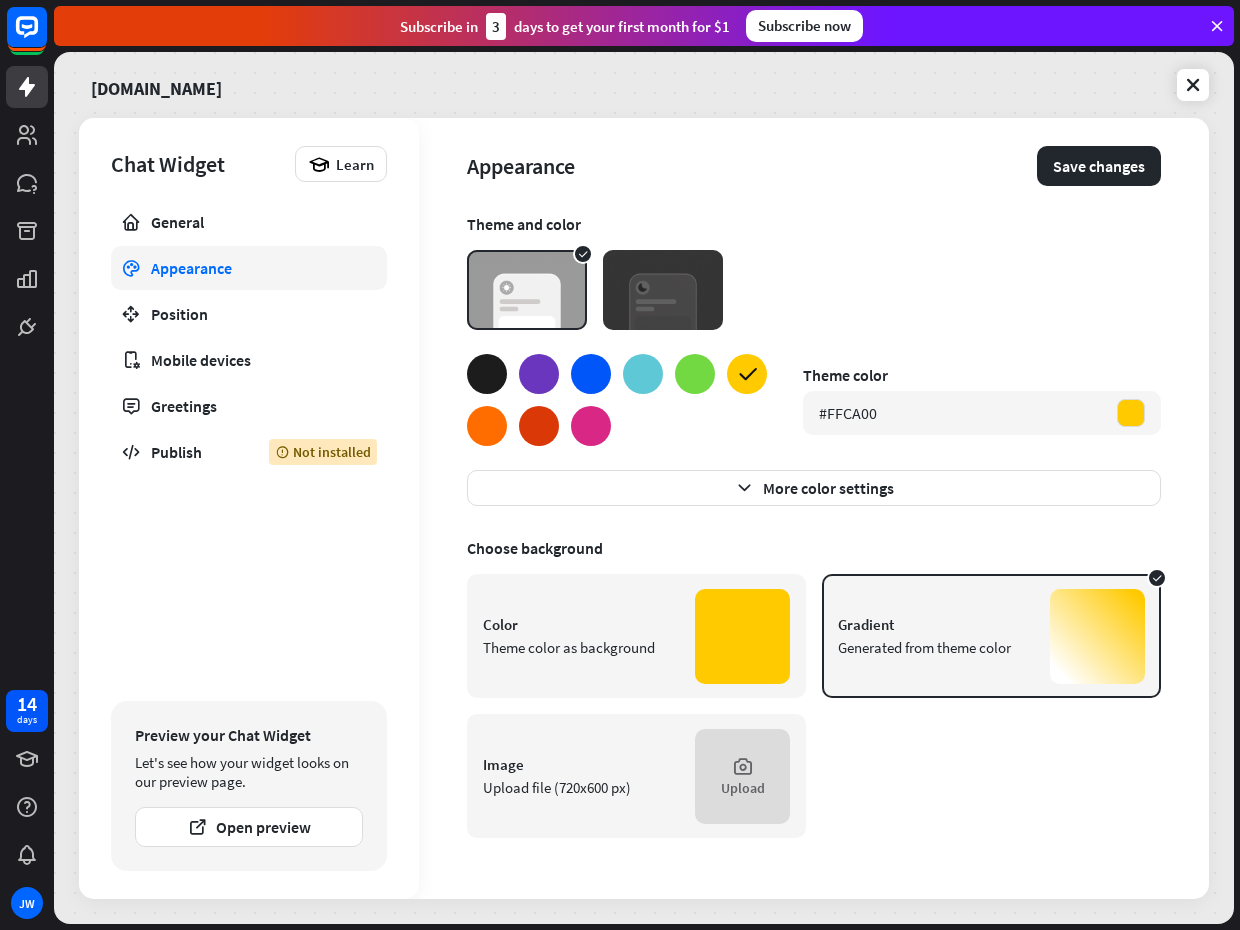 scroll, scrollTop: 0, scrollLeft: 0, axis: both 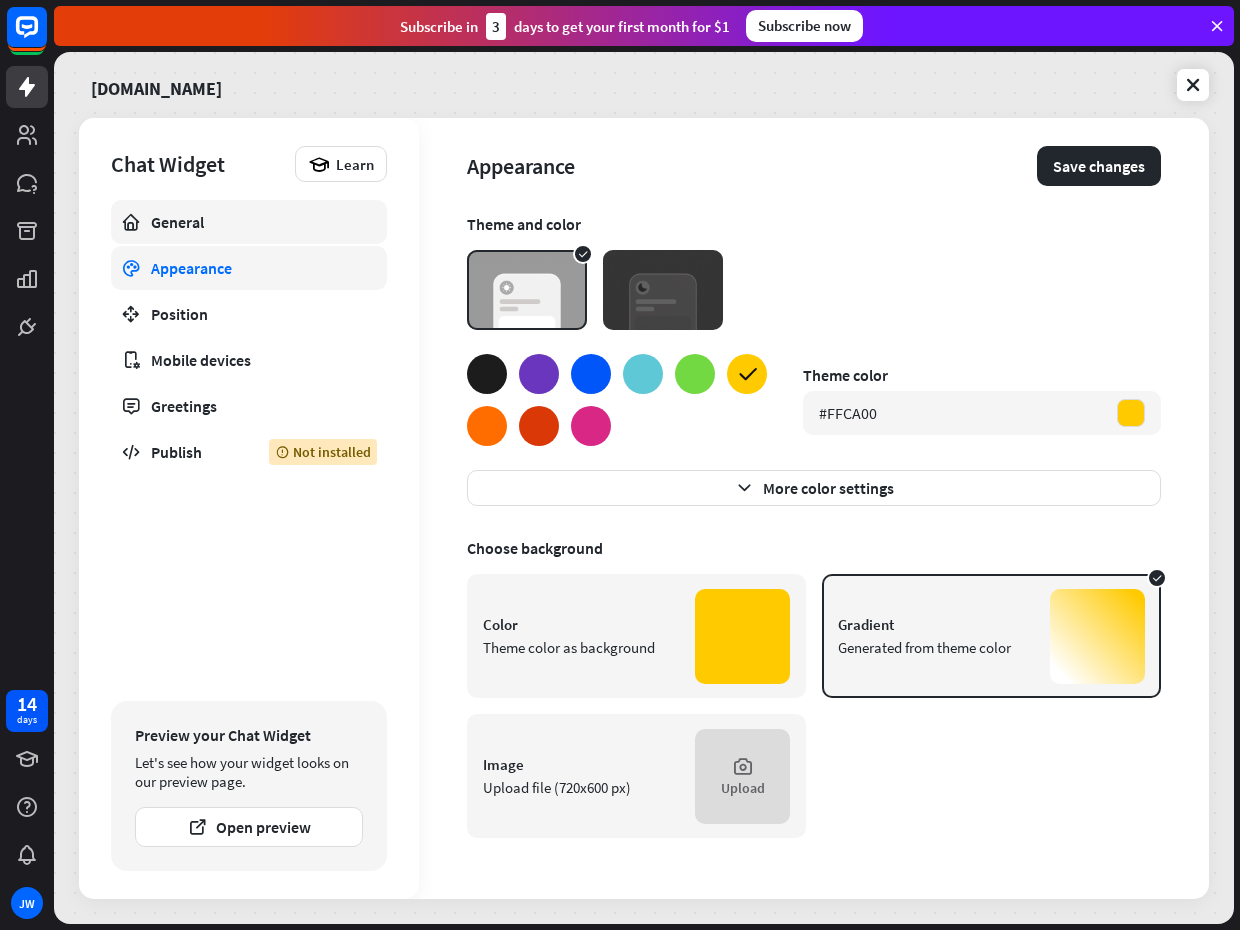 click on "General" at bounding box center [249, 222] 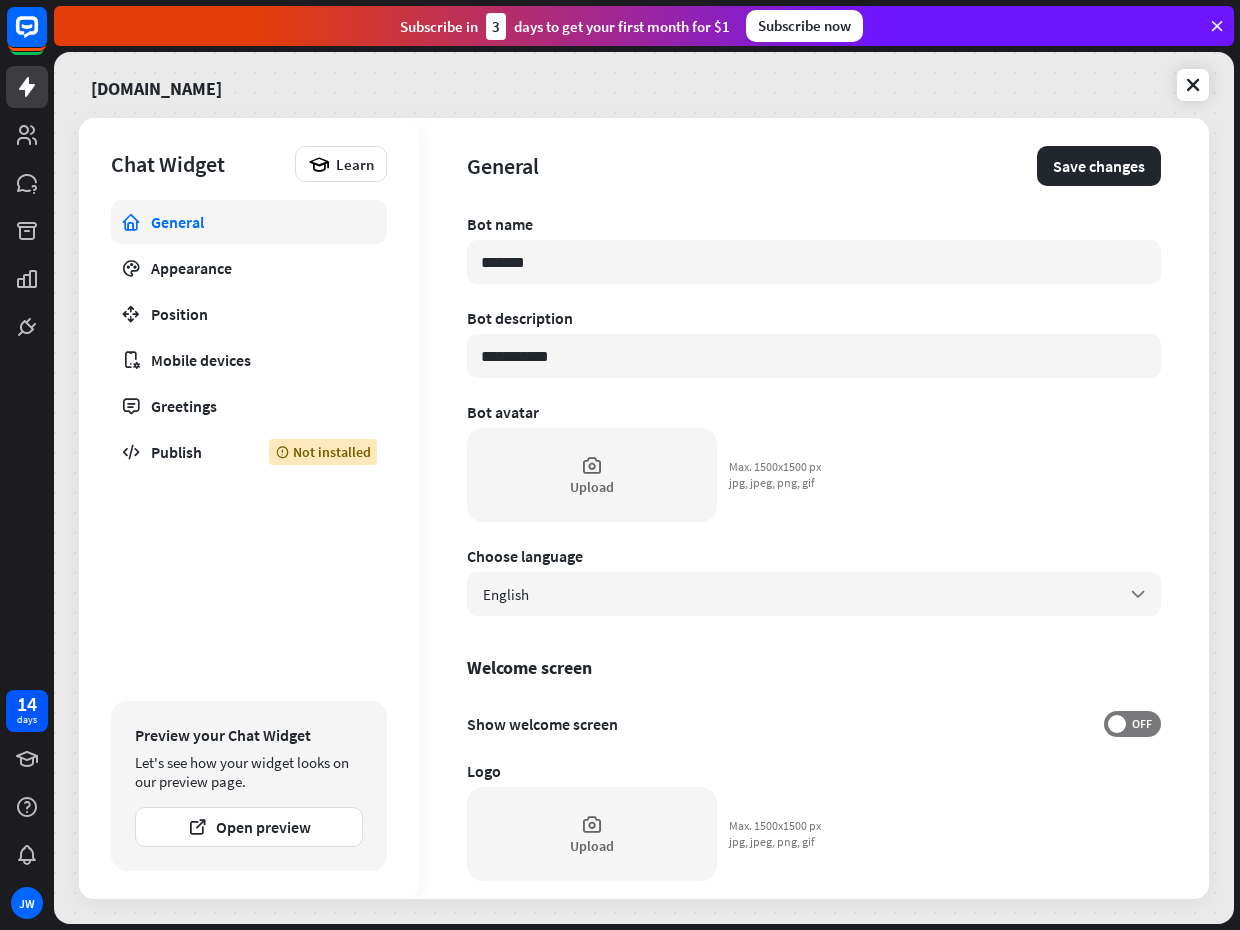 drag, startPoint x: 626, startPoint y: 258, endPoint x: 393, endPoint y: 234, distance: 234.23279 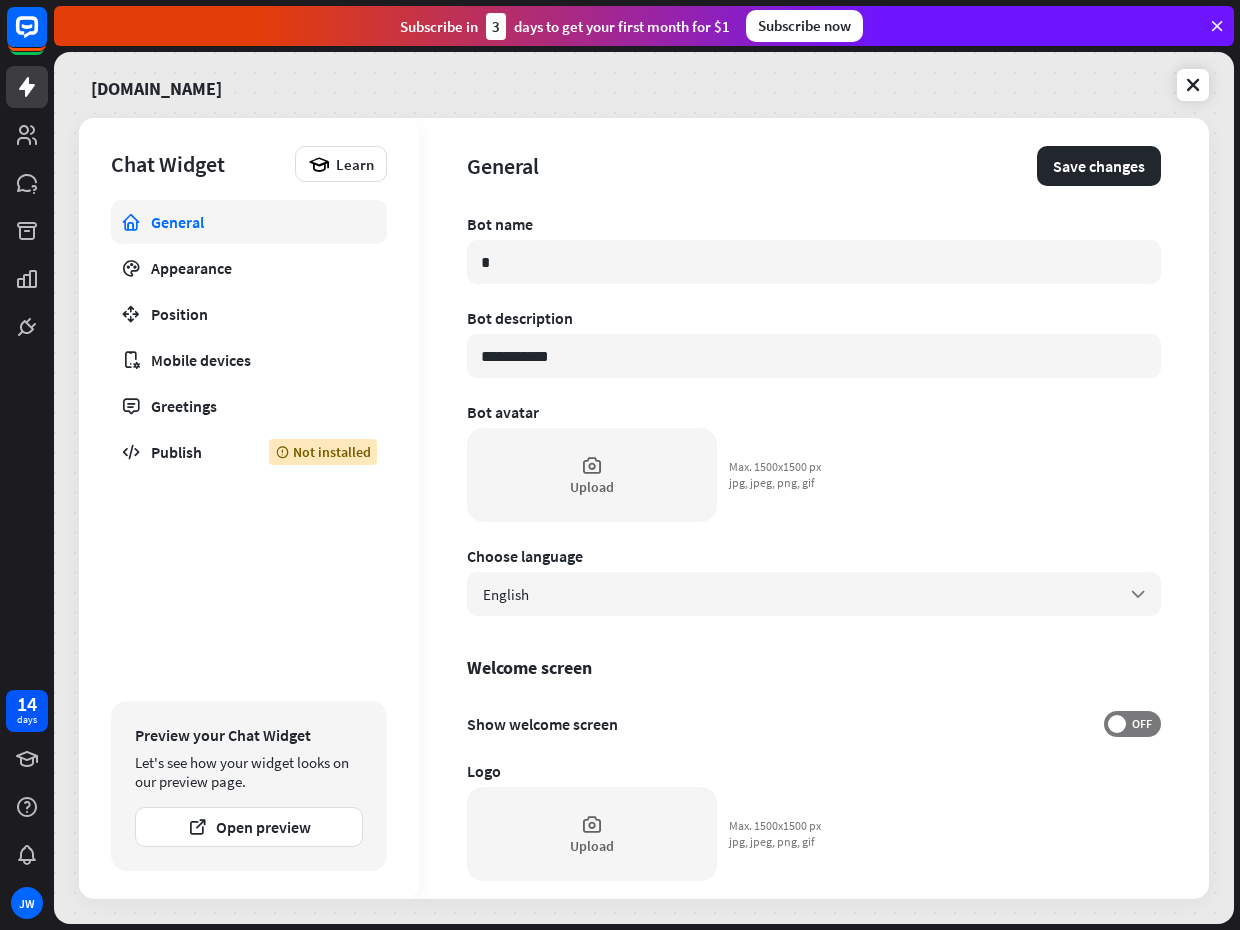 type on "*" 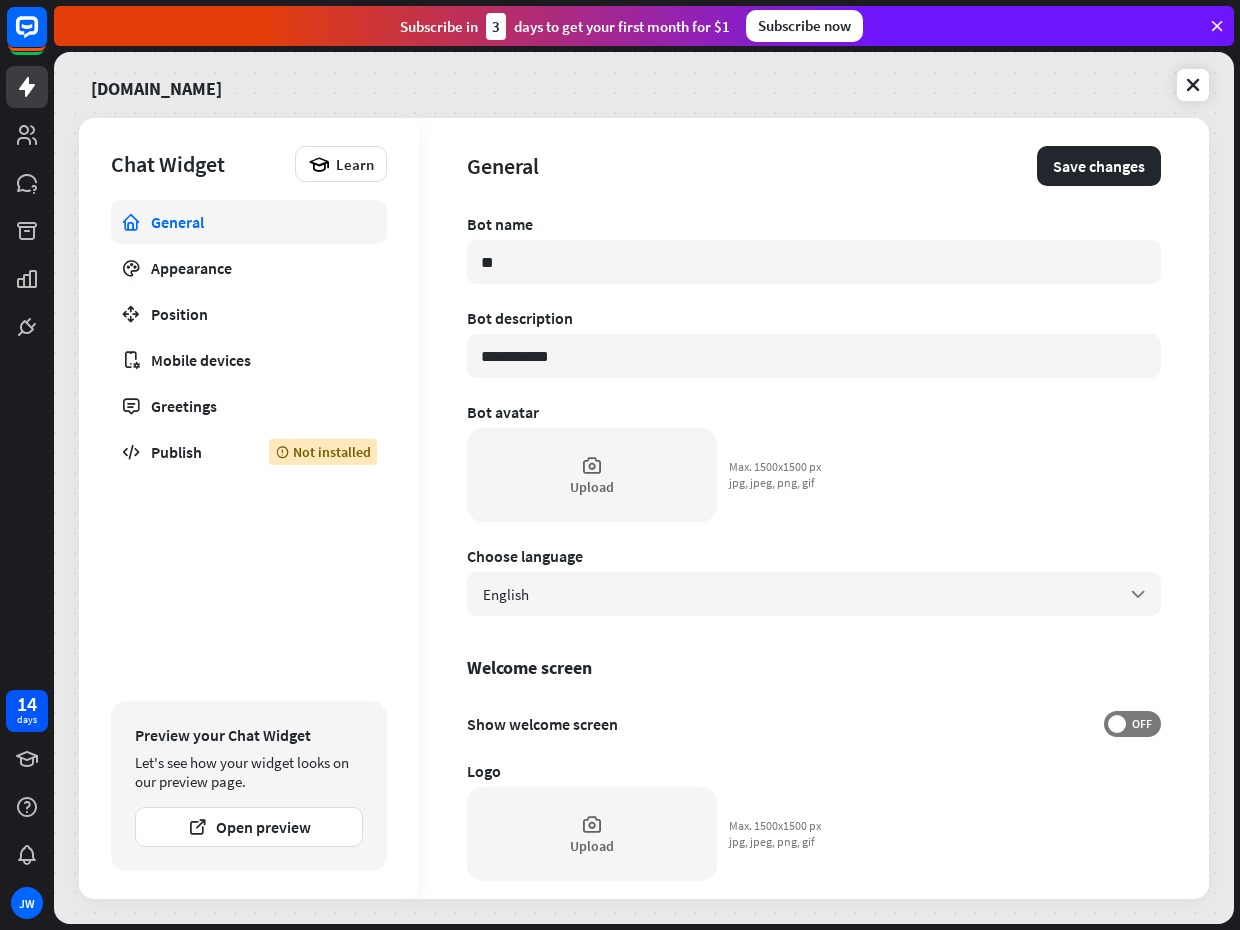 type on "*" 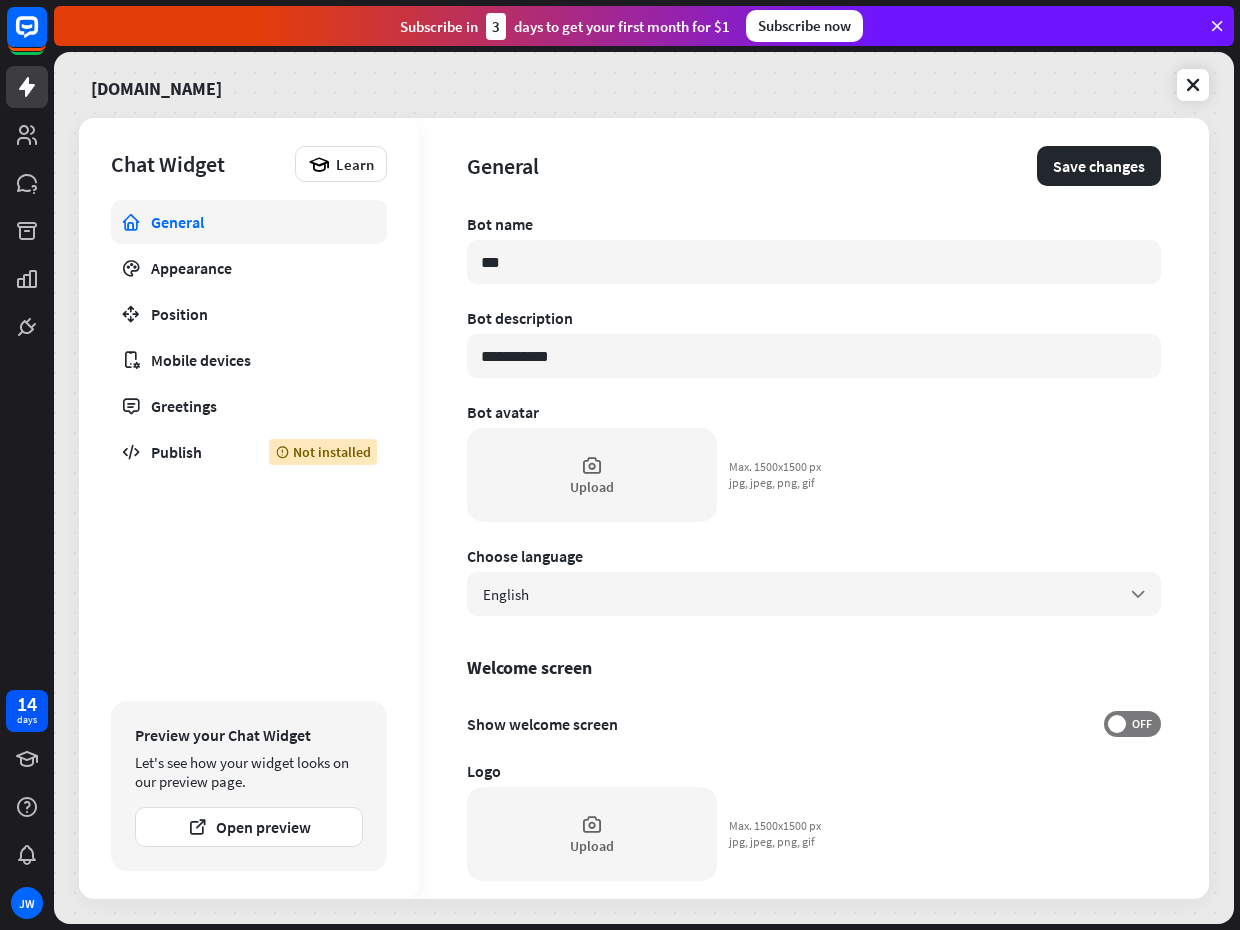 type on "*" 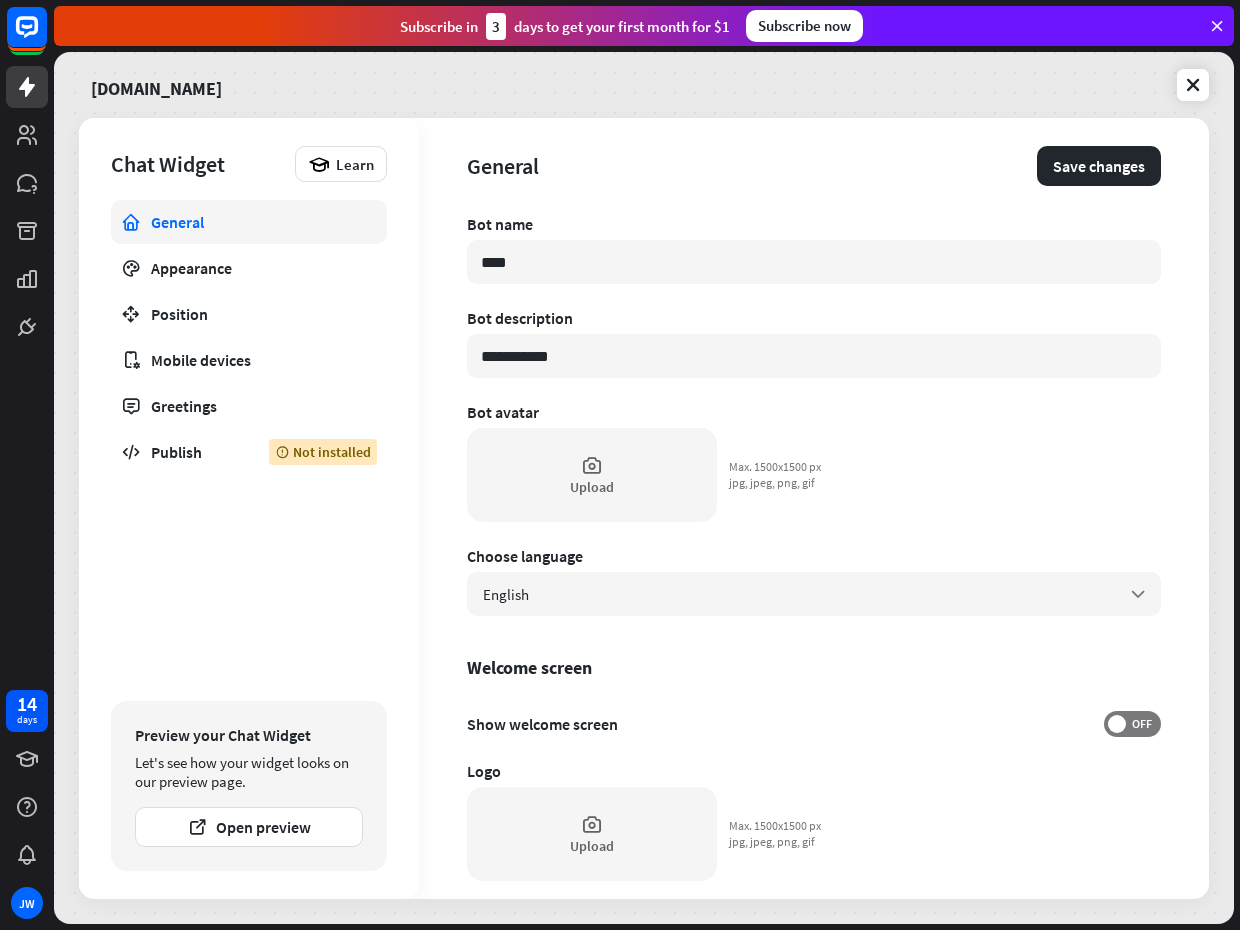 type on "*" 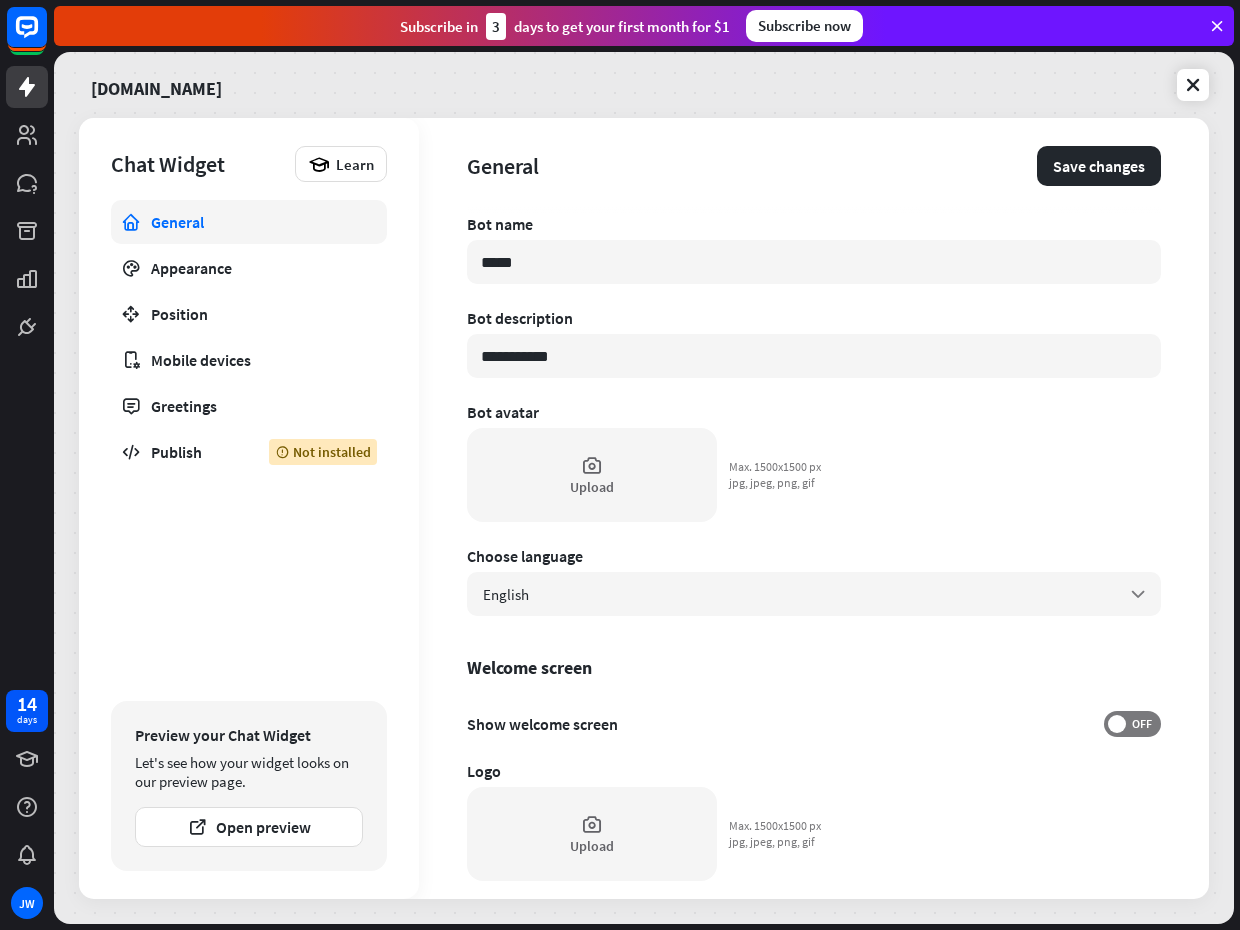 type on "*" 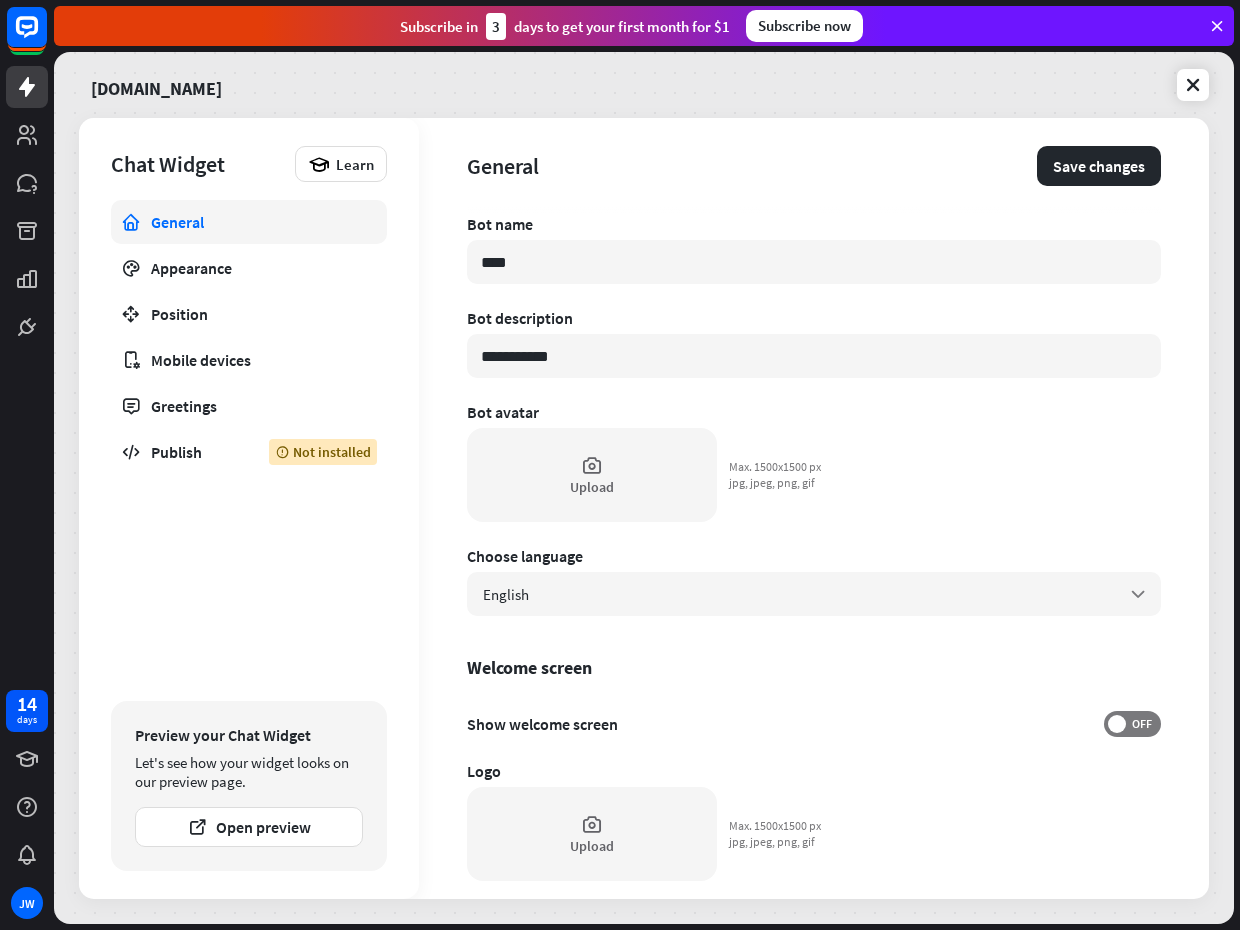 type on "*" 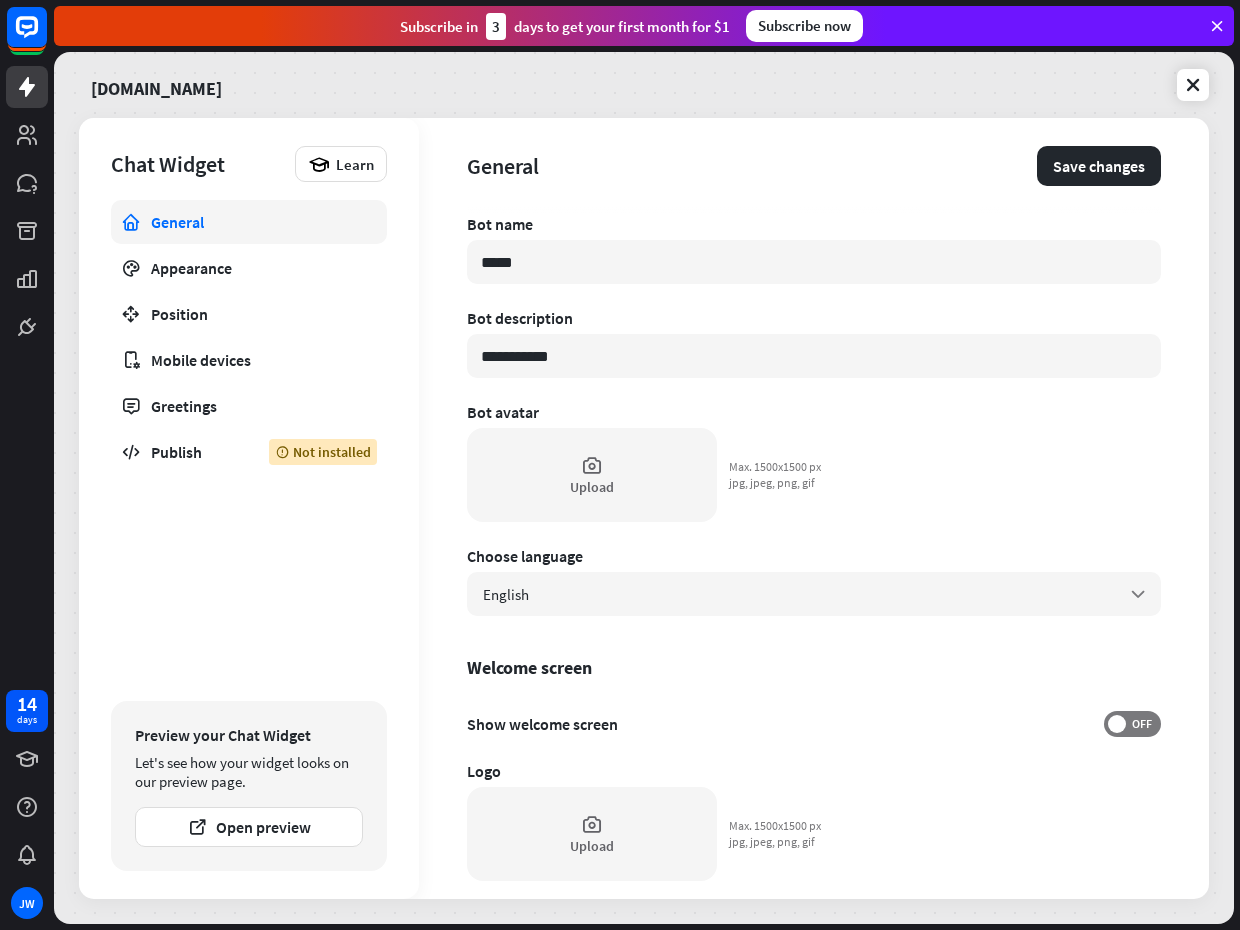 type on "*" 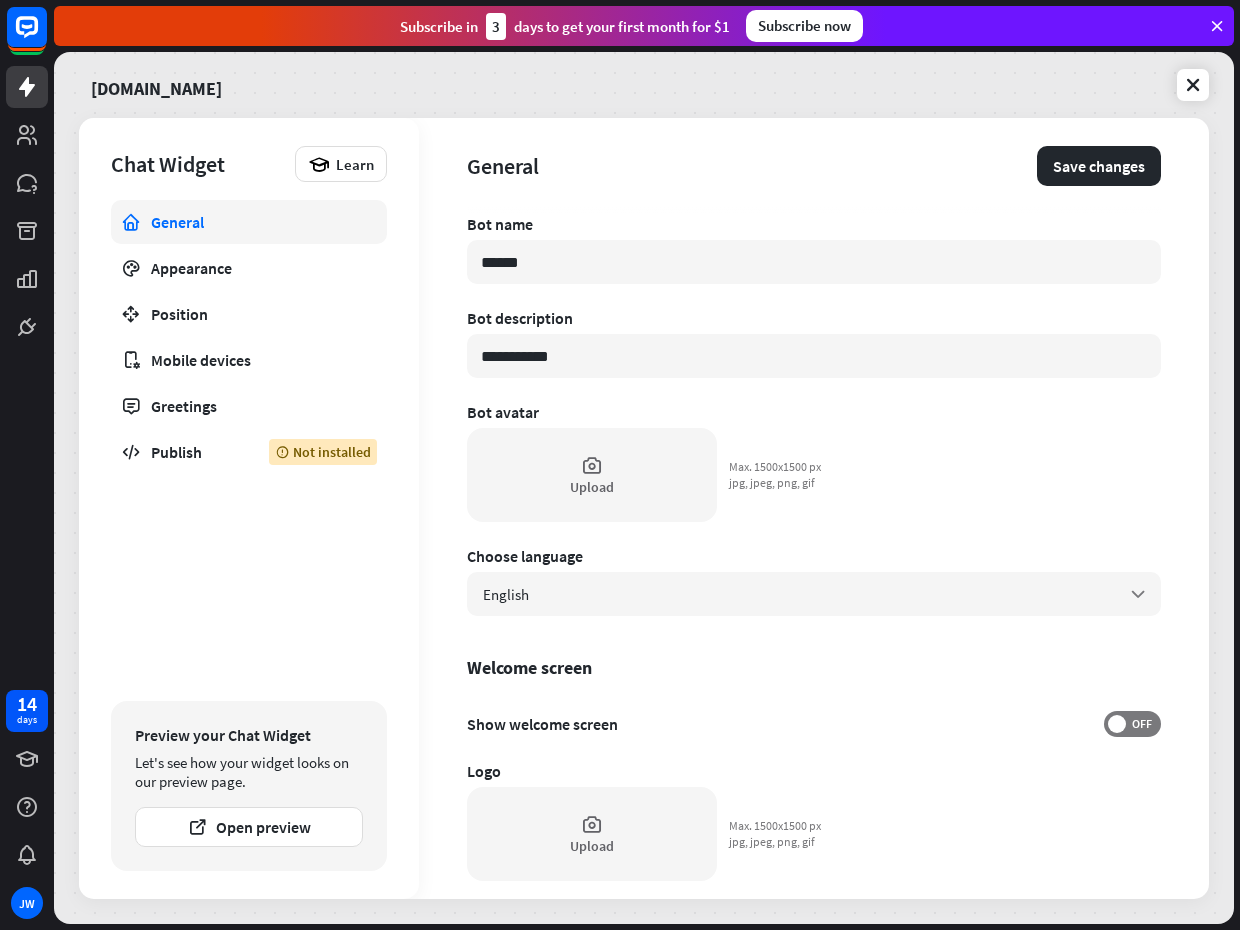type on "*" 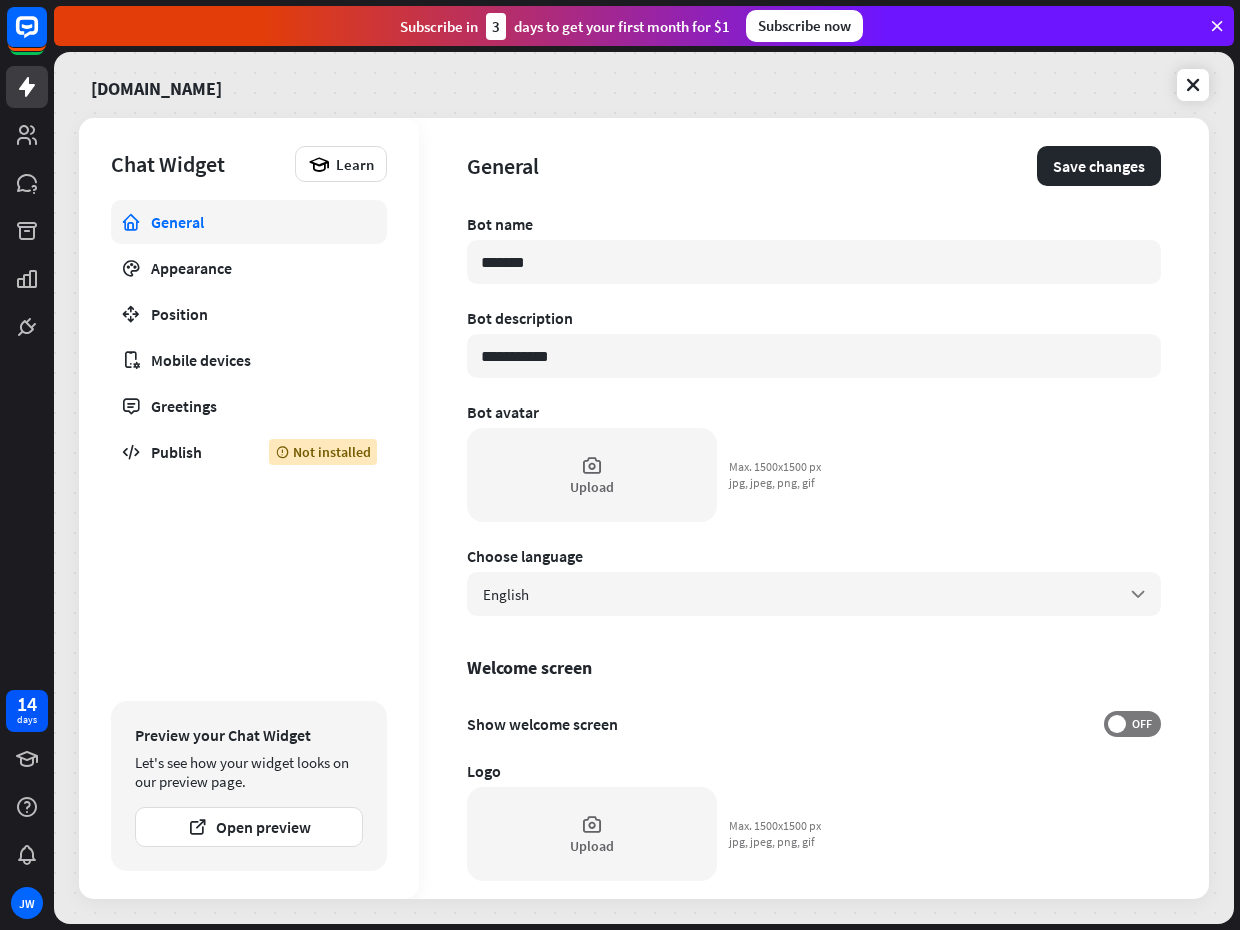 type on "*******" 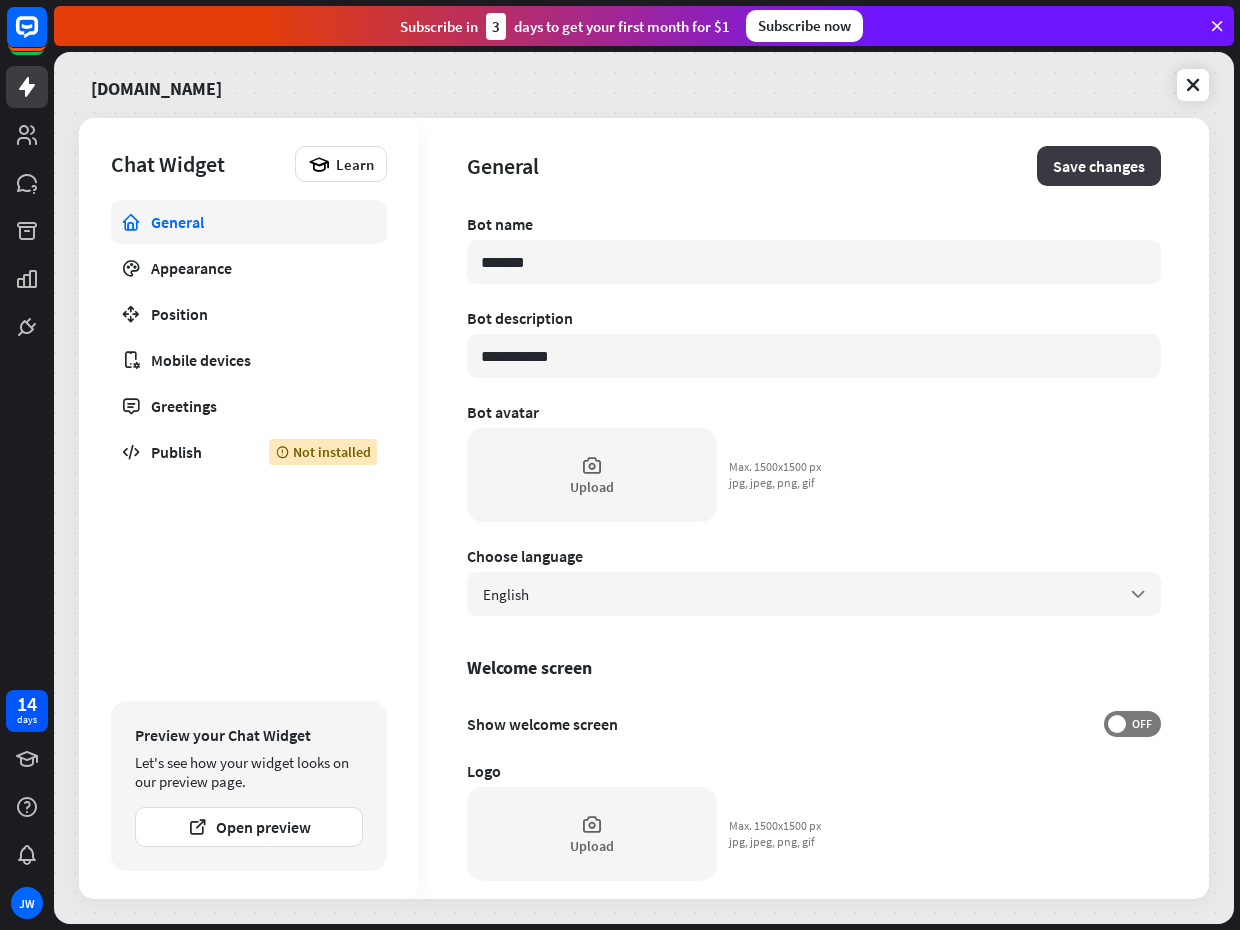 click on "Save changes" at bounding box center (1099, 166) 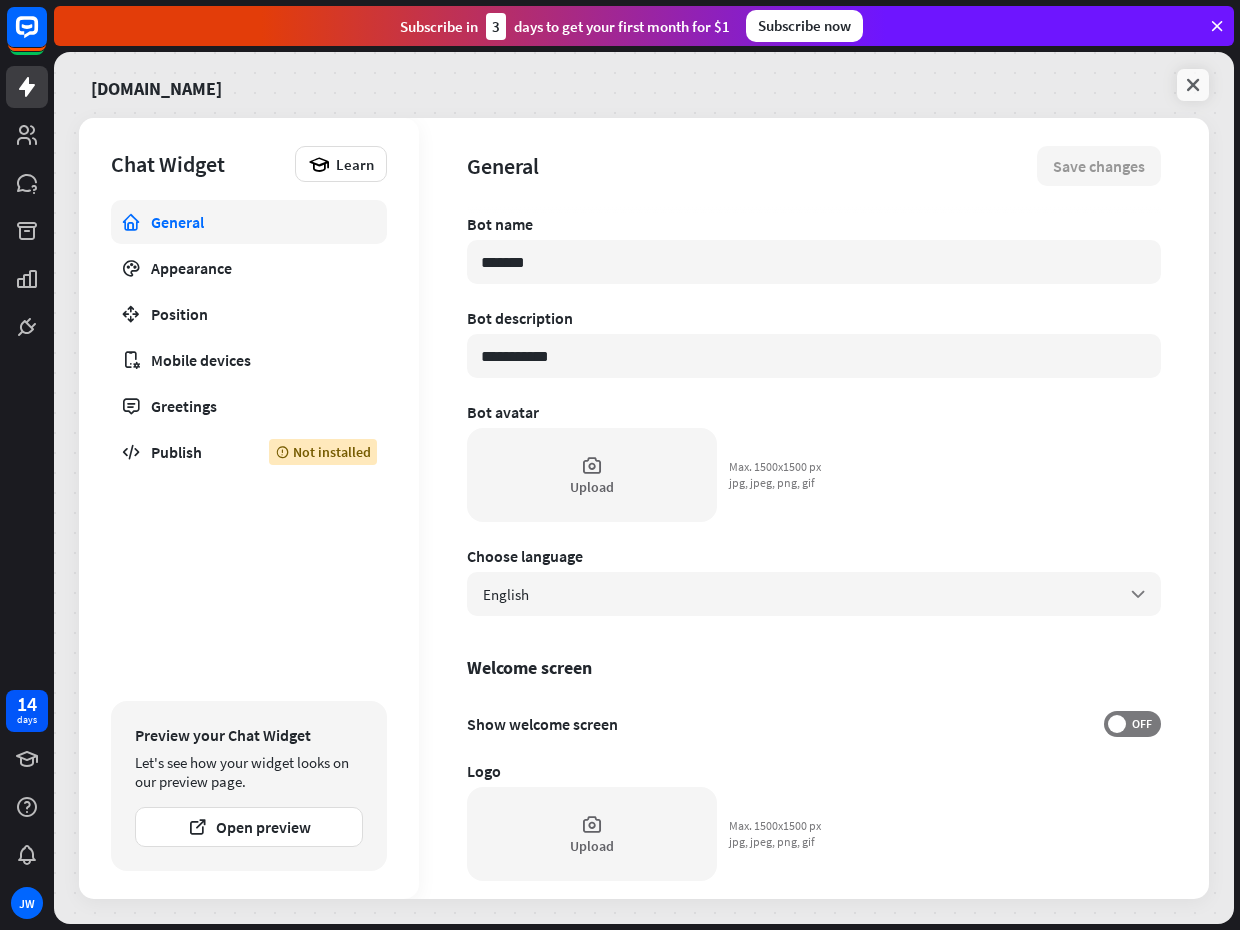 click at bounding box center [1193, 85] 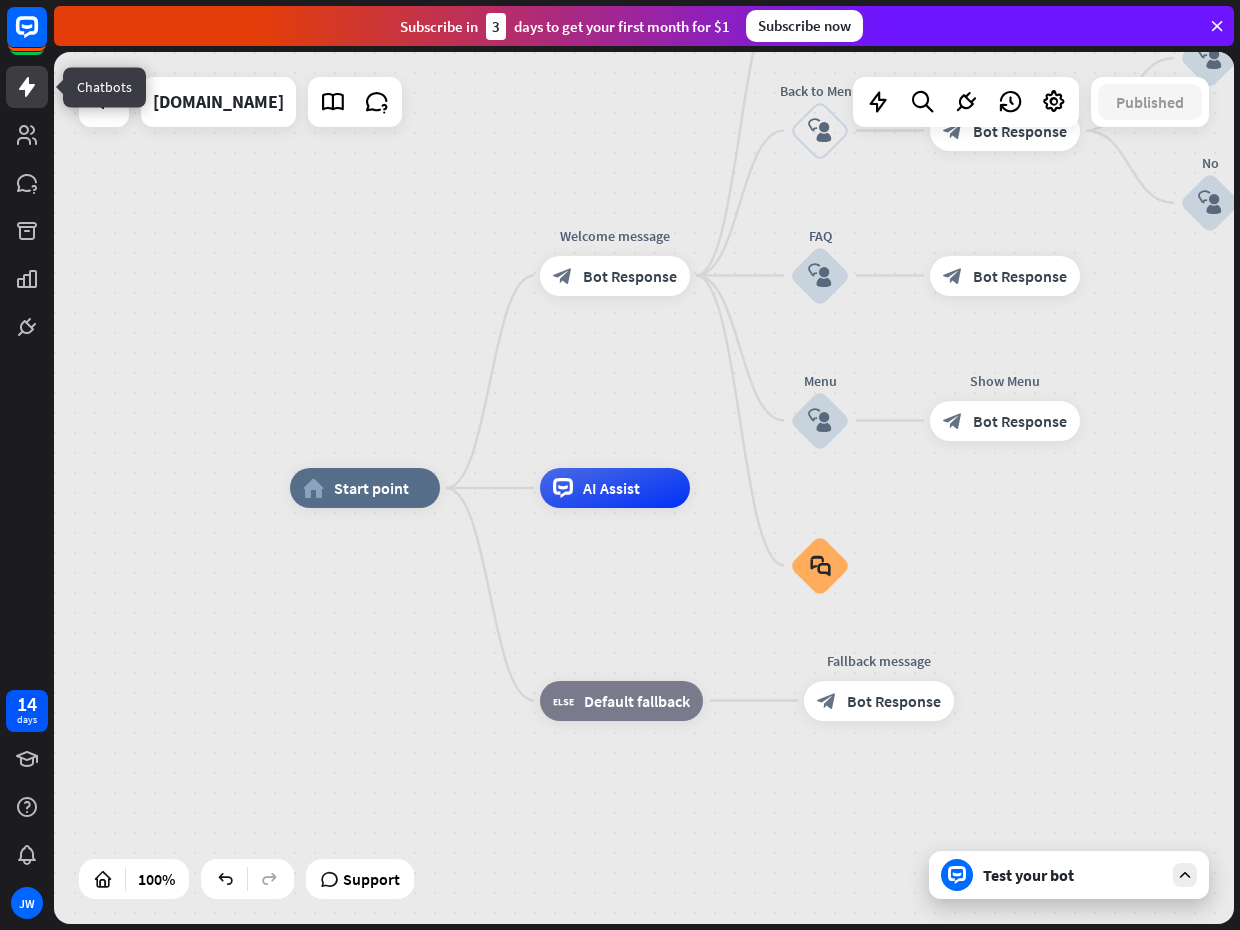 click 